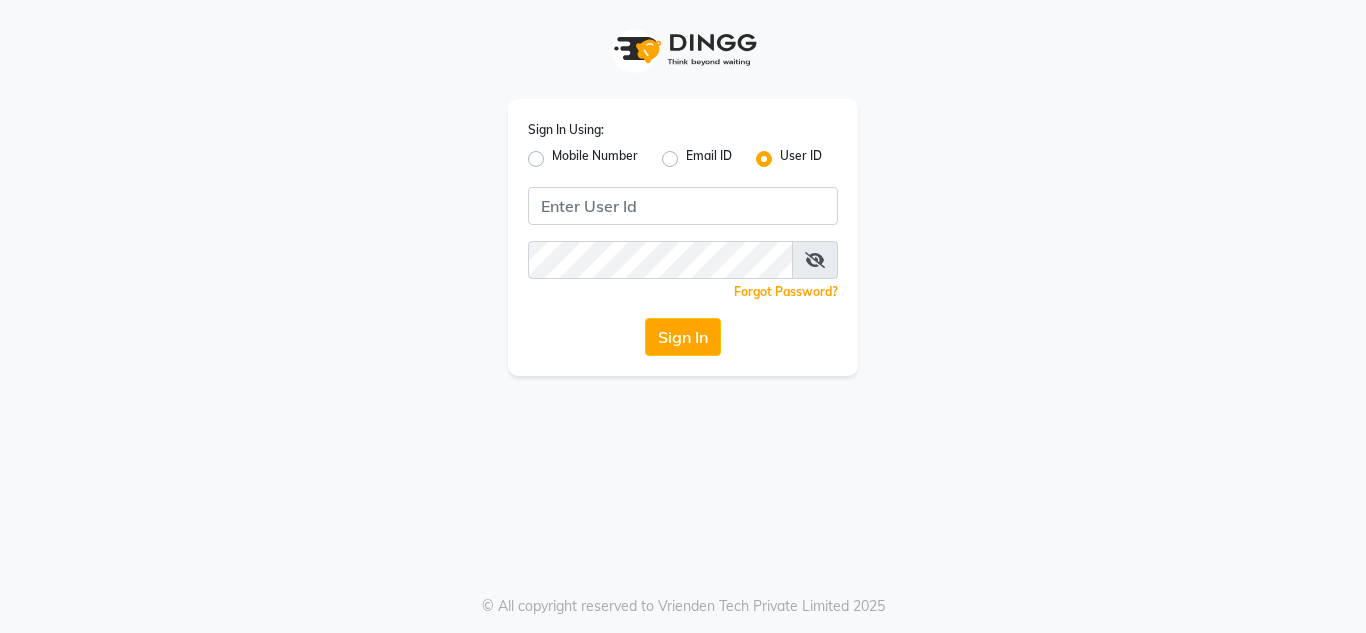 scroll, scrollTop: 0, scrollLeft: 0, axis: both 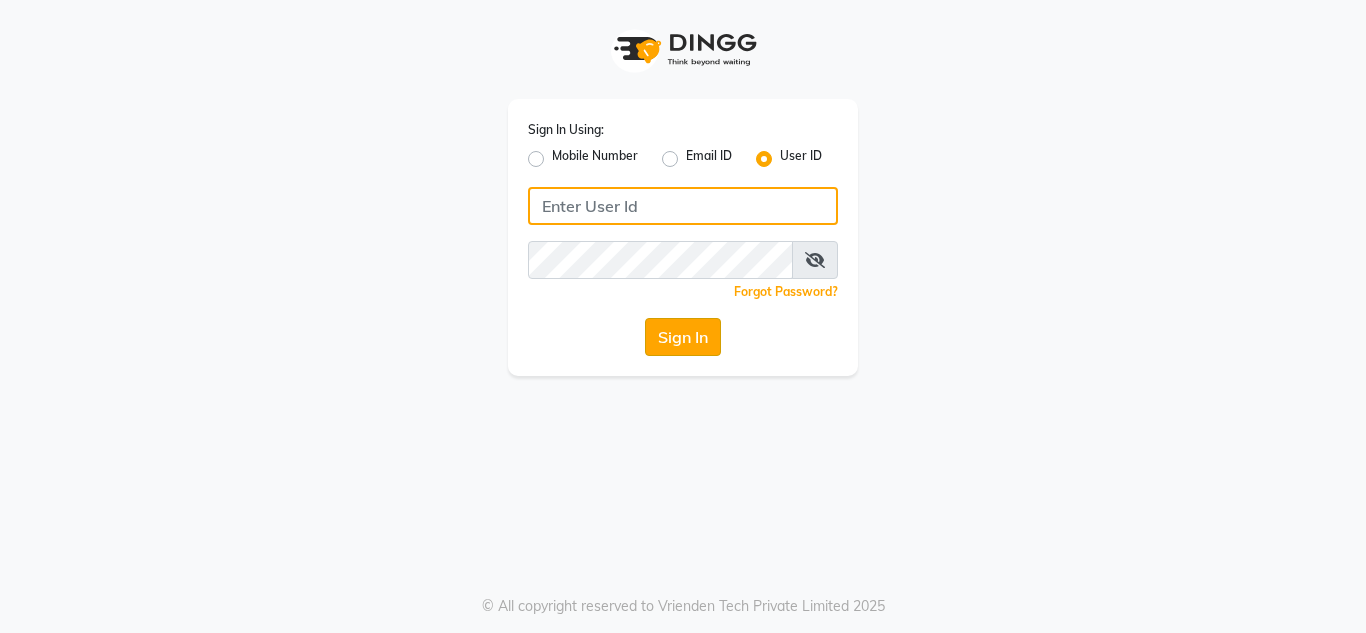 type on "ethinixexceptional" 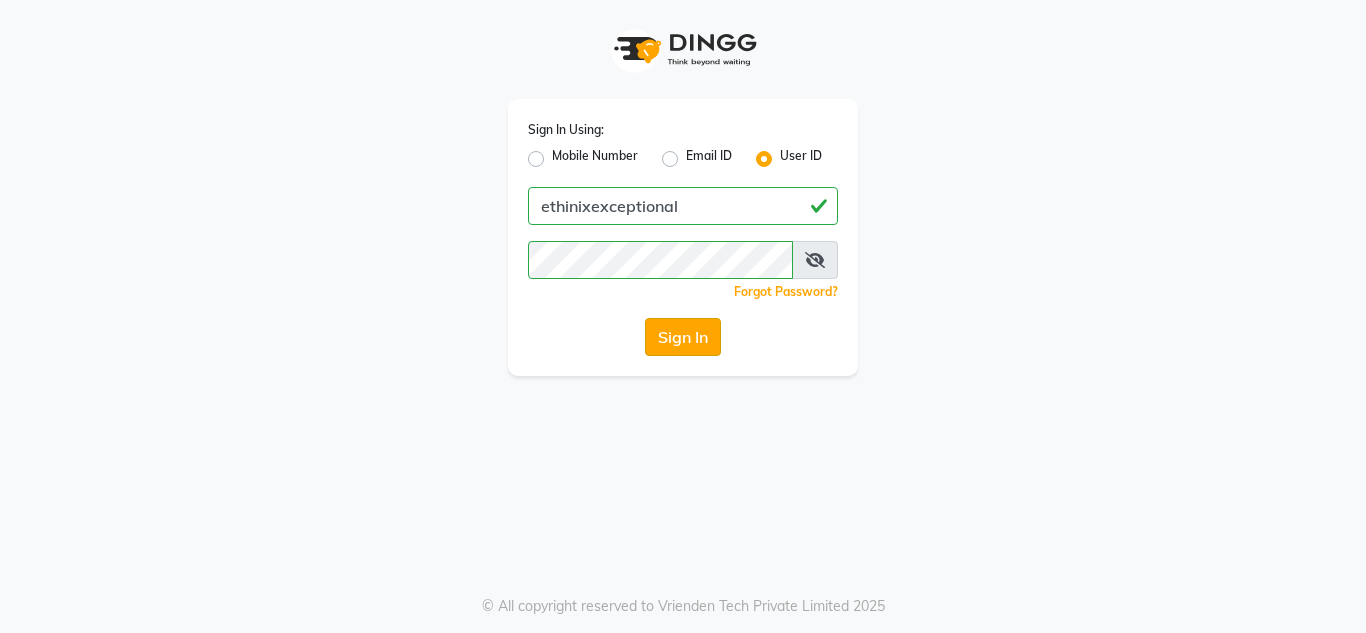 click on "Sign In" 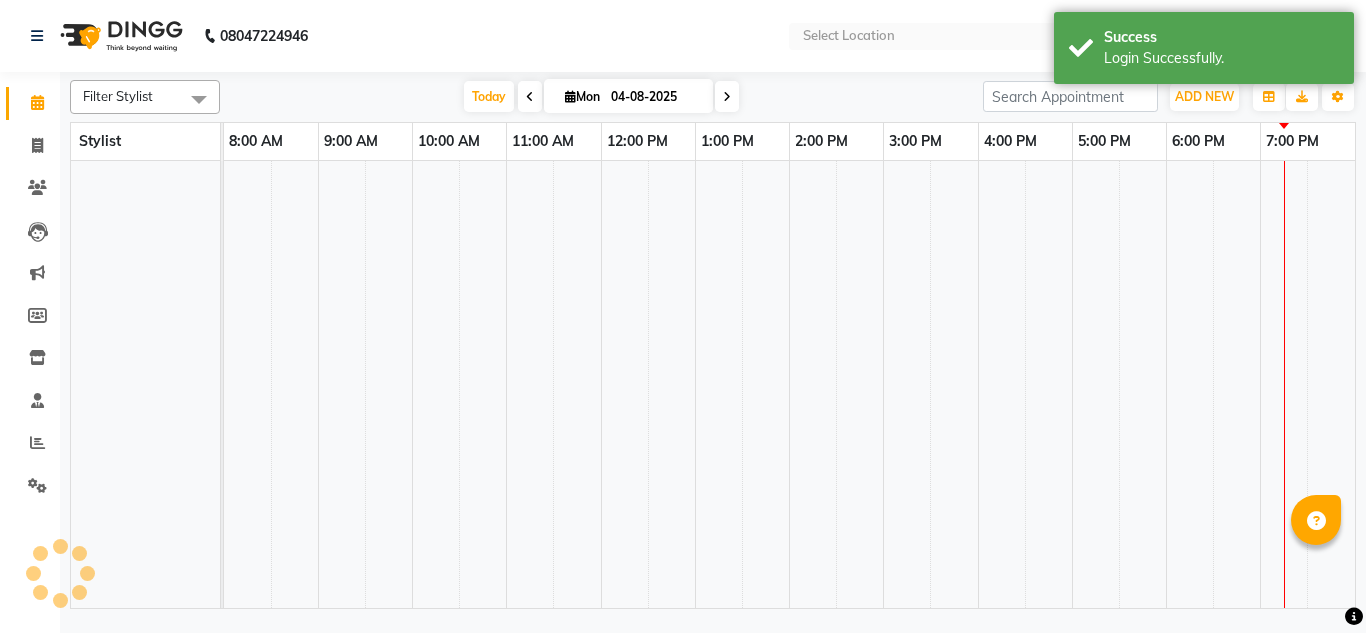 select on "en" 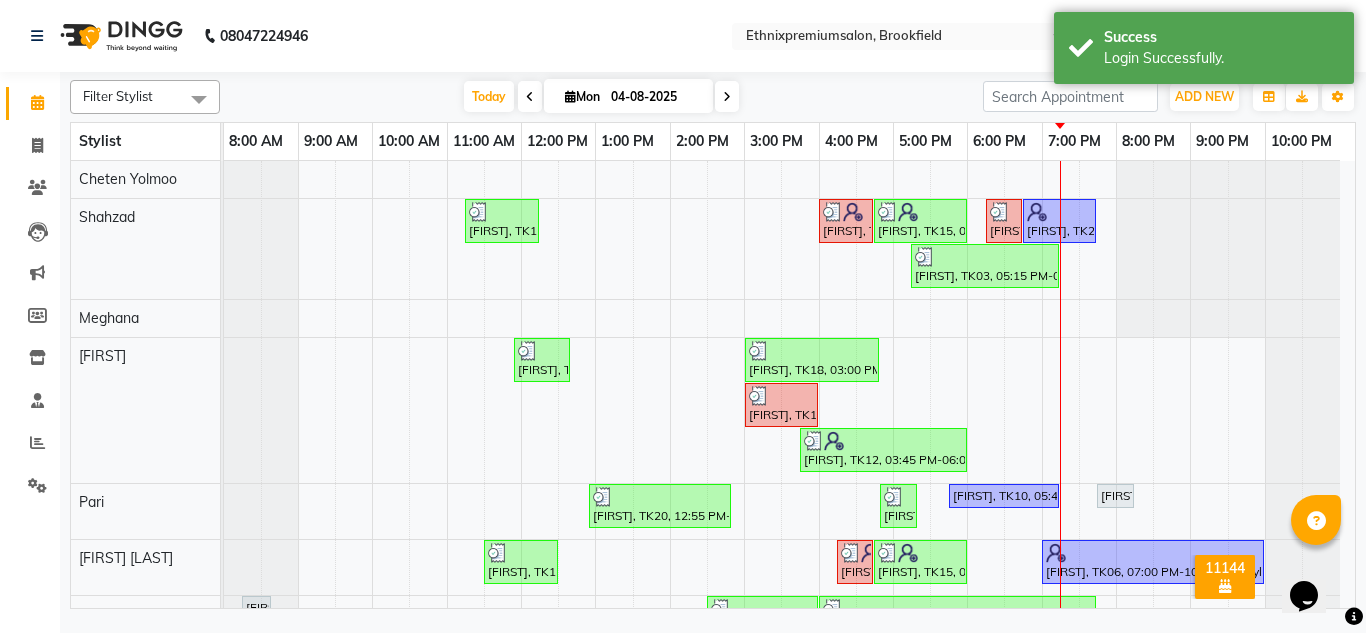 scroll, scrollTop: 0, scrollLeft: 0, axis: both 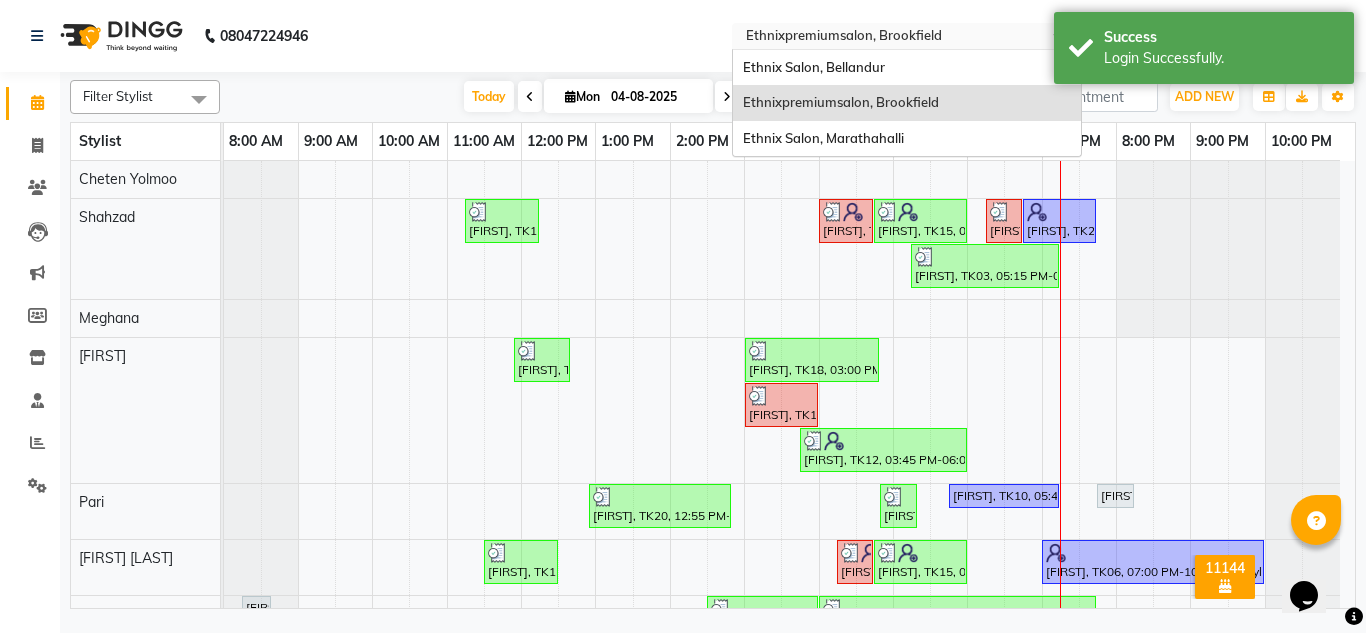 click at bounding box center [887, 38] 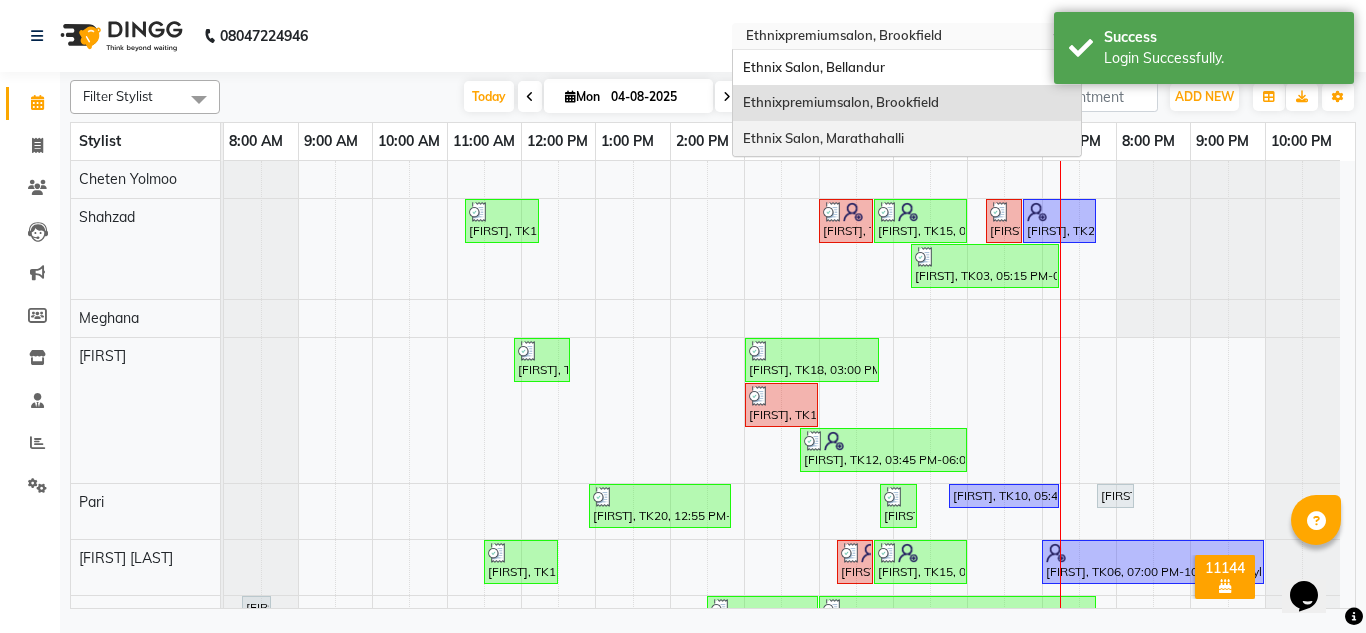 click on "Ethnix Salon, Marathahalli" at bounding box center (823, 138) 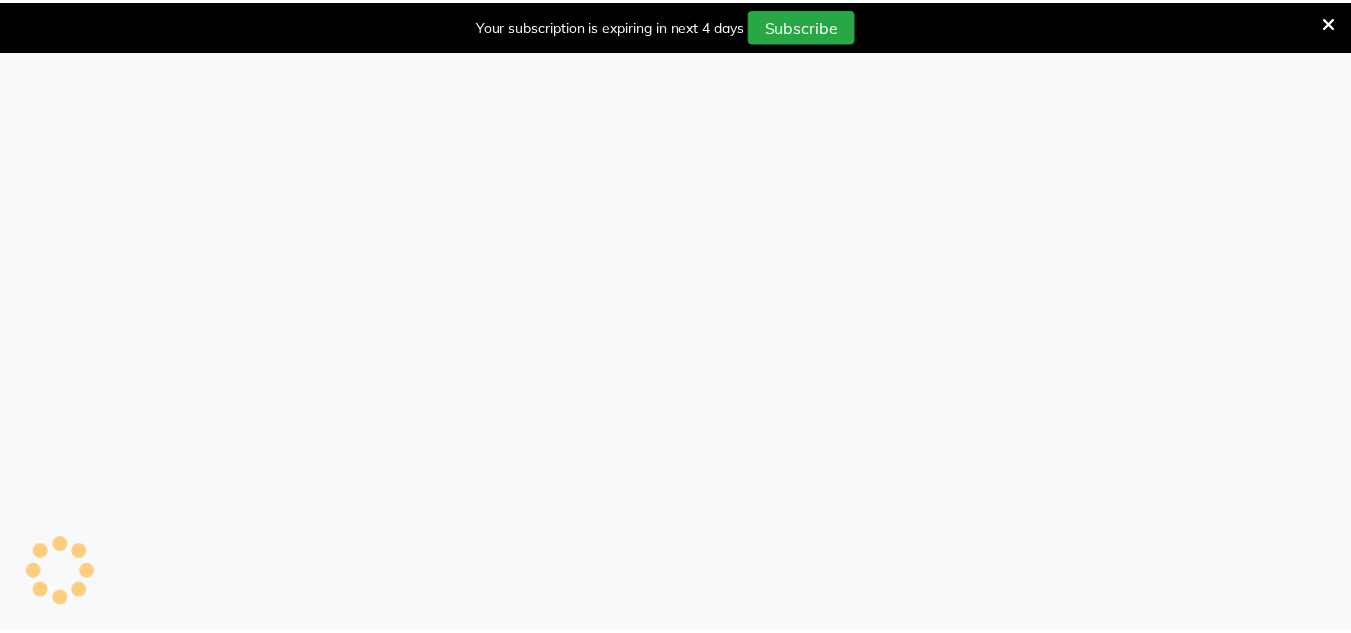 scroll, scrollTop: 0, scrollLeft: 0, axis: both 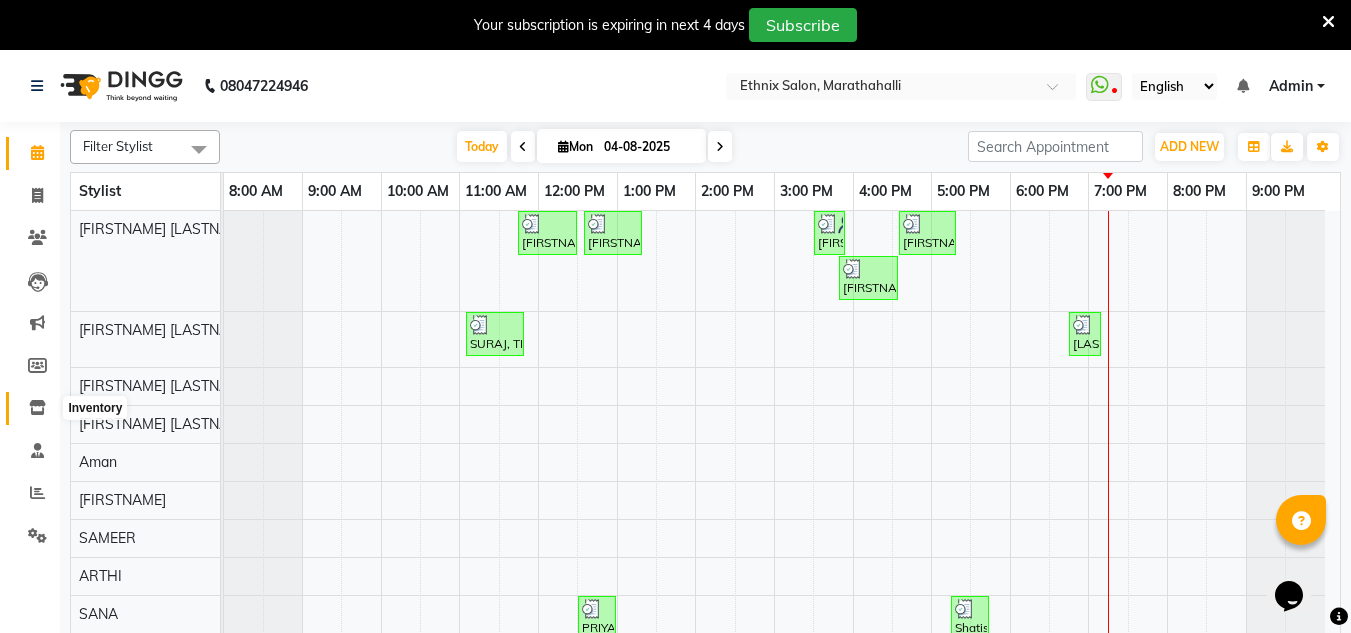 click 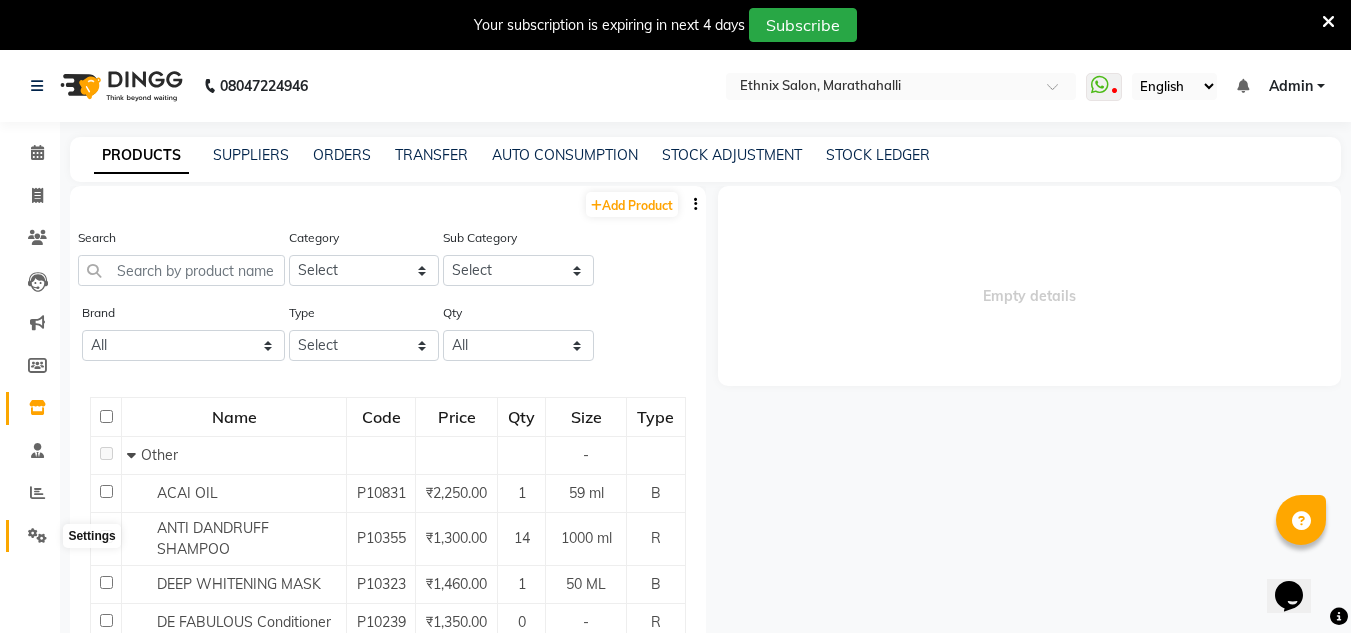 click 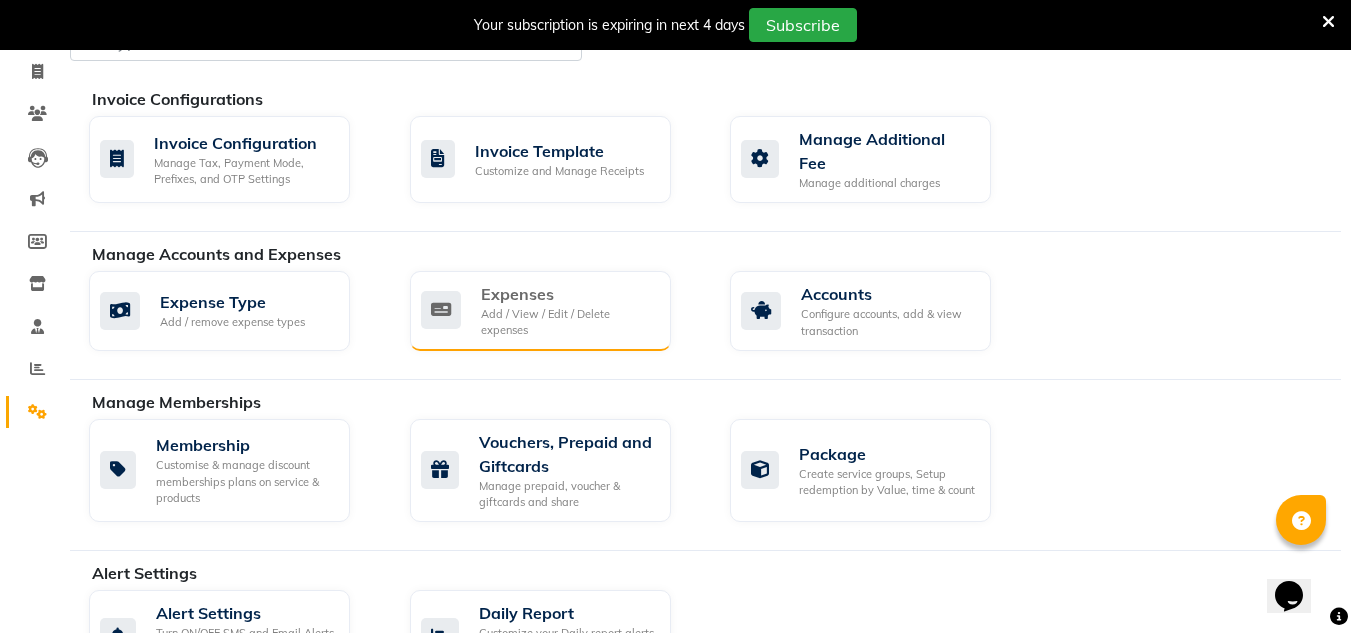 scroll, scrollTop: 125, scrollLeft: 0, axis: vertical 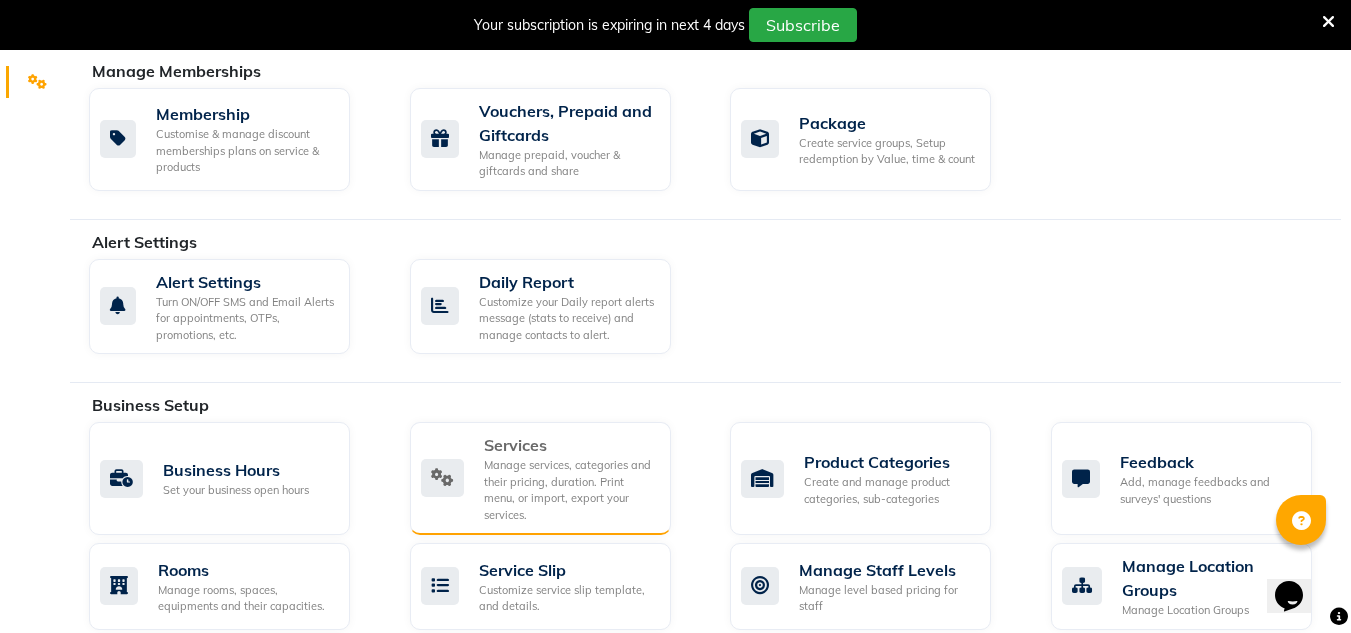 click on "Manage services, categories and their pricing, duration. Print menu, or import, export your services." 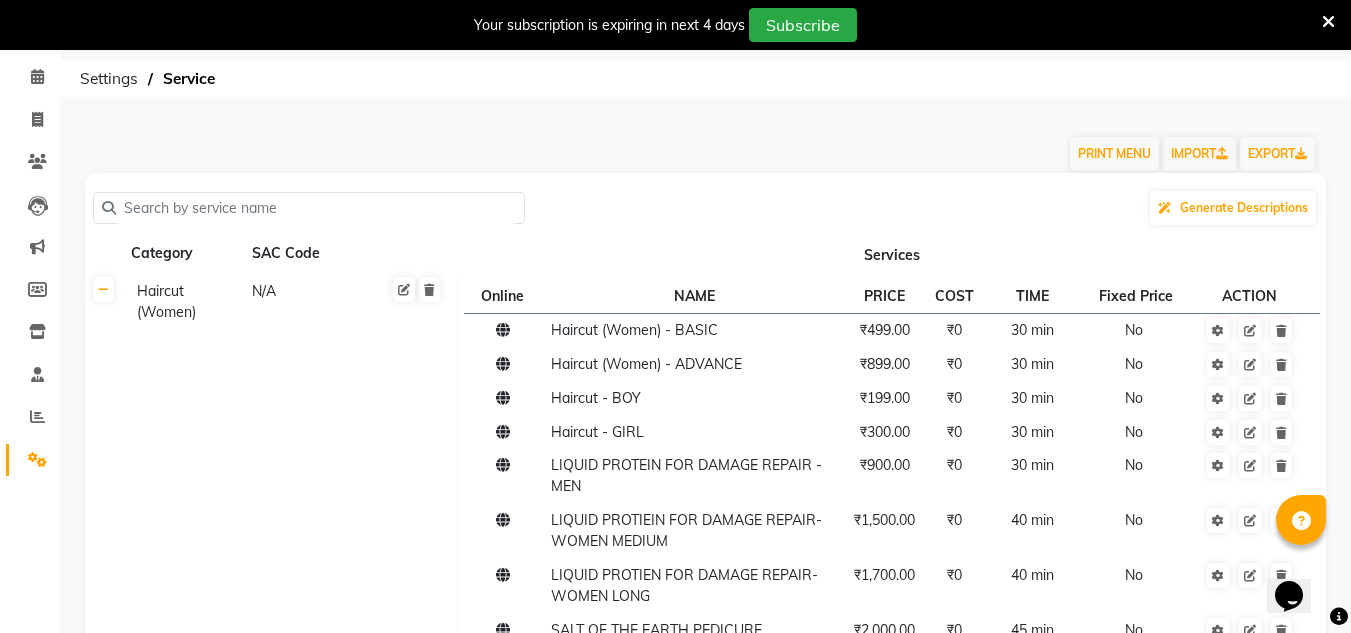 scroll, scrollTop: 77, scrollLeft: 0, axis: vertical 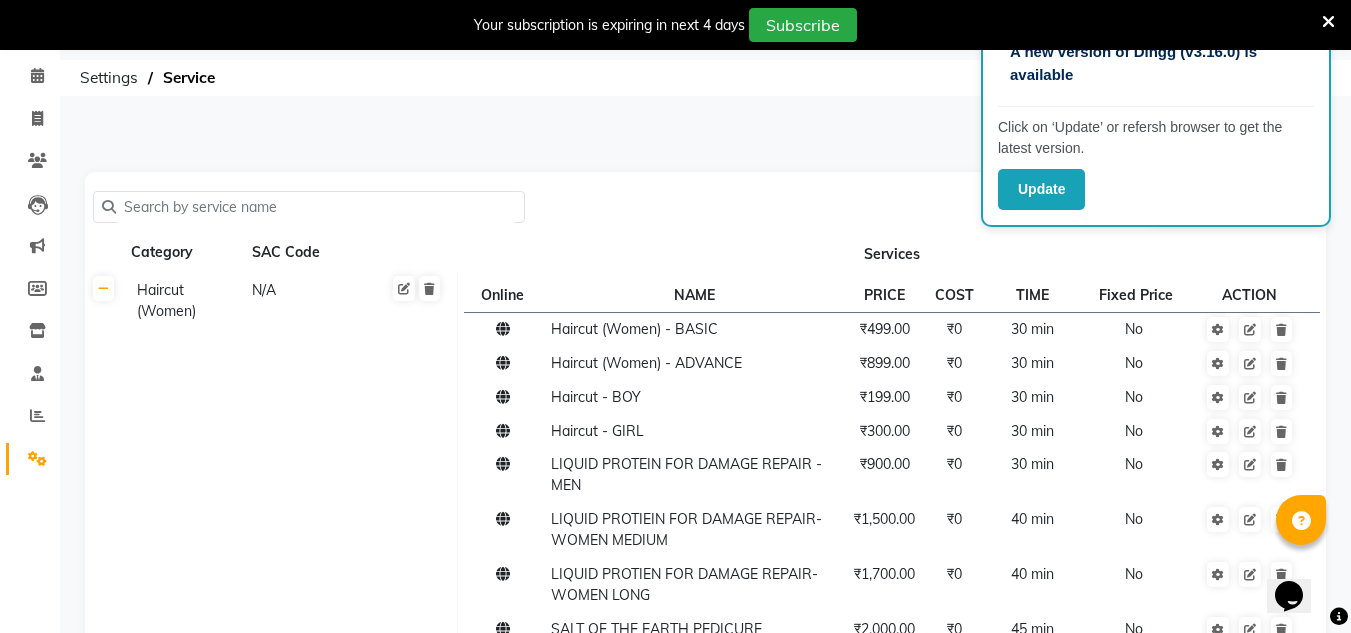 click at bounding box center [1328, 22] 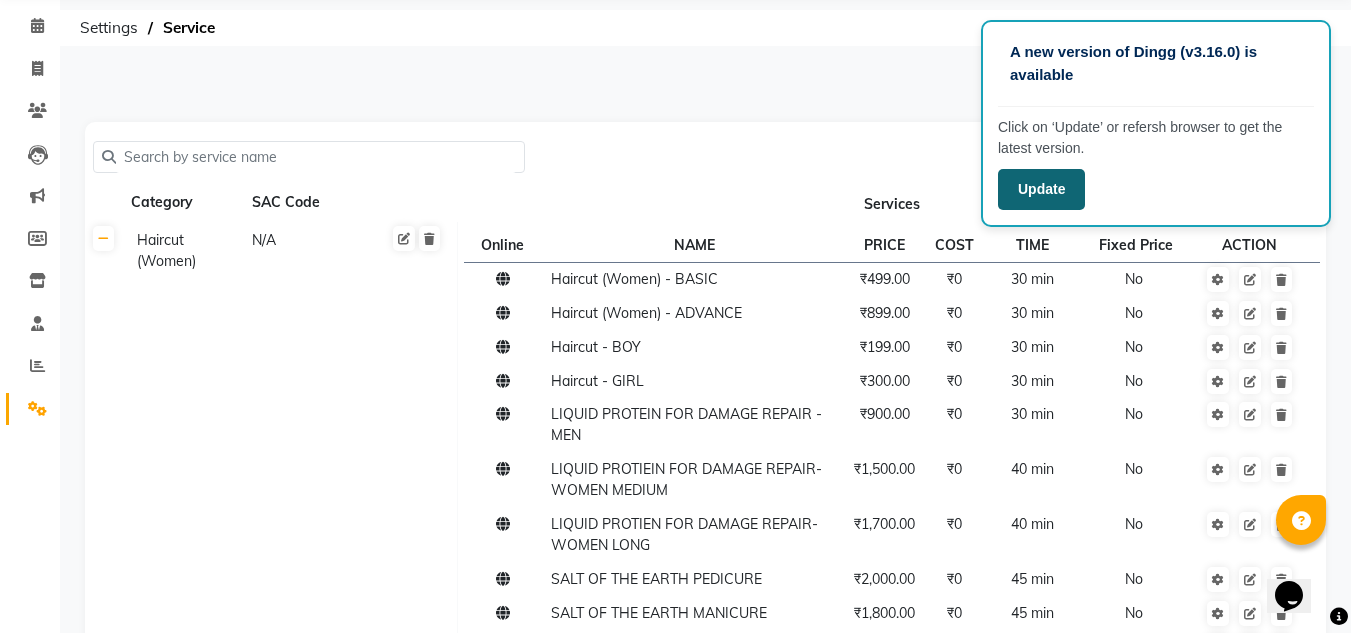 click on "Update" 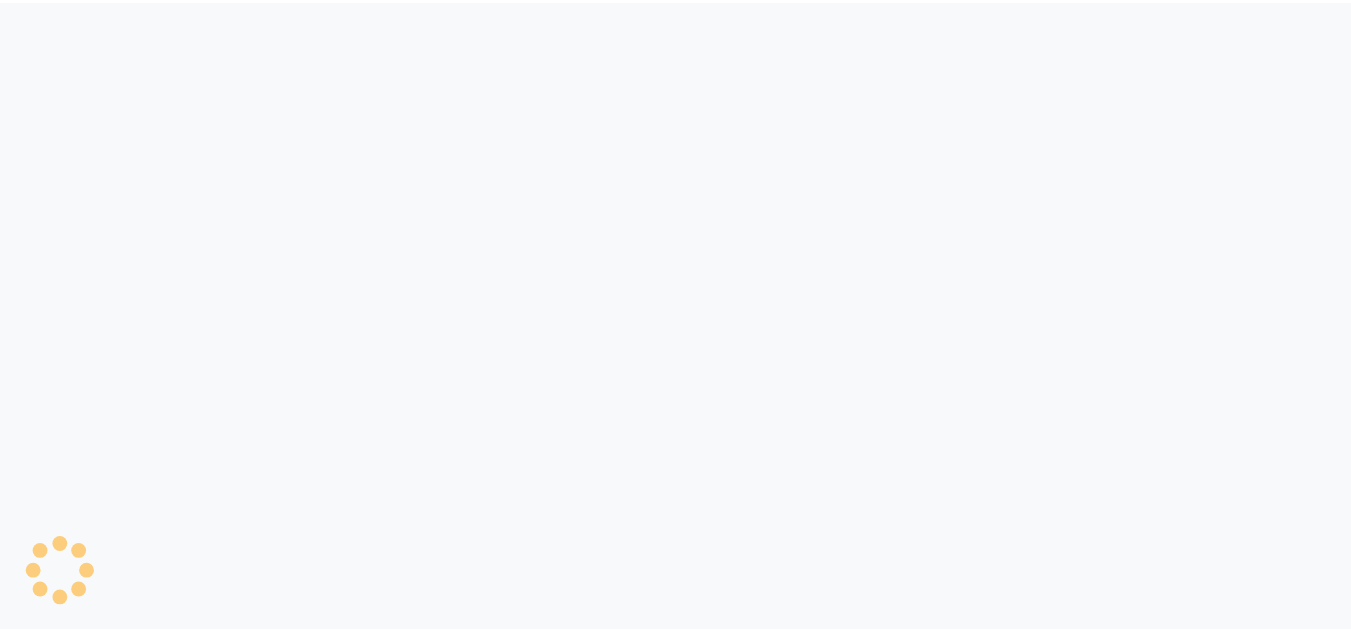 scroll, scrollTop: 0, scrollLeft: 0, axis: both 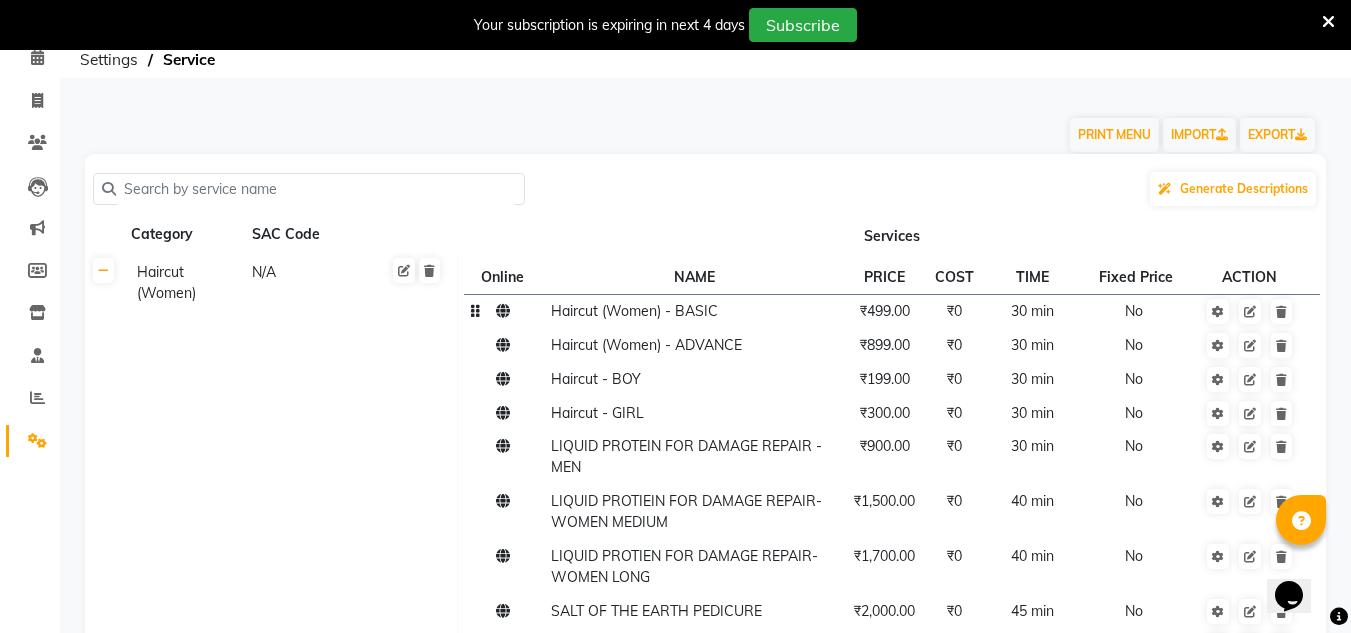 click on "Haircut (Women) - BASIC" 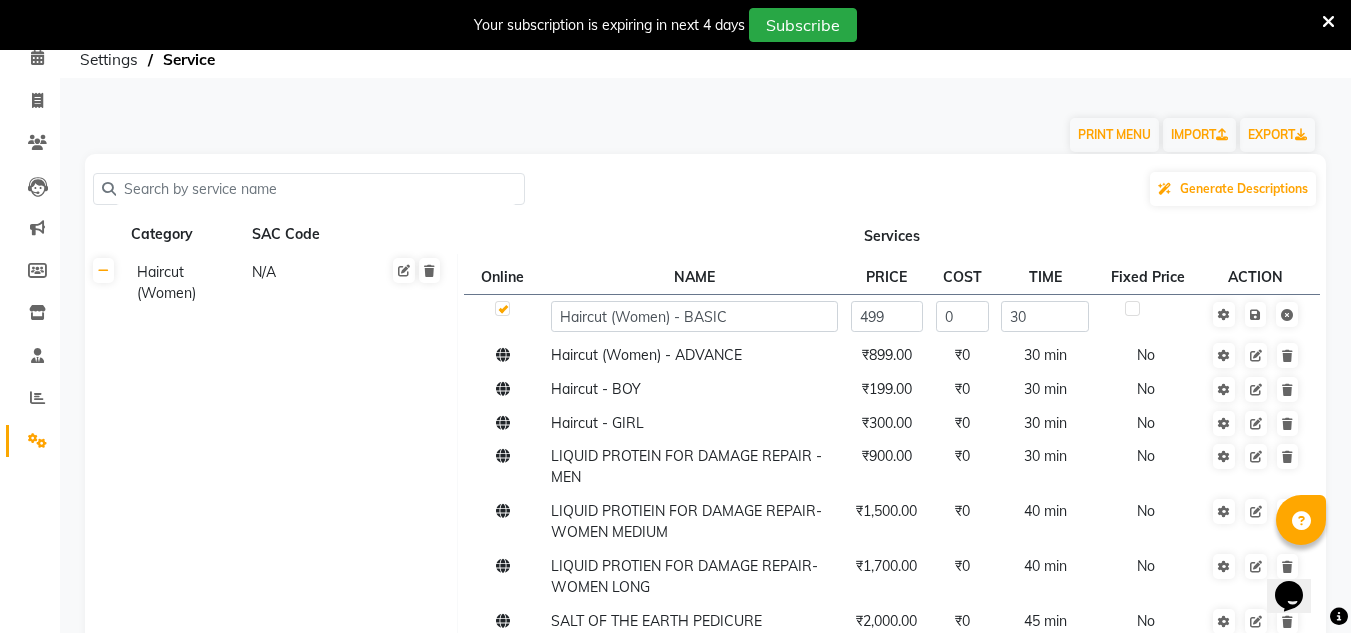 click on "Haircut (Women) - BASIC" 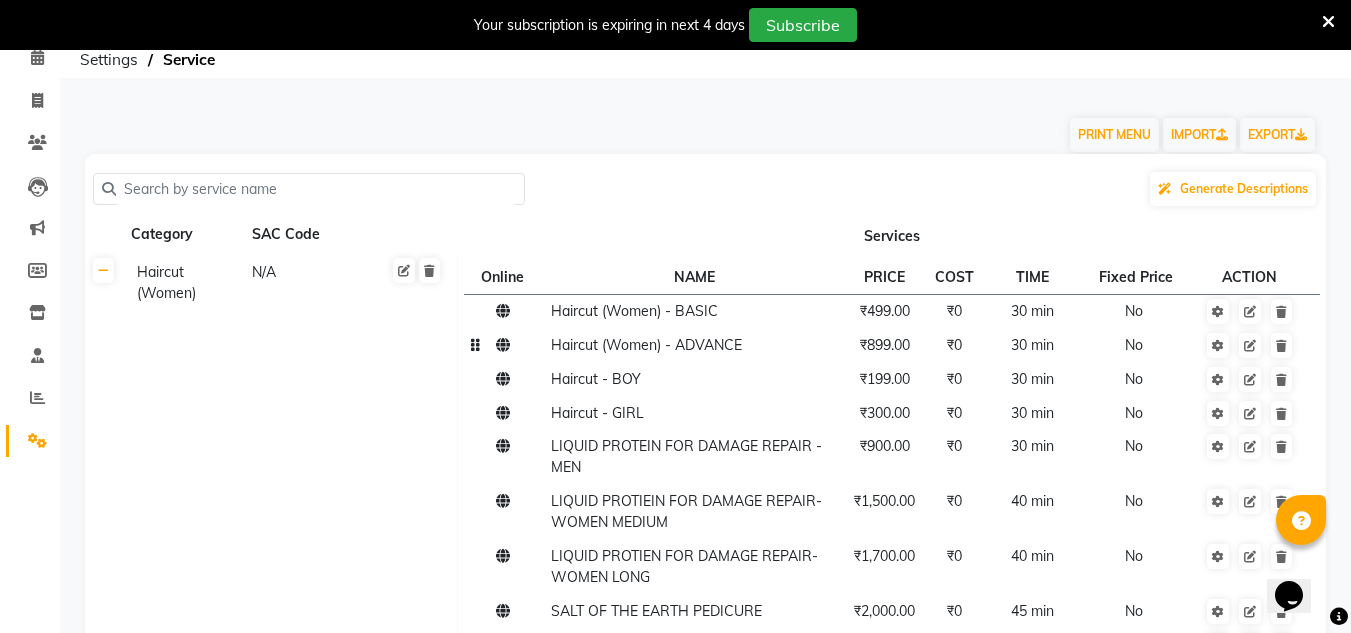 drag, startPoint x: 583, startPoint y: 338, endPoint x: 534, endPoint y: 328, distance: 50.01 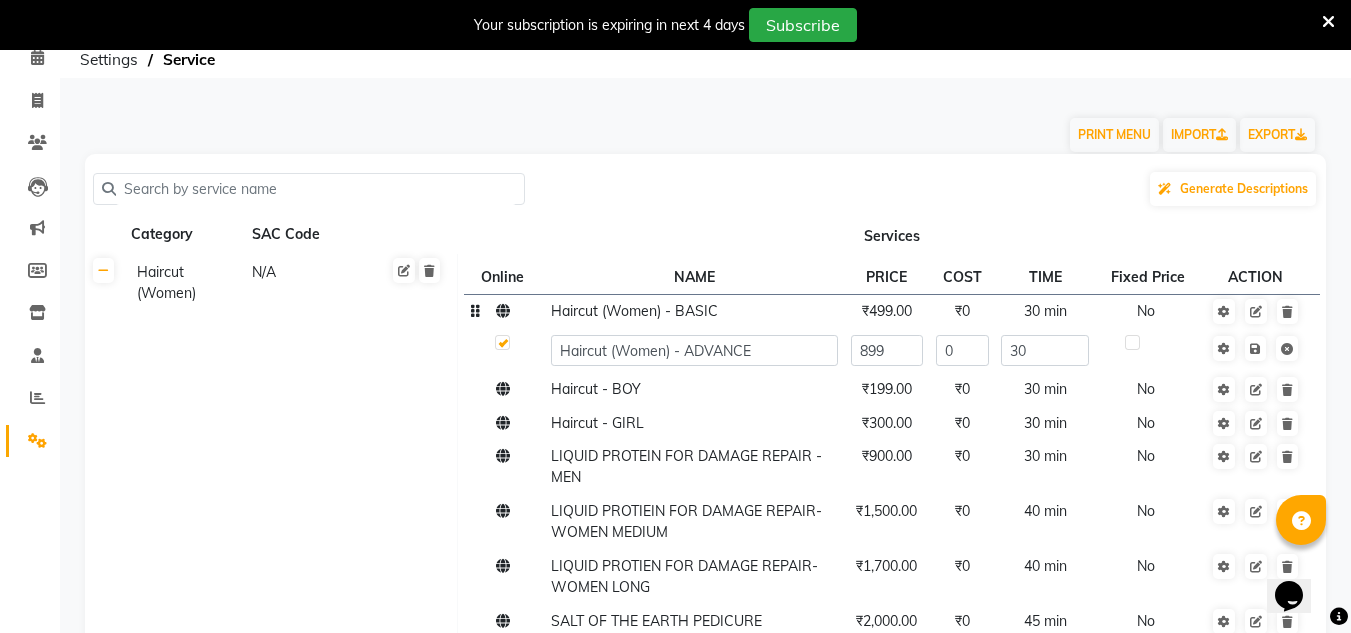 click on "Haircut (Women) - BASIC" 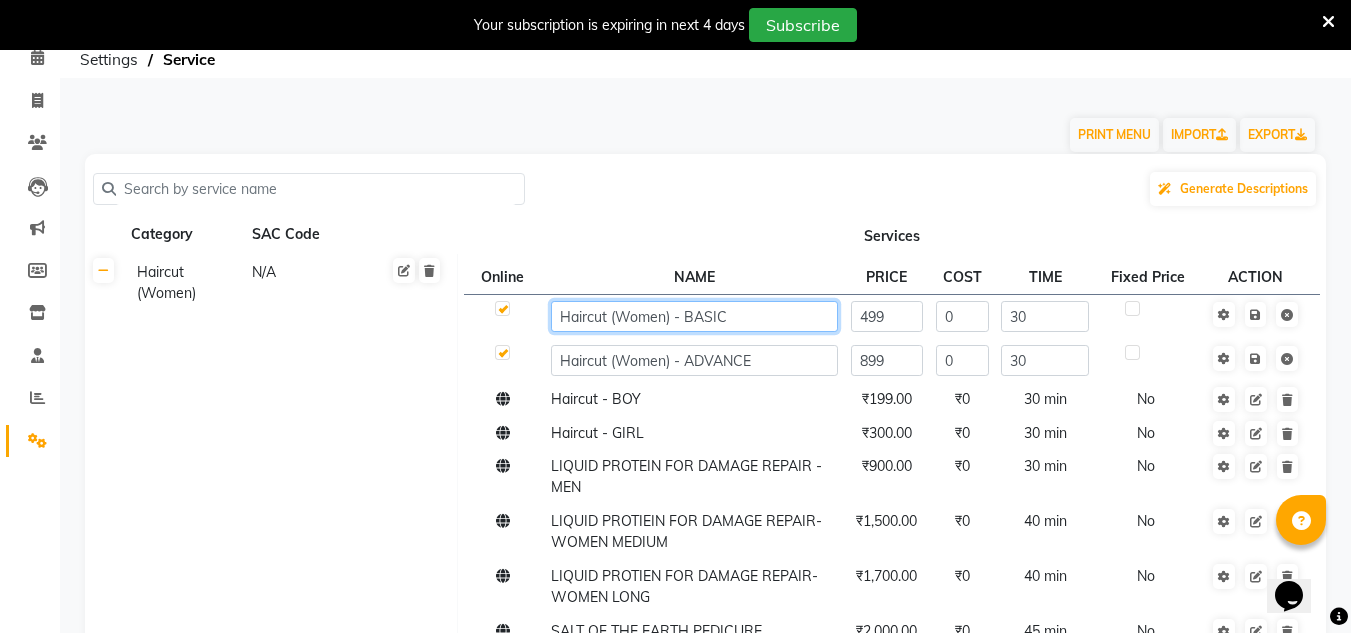 click on "Haircut (Women) - BASIC" 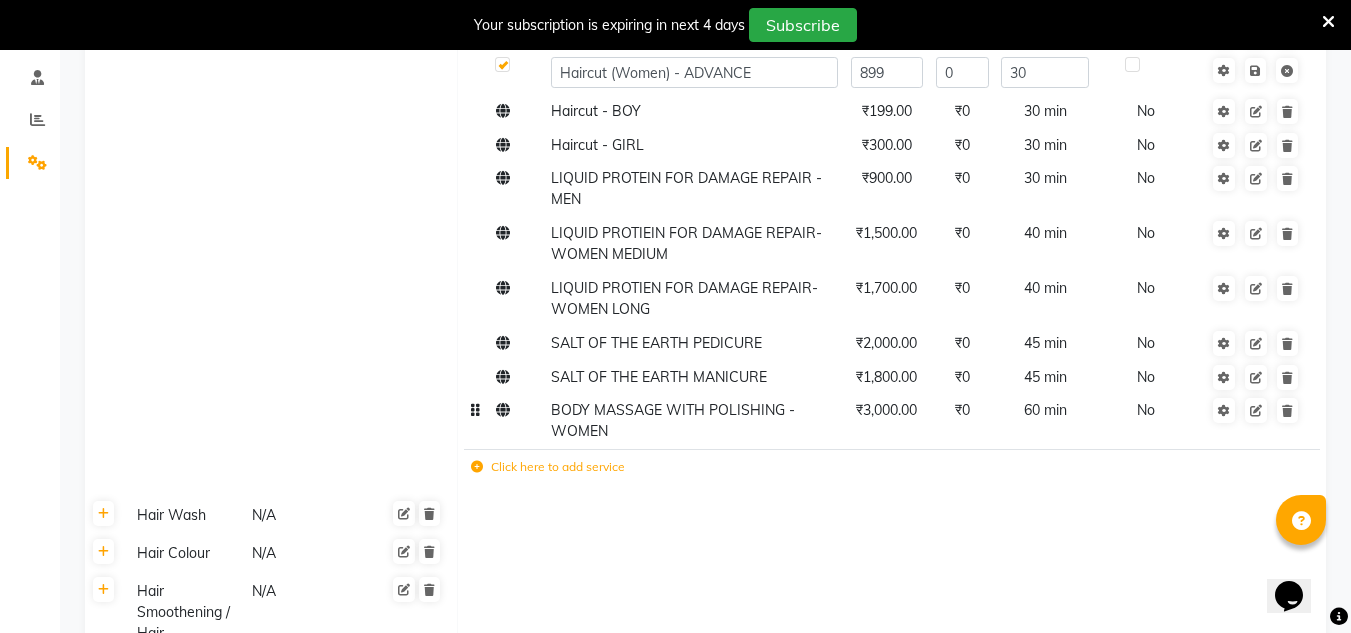 scroll, scrollTop: 231, scrollLeft: 0, axis: vertical 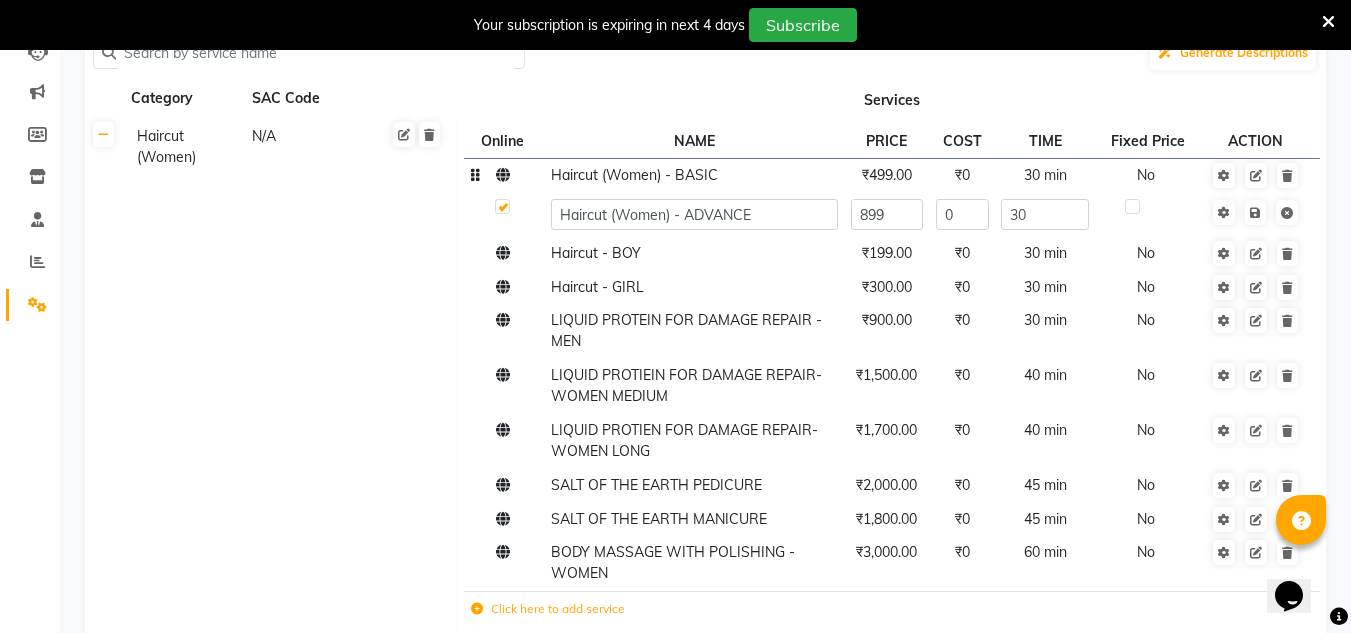 click at bounding box center (1328, 22) 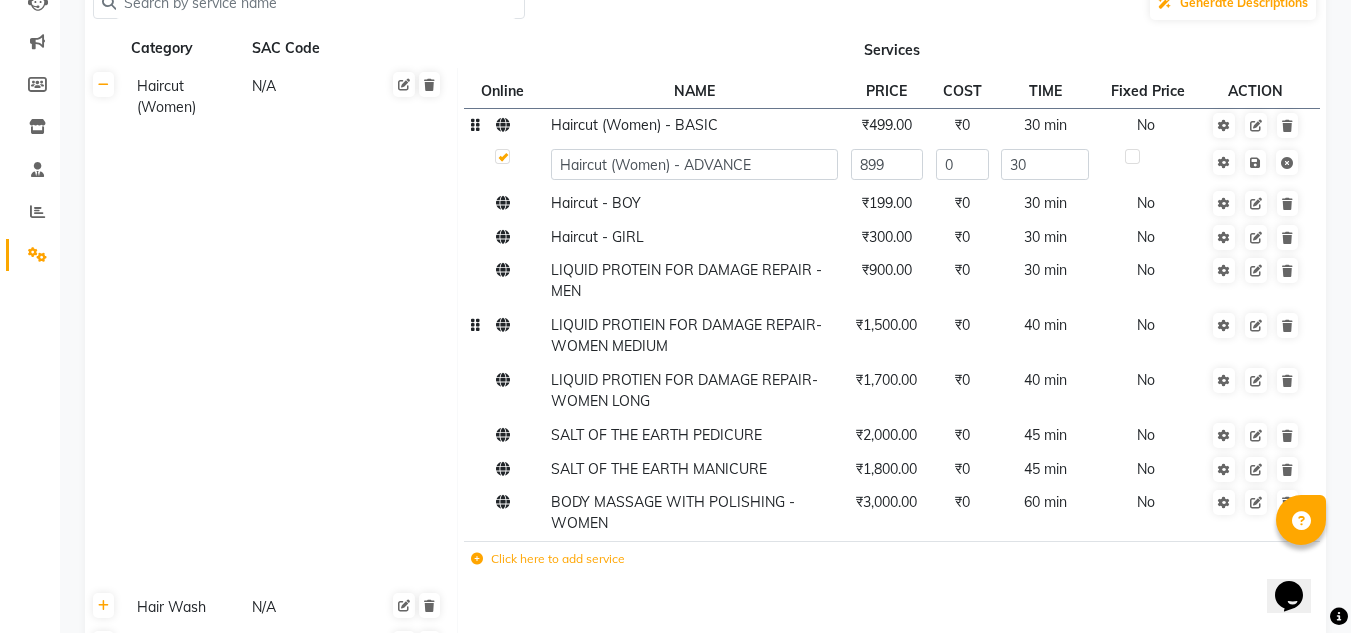 scroll, scrollTop: 0, scrollLeft: 0, axis: both 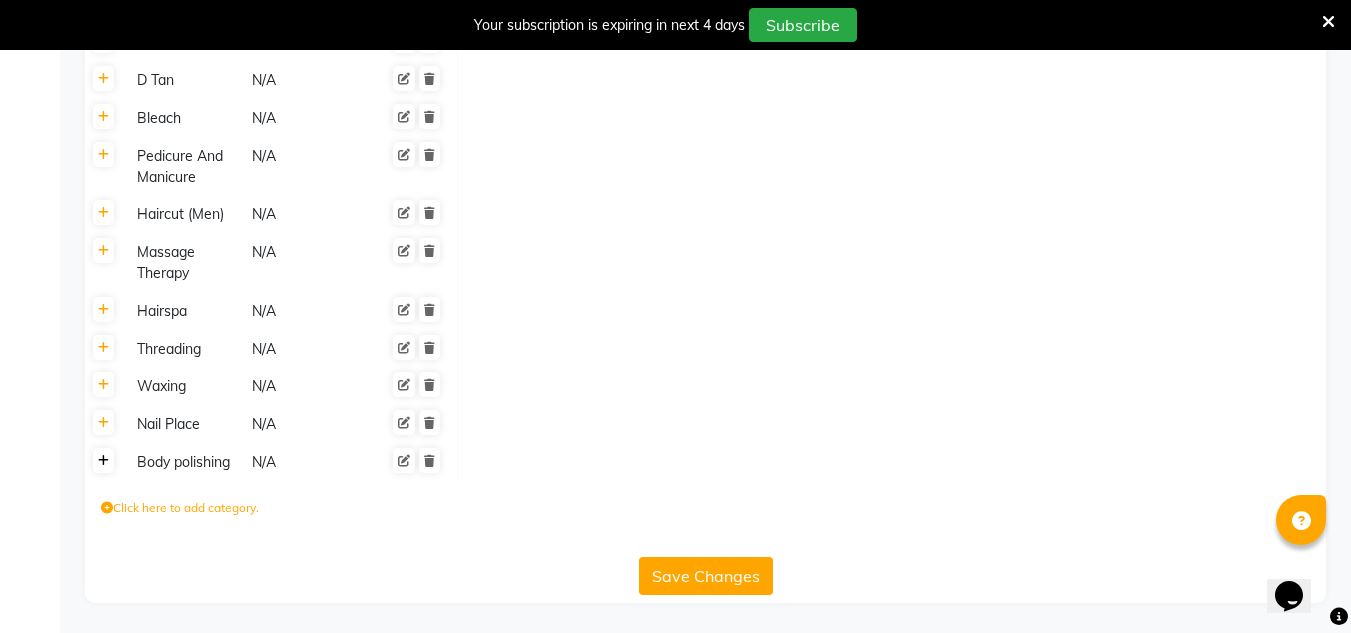 click 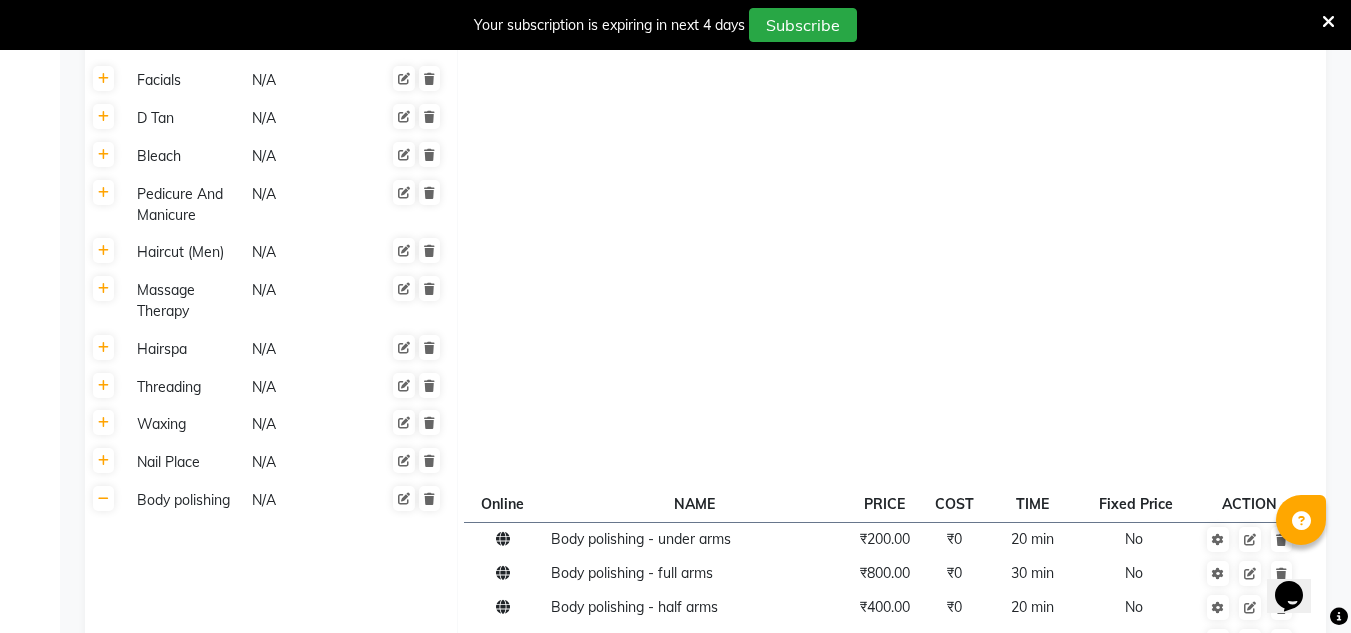 scroll, scrollTop: 1085, scrollLeft: 0, axis: vertical 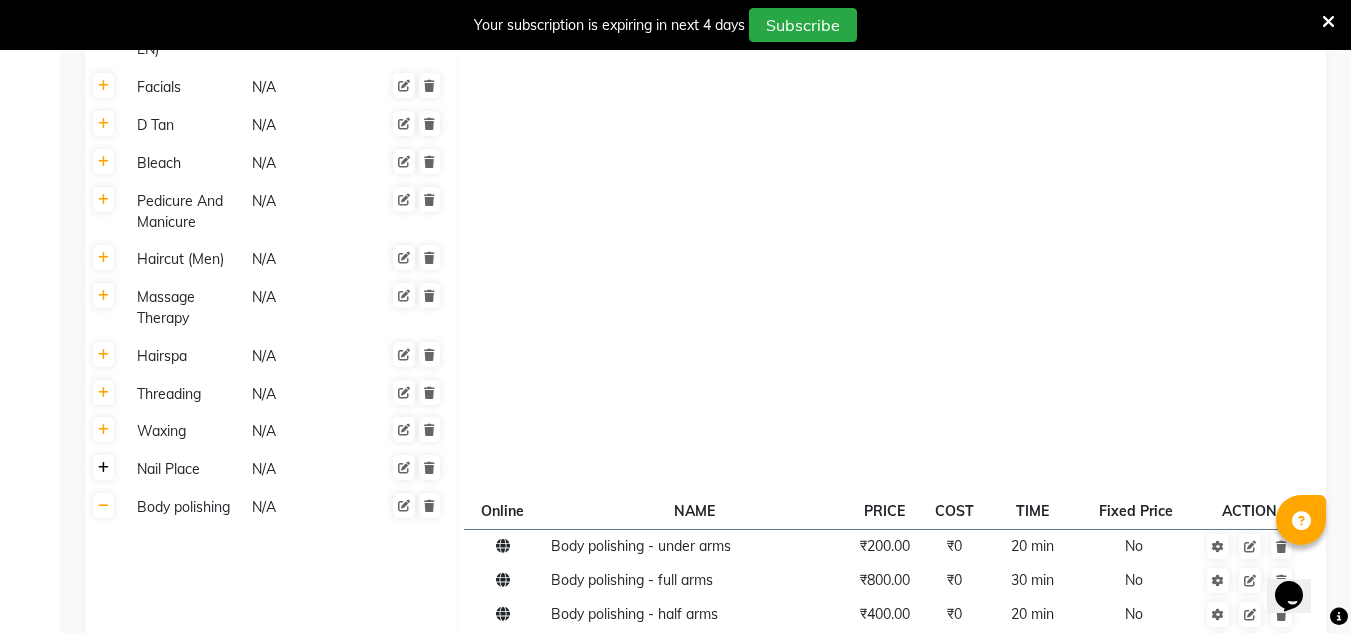 click 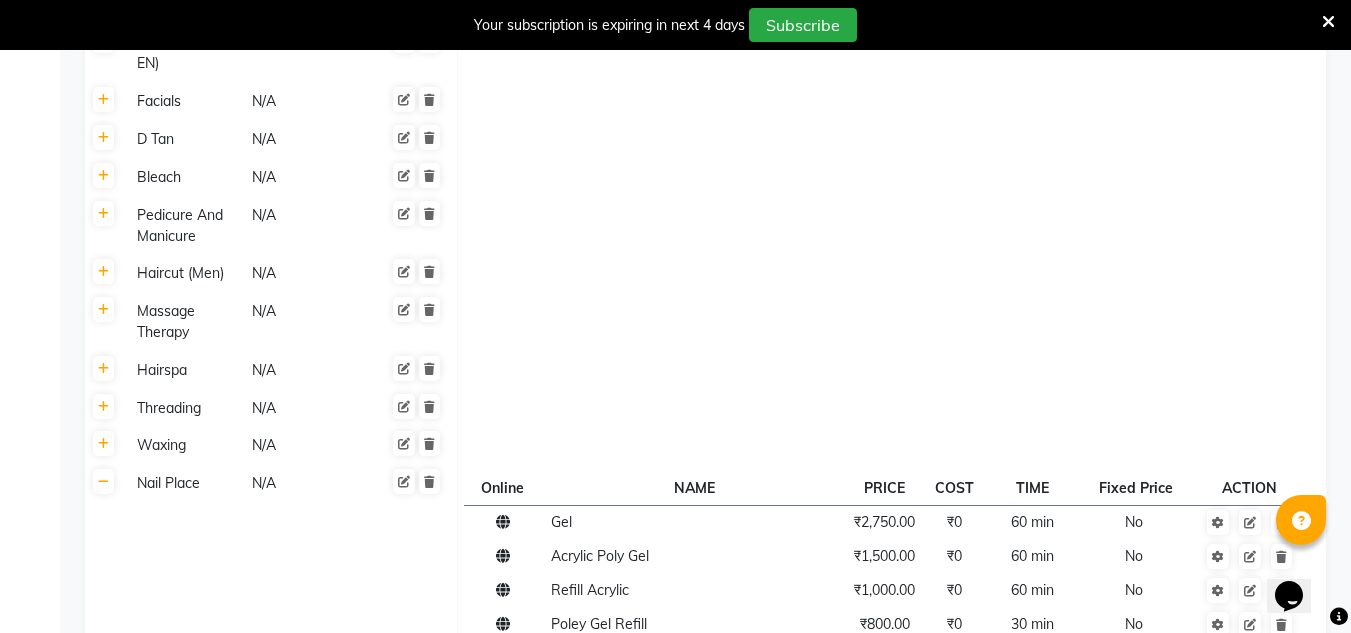scroll, scrollTop: 1068, scrollLeft: 0, axis: vertical 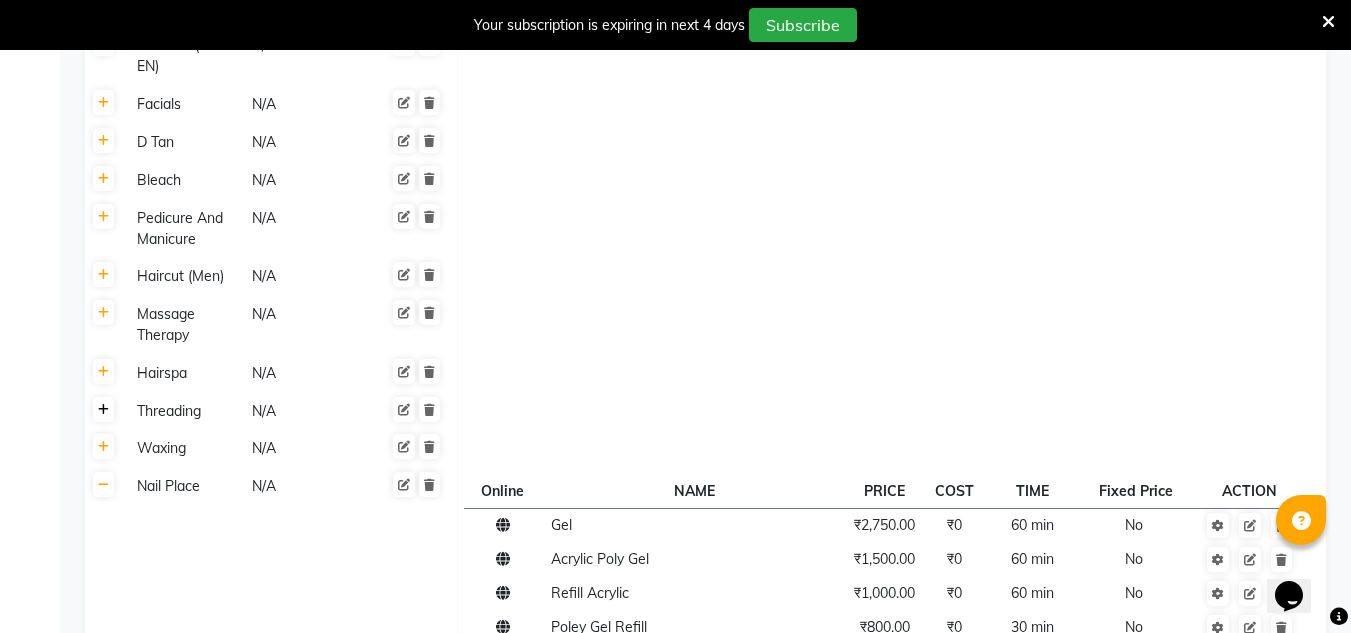 click 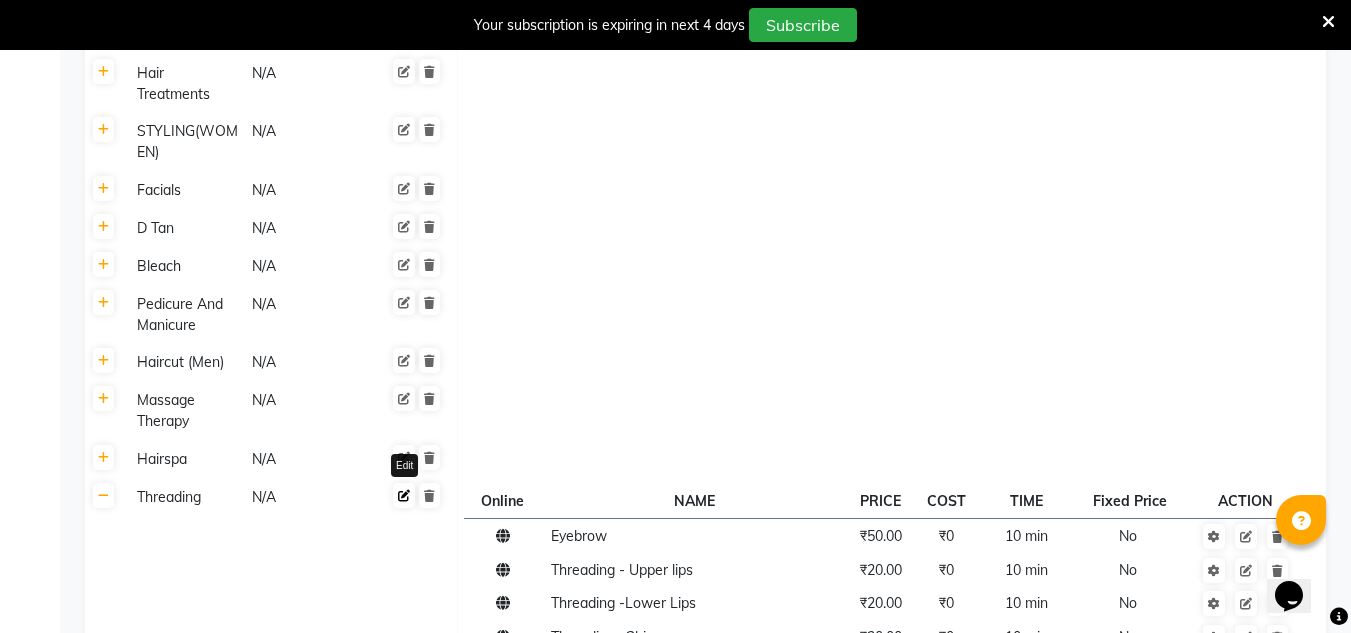 scroll, scrollTop: 979, scrollLeft: 0, axis: vertical 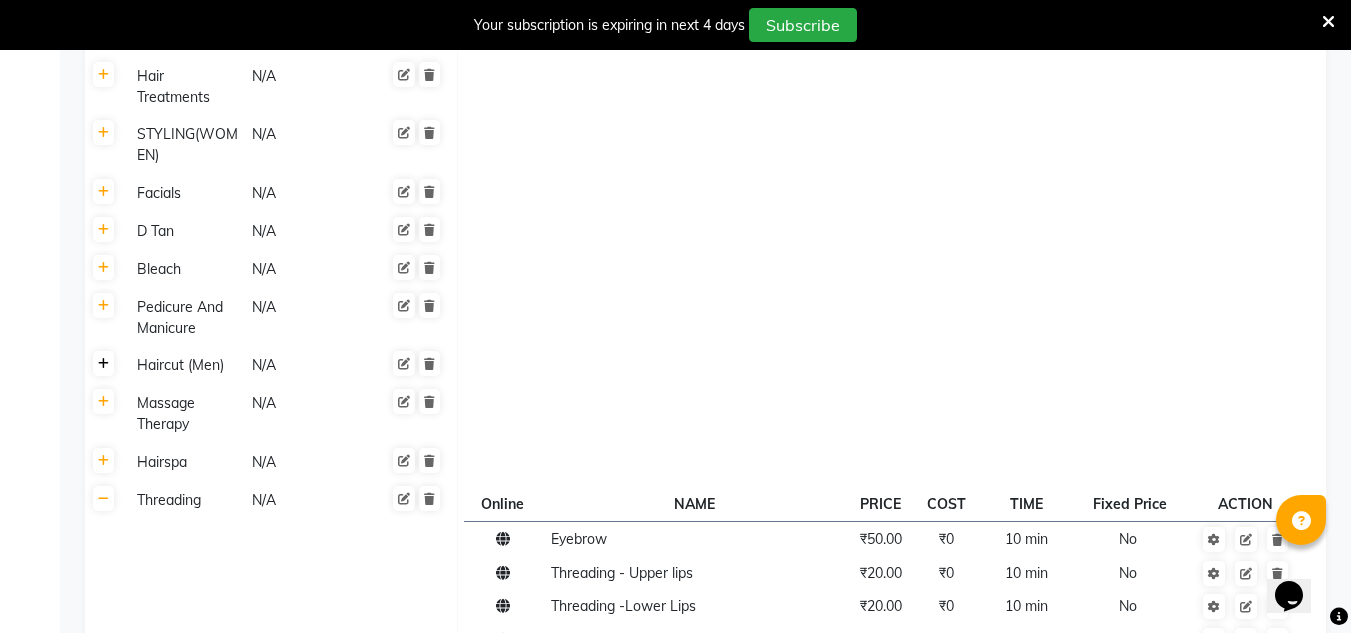 click 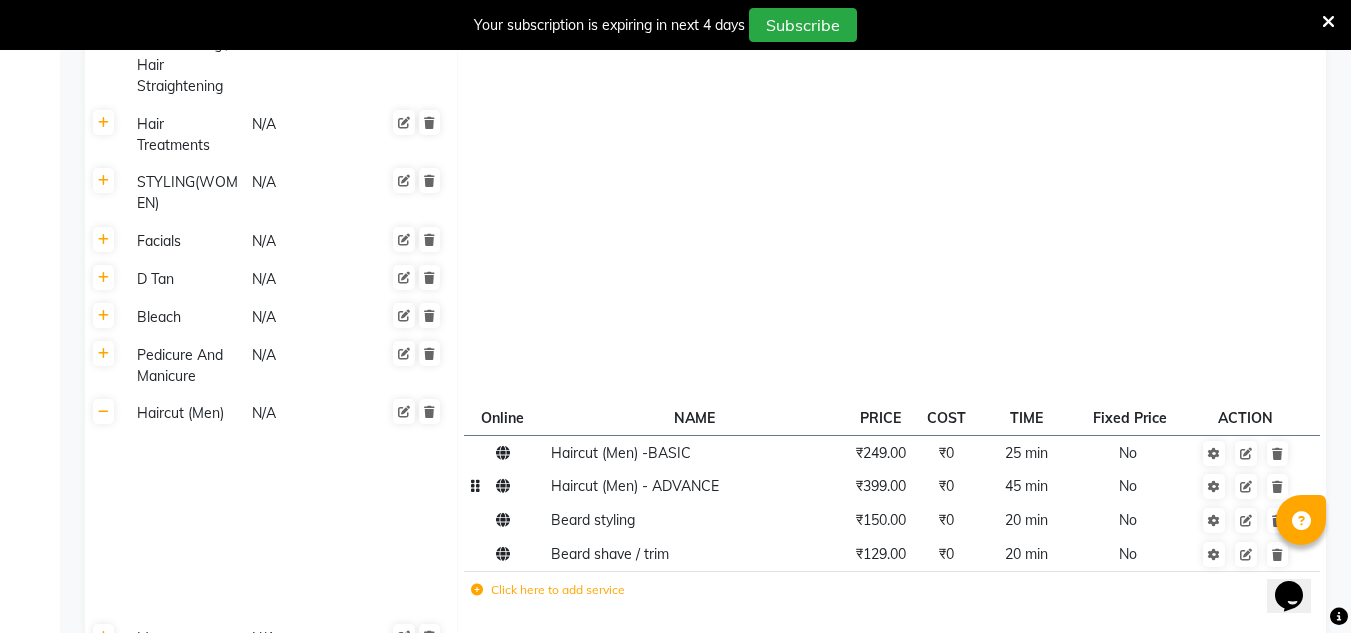 scroll, scrollTop: 915, scrollLeft: 0, axis: vertical 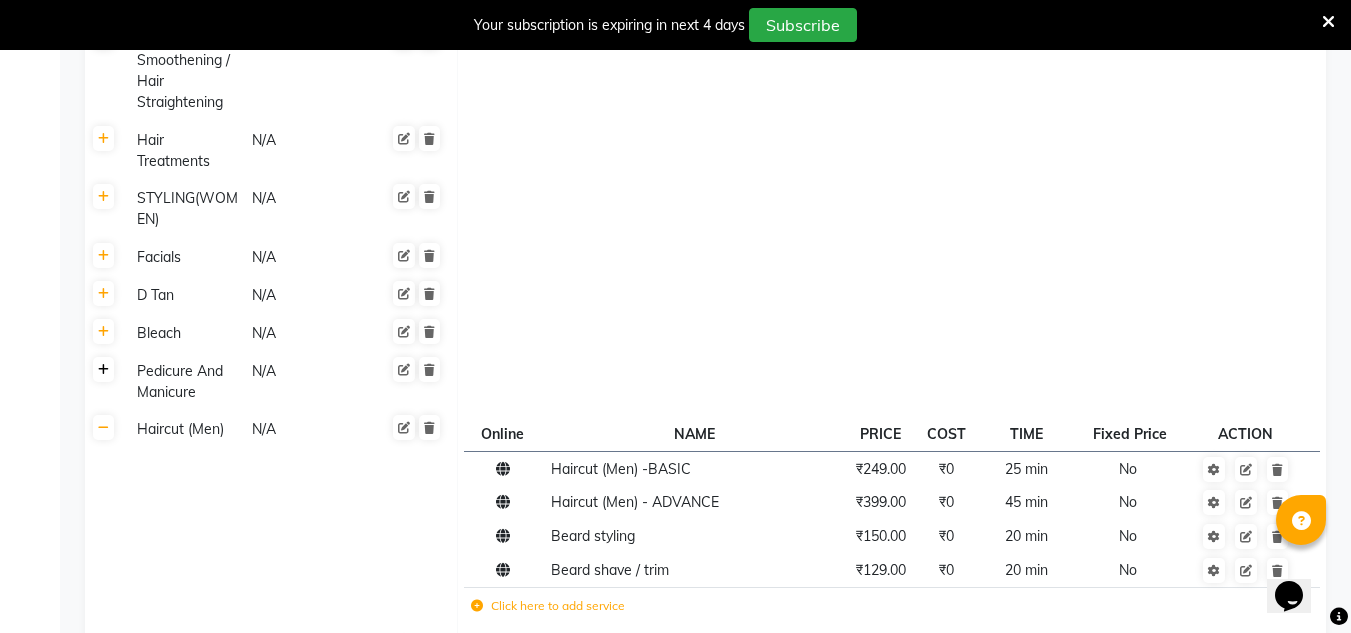 click 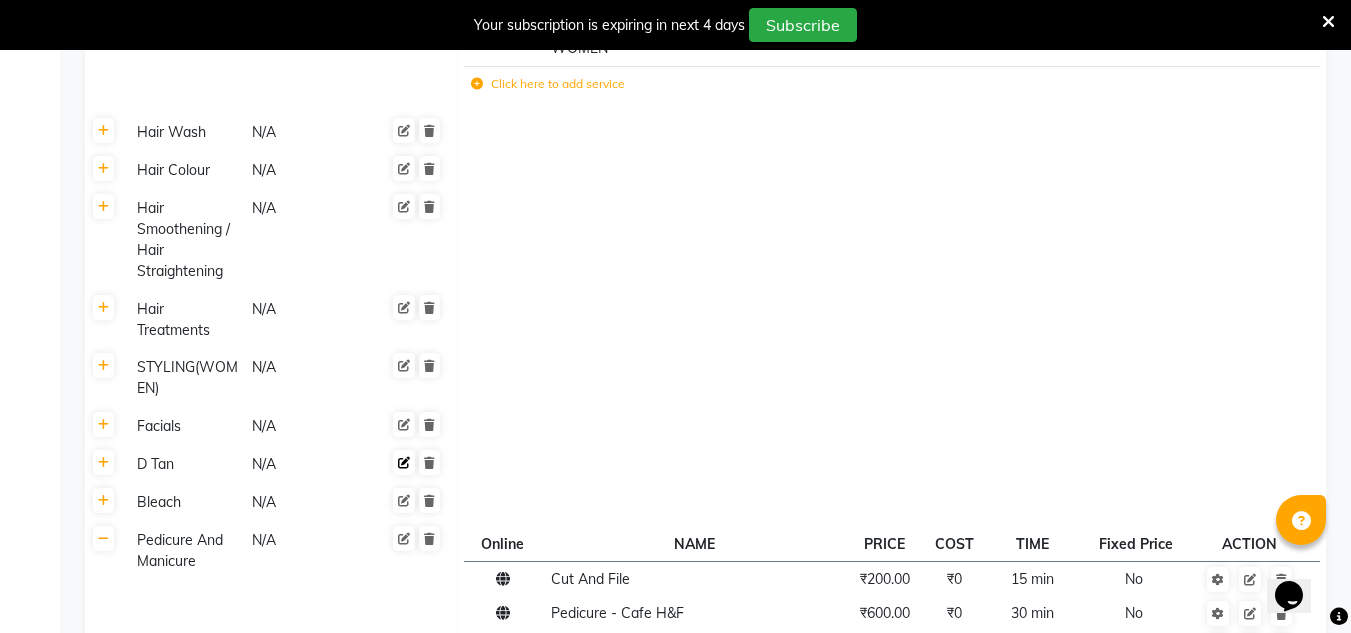 scroll, scrollTop: 735, scrollLeft: 0, axis: vertical 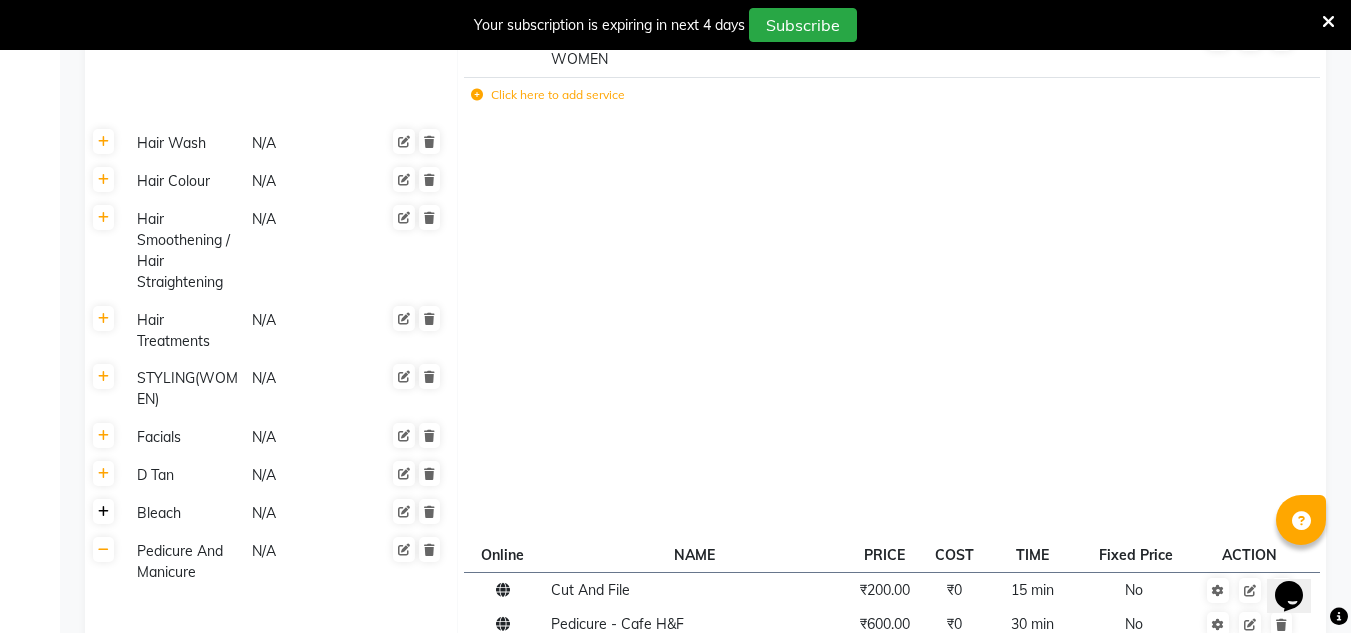 click 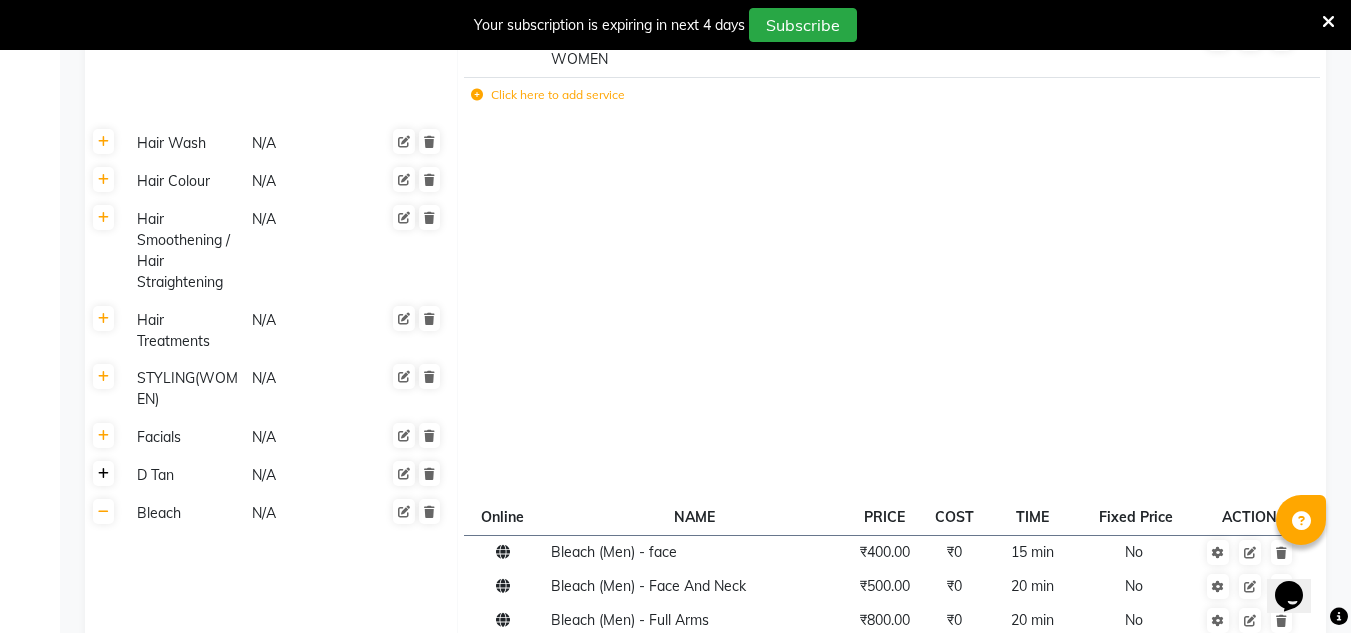 click 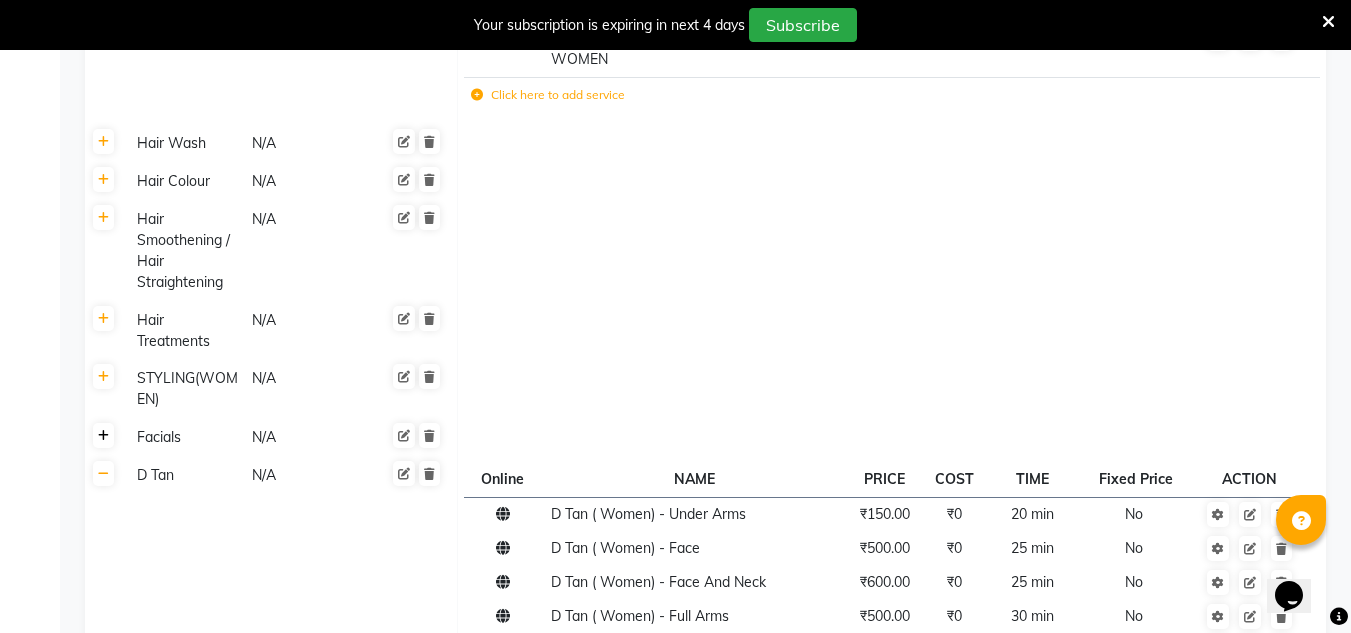 click 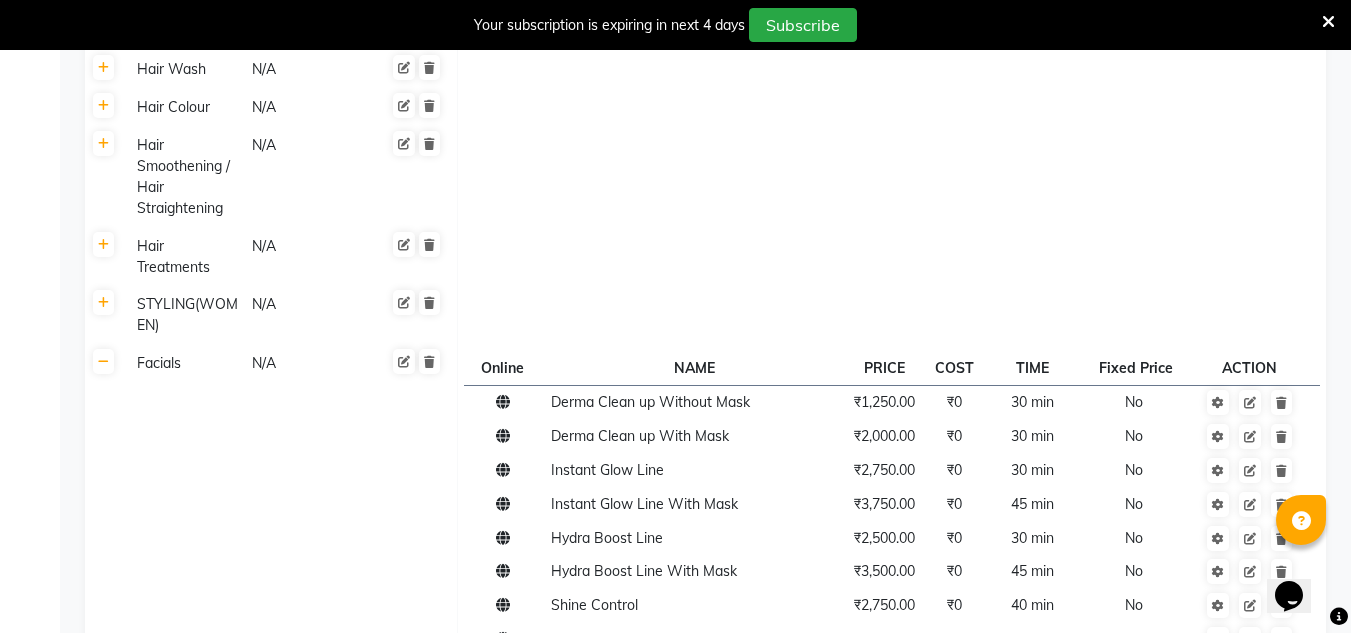 scroll, scrollTop: 808, scrollLeft: 0, axis: vertical 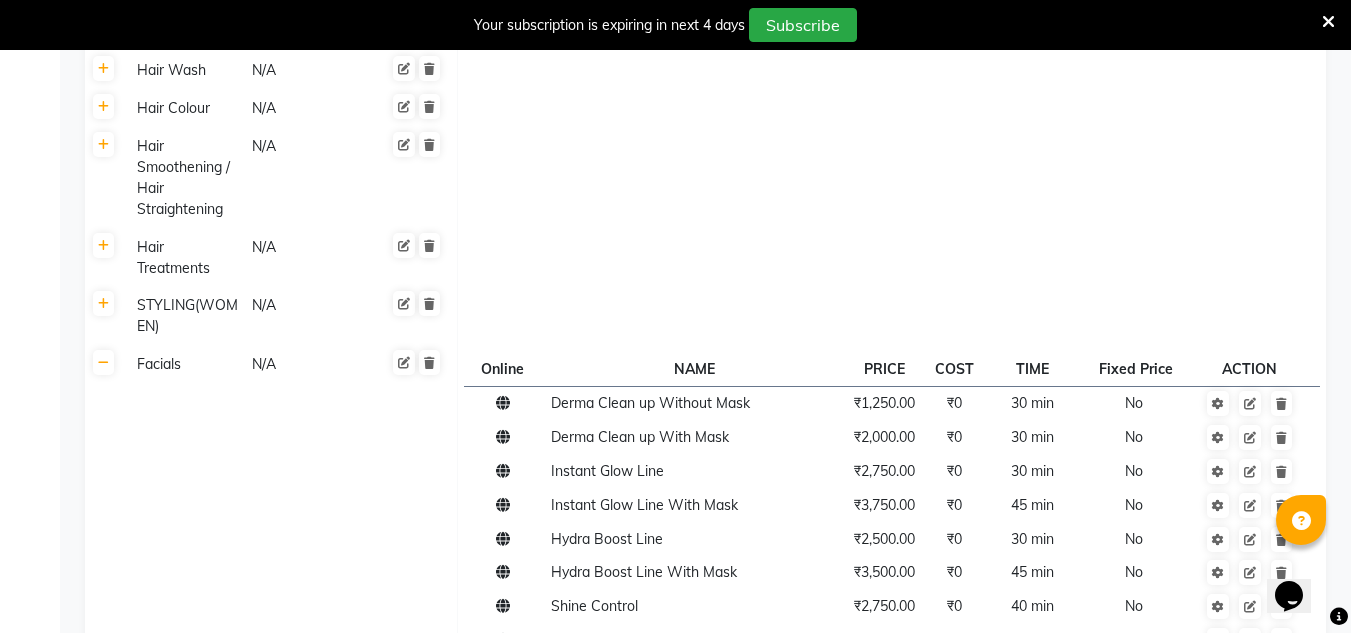 click 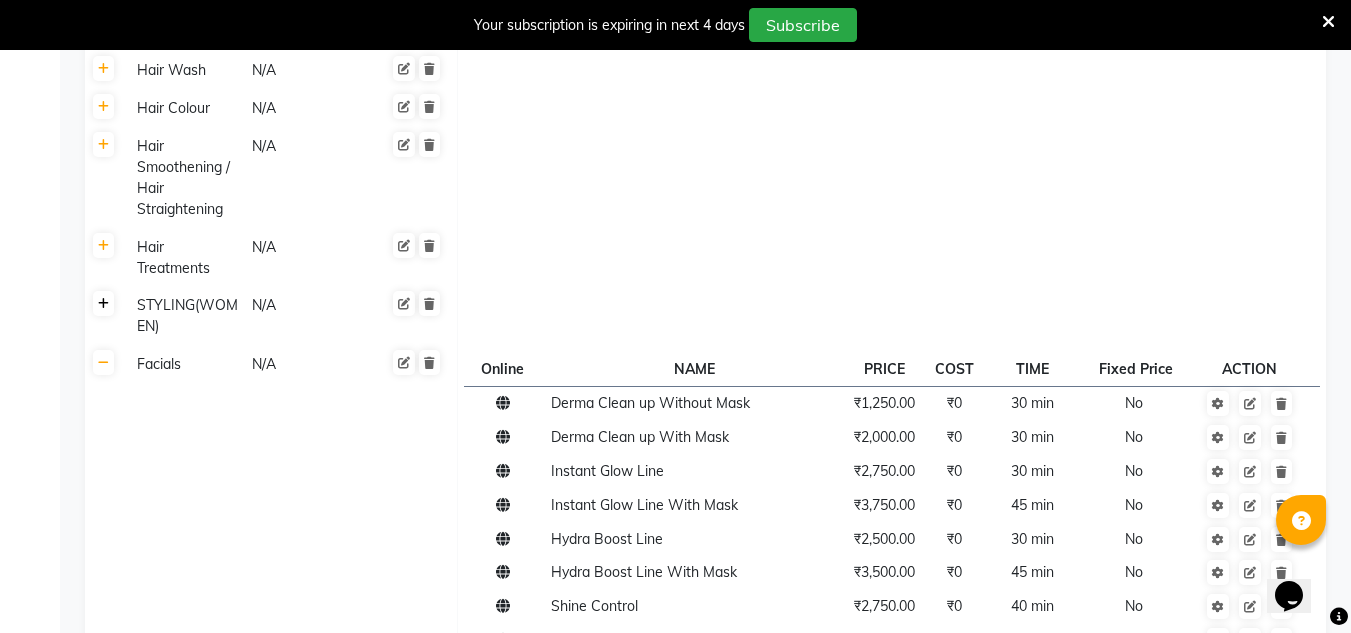 click 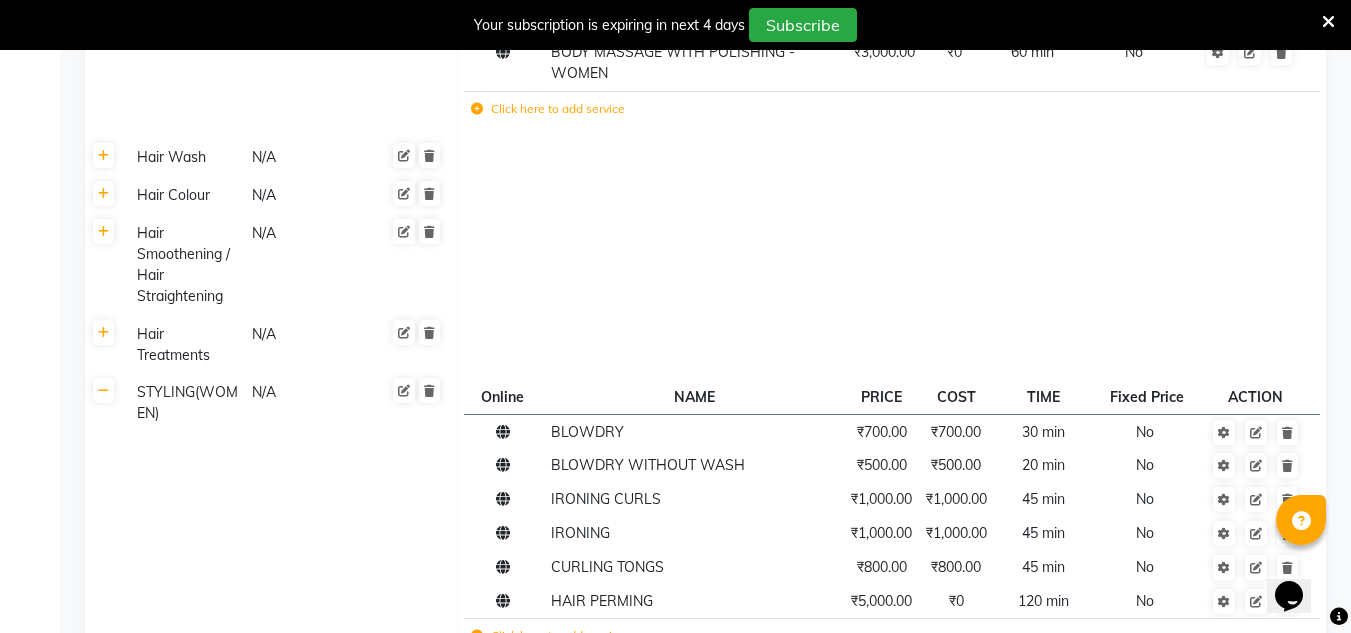 scroll, scrollTop: 720, scrollLeft: 0, axis: vertical 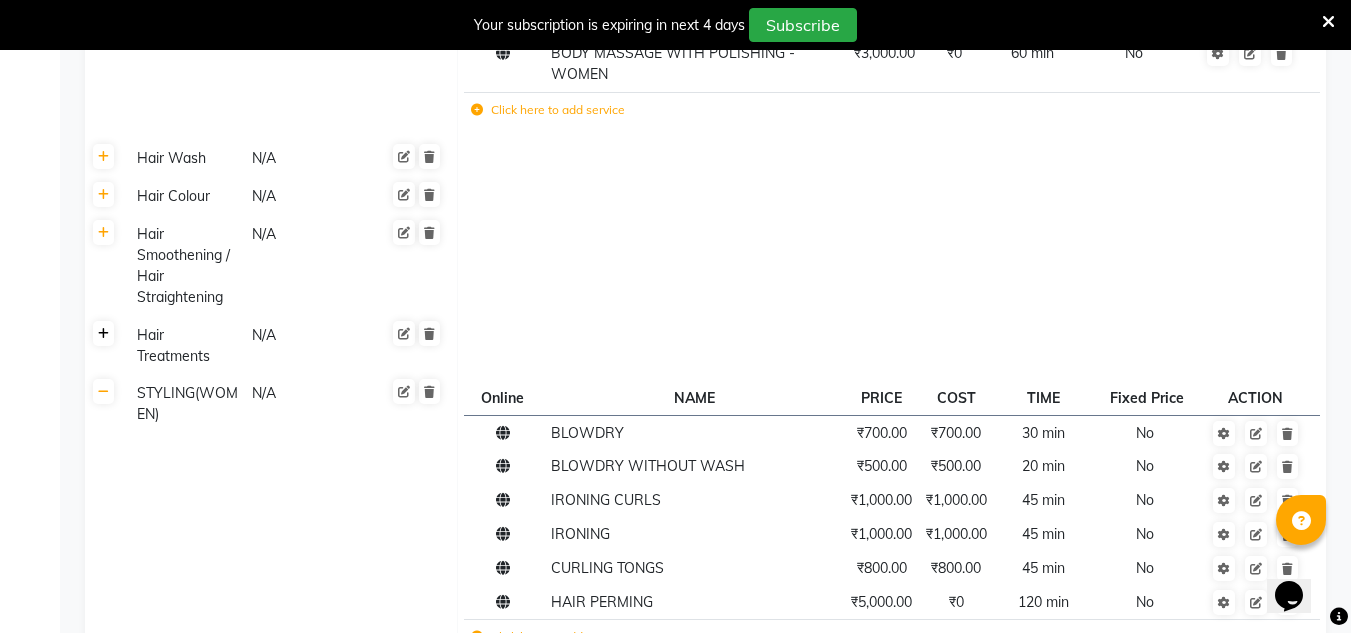 click 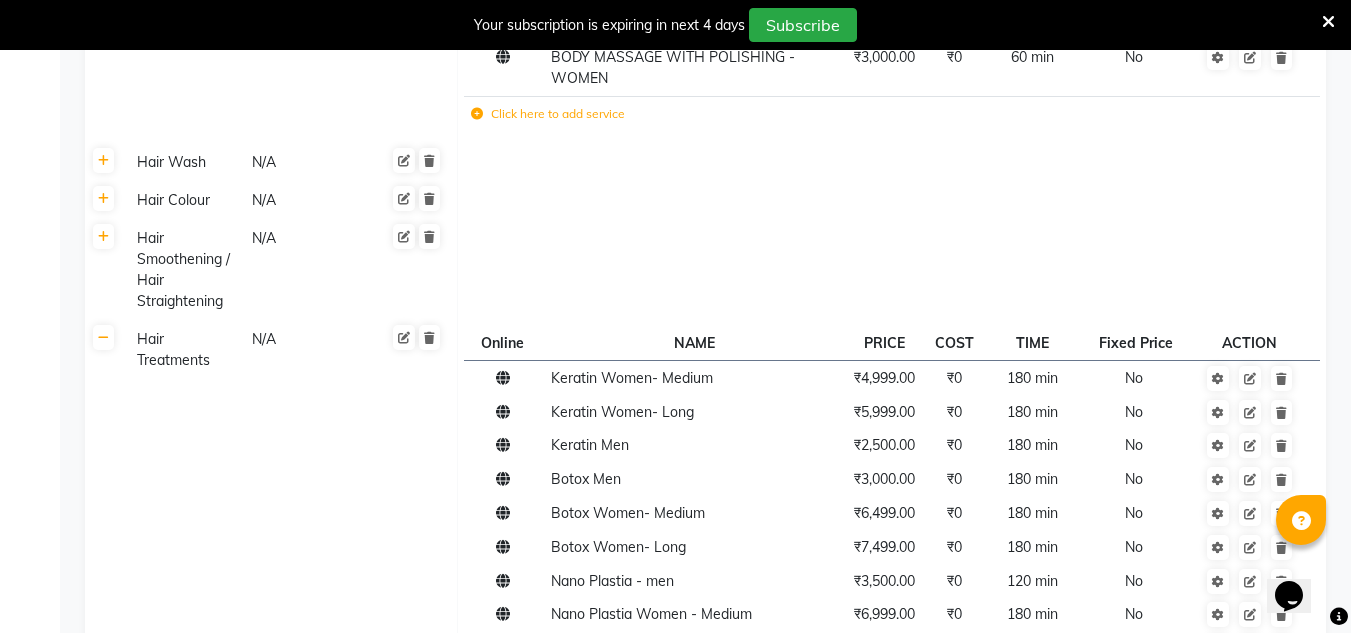scroll, scrollTop: 715, scrollLeft: 0, axis: vertical 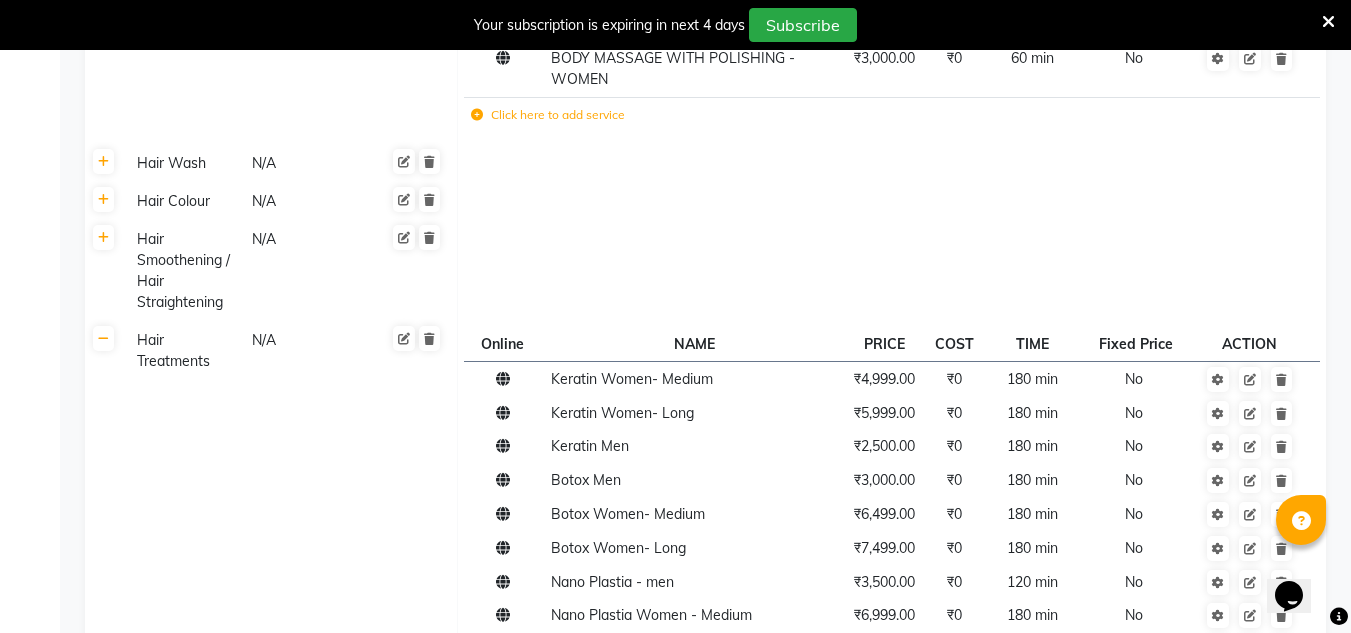 click 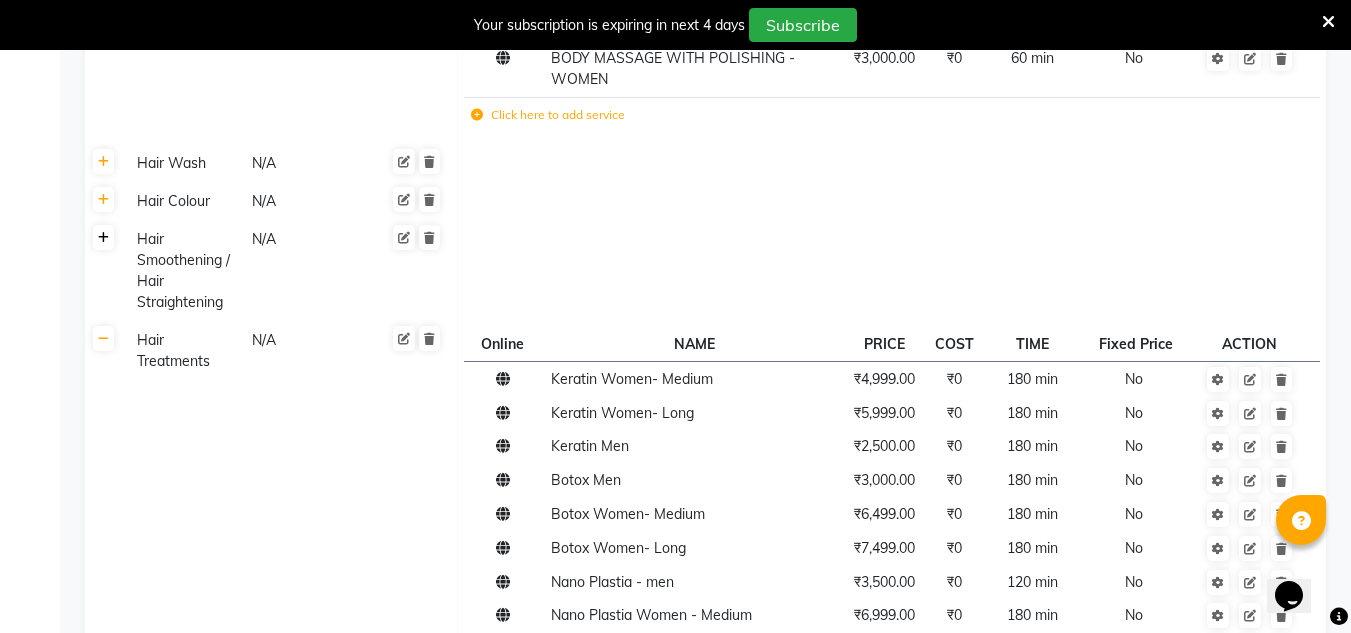 click 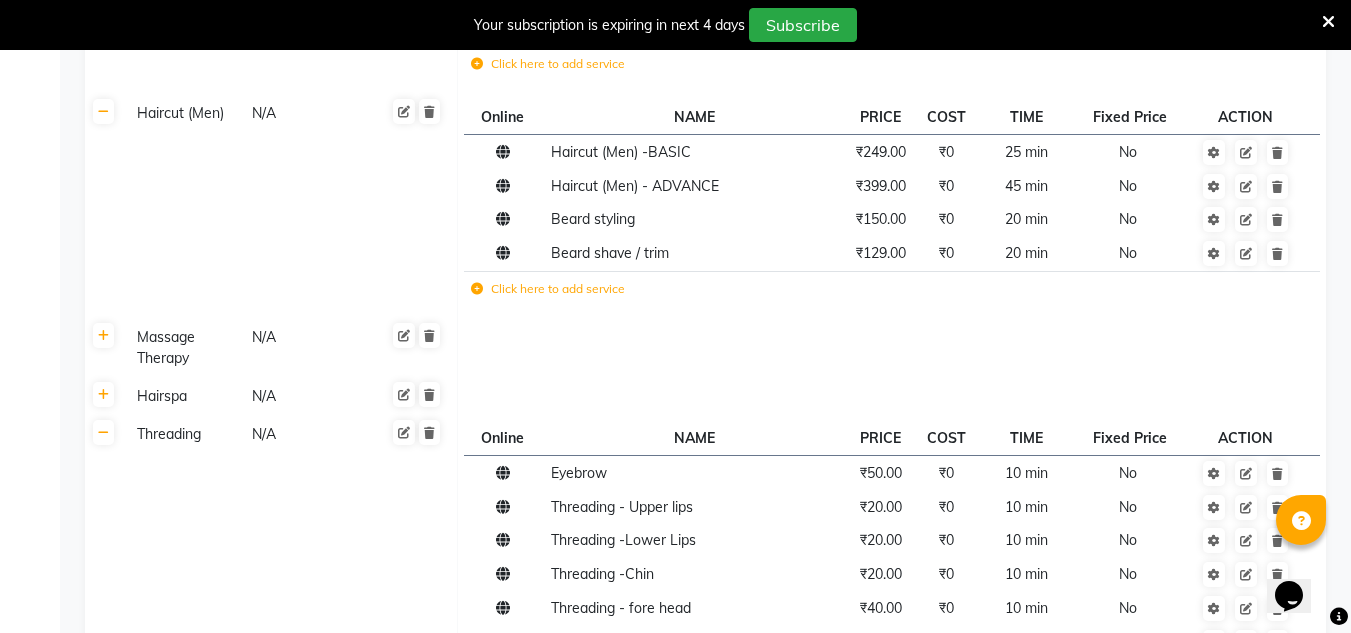 scroll, scrollTop: 4592, scrollLeft: 0, axis: vertical 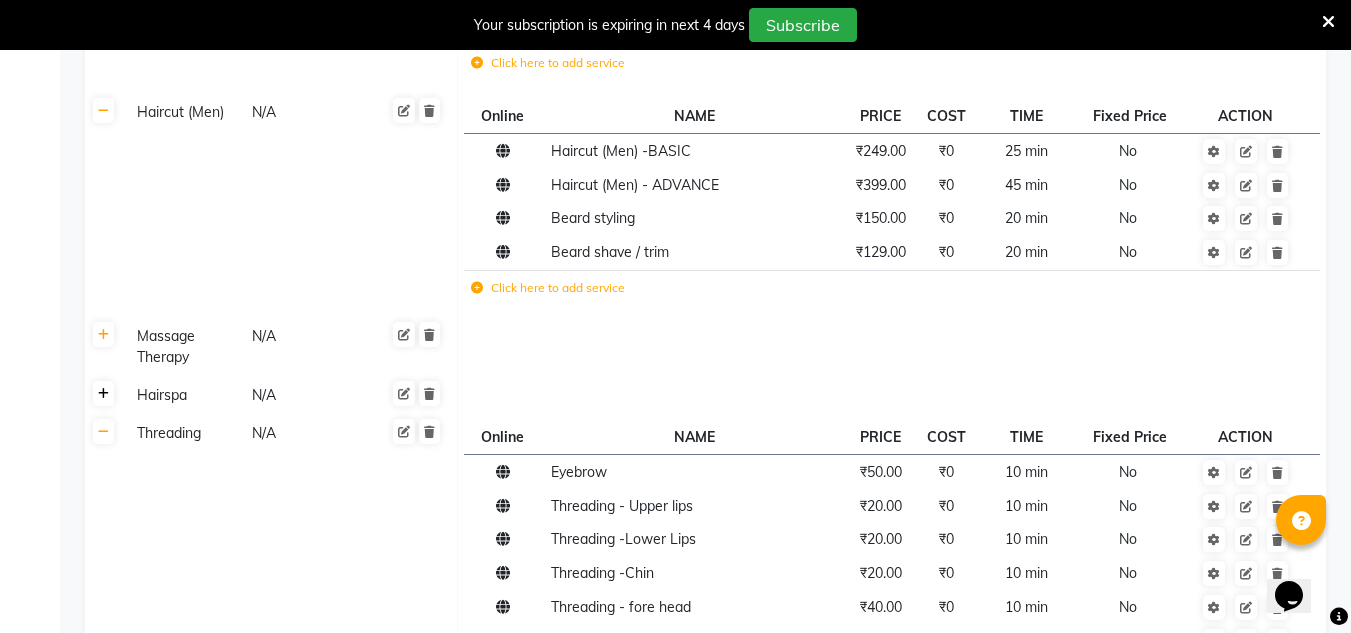 click 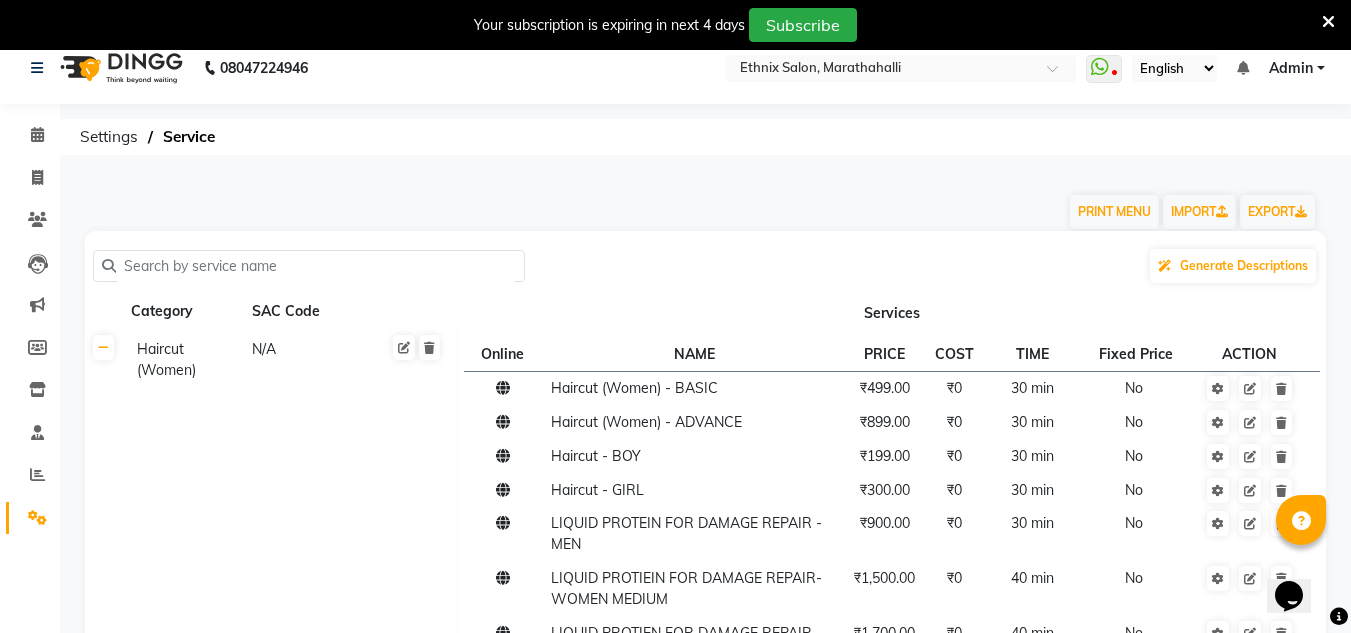 scroll, scrollTop: 0, scrollLeft: 0, axis: both 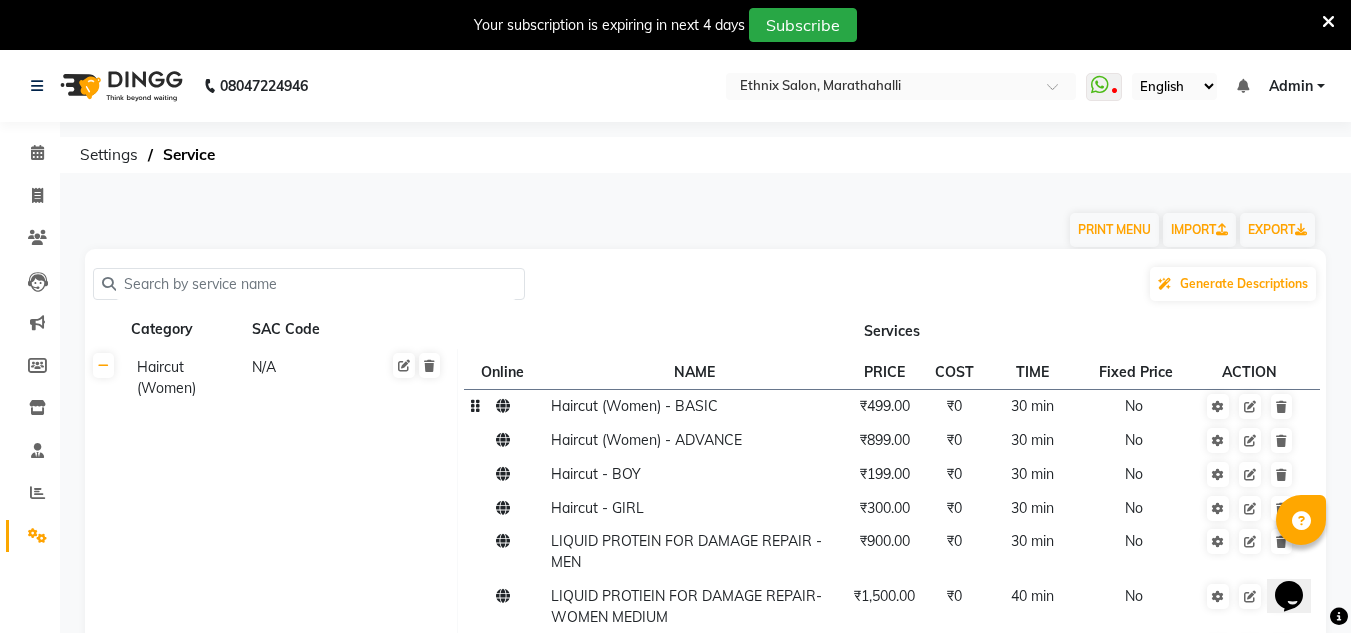 click on "Haircut (Women) - BASIC" 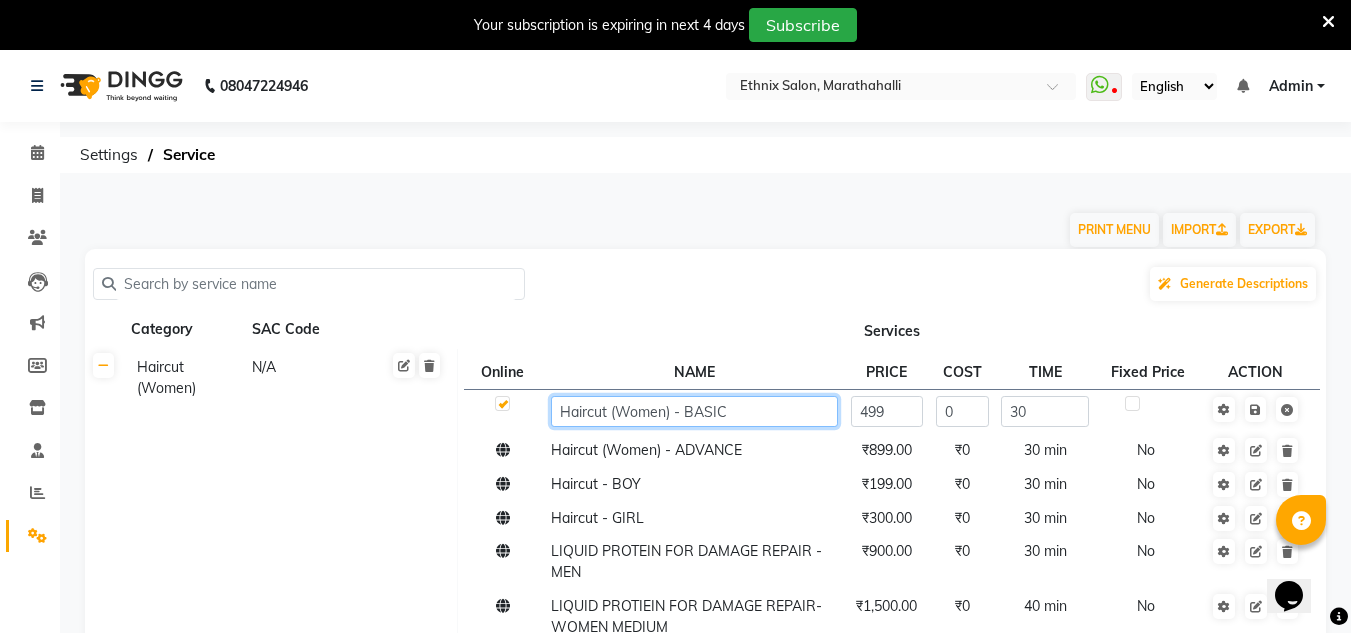 click on "Haircut (Women) - BASIC" 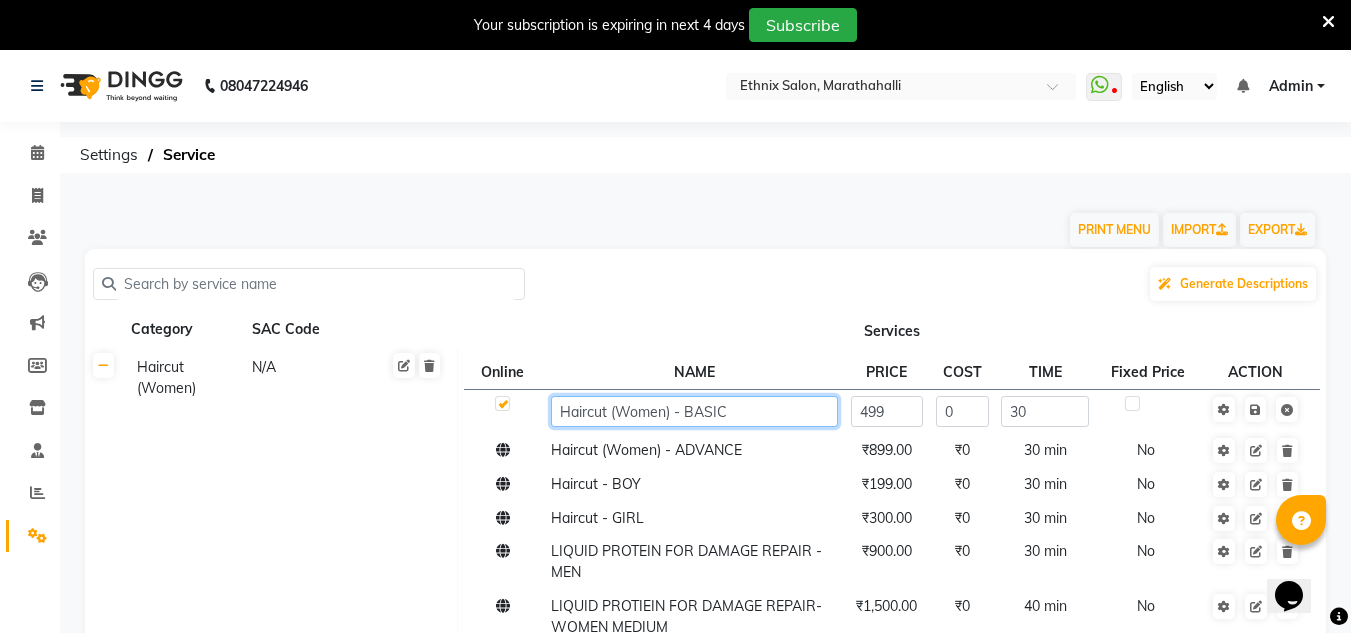 click on "Haircut (Women) - BASIC" 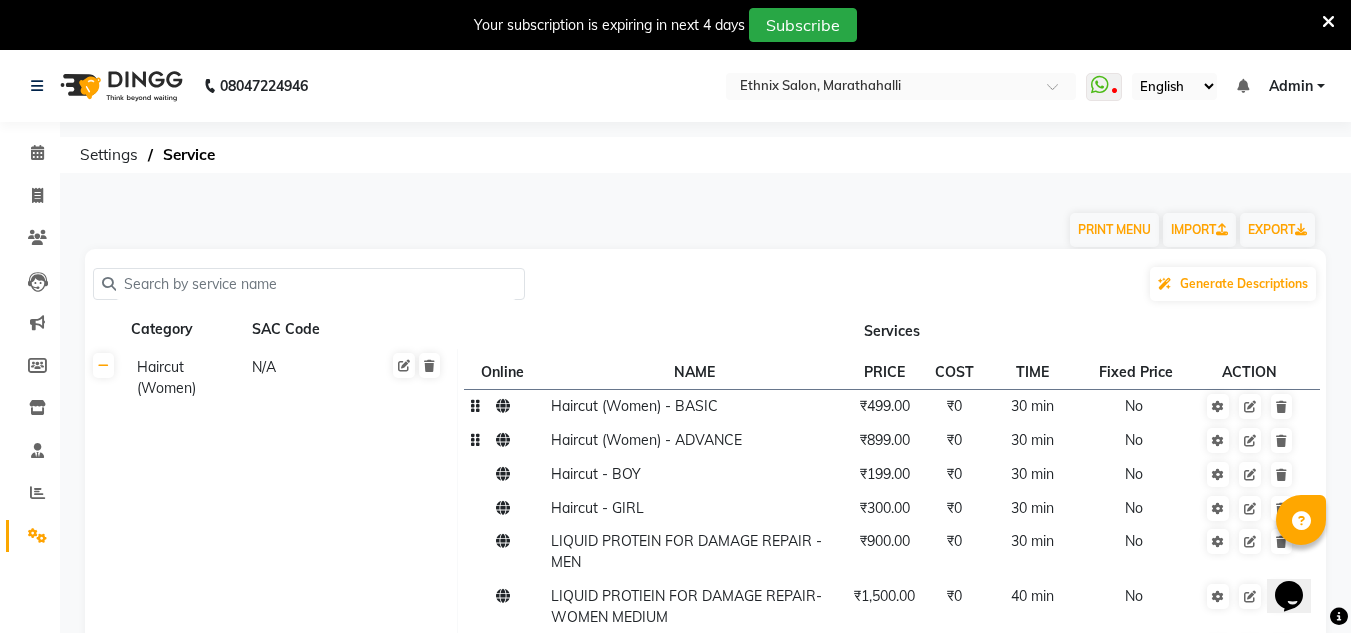 click on "Haircut (Women) - ADVANCE" 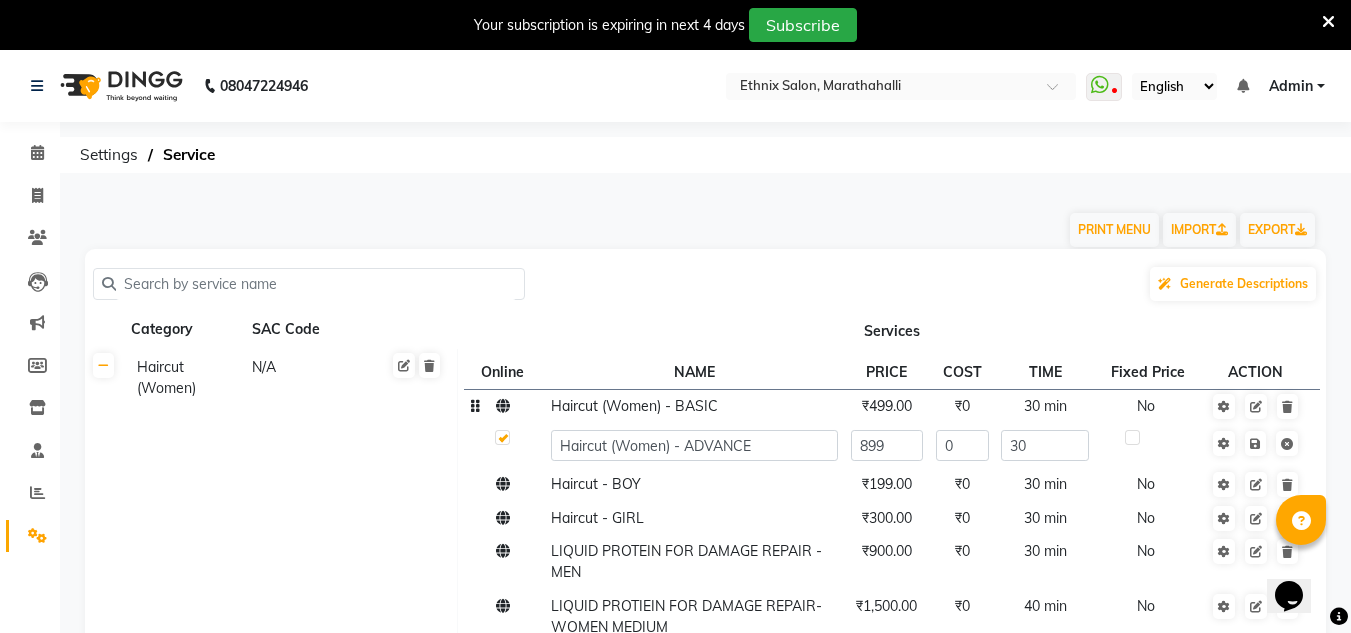 click on "Haircut (Women) - ADVANCE" 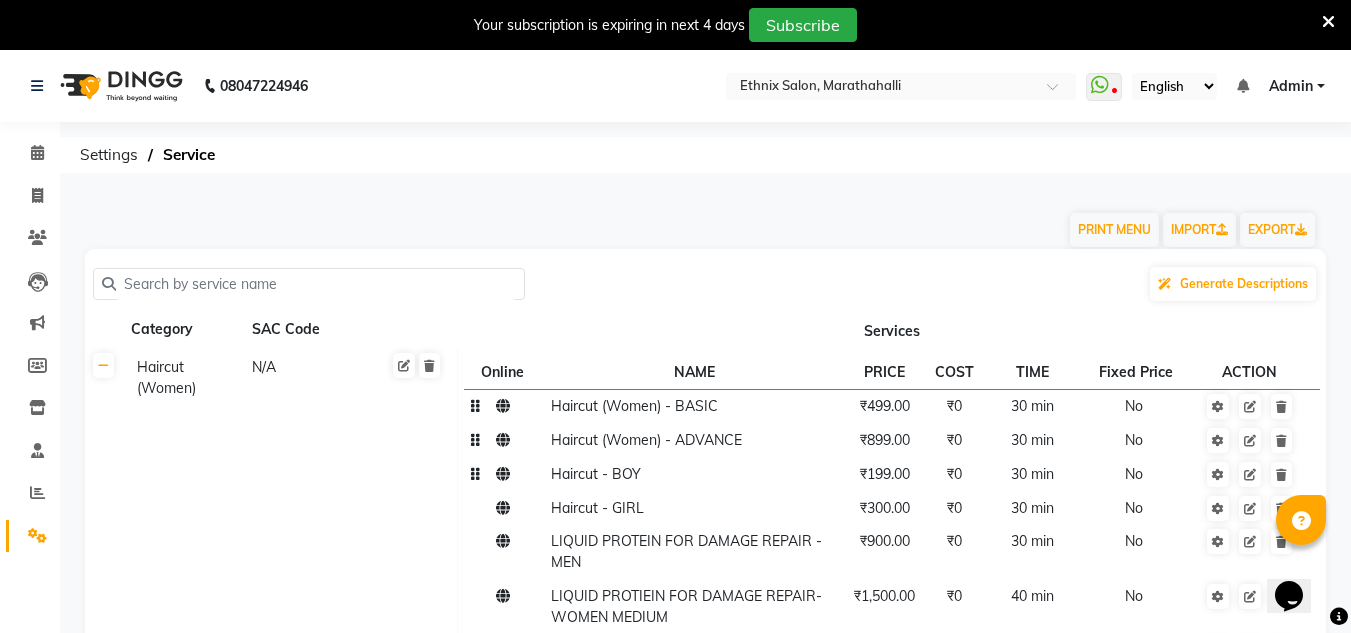 click on "Haircut - BOY" 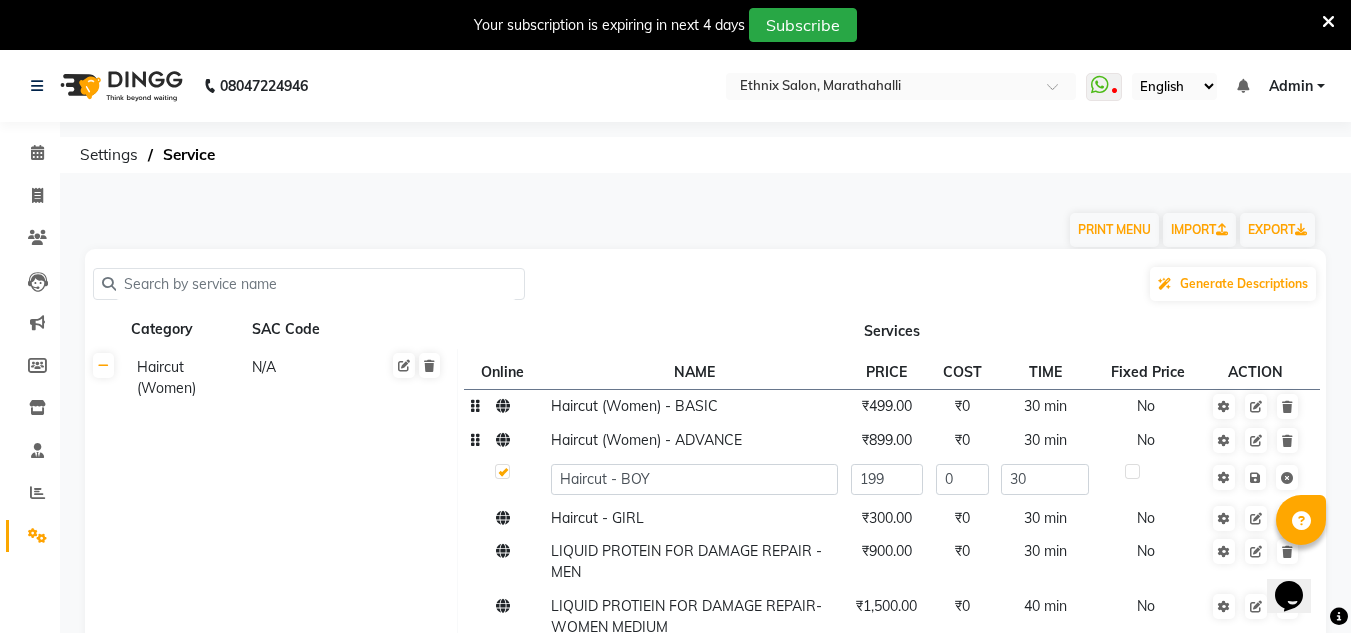 click on "Haircut - BOY" 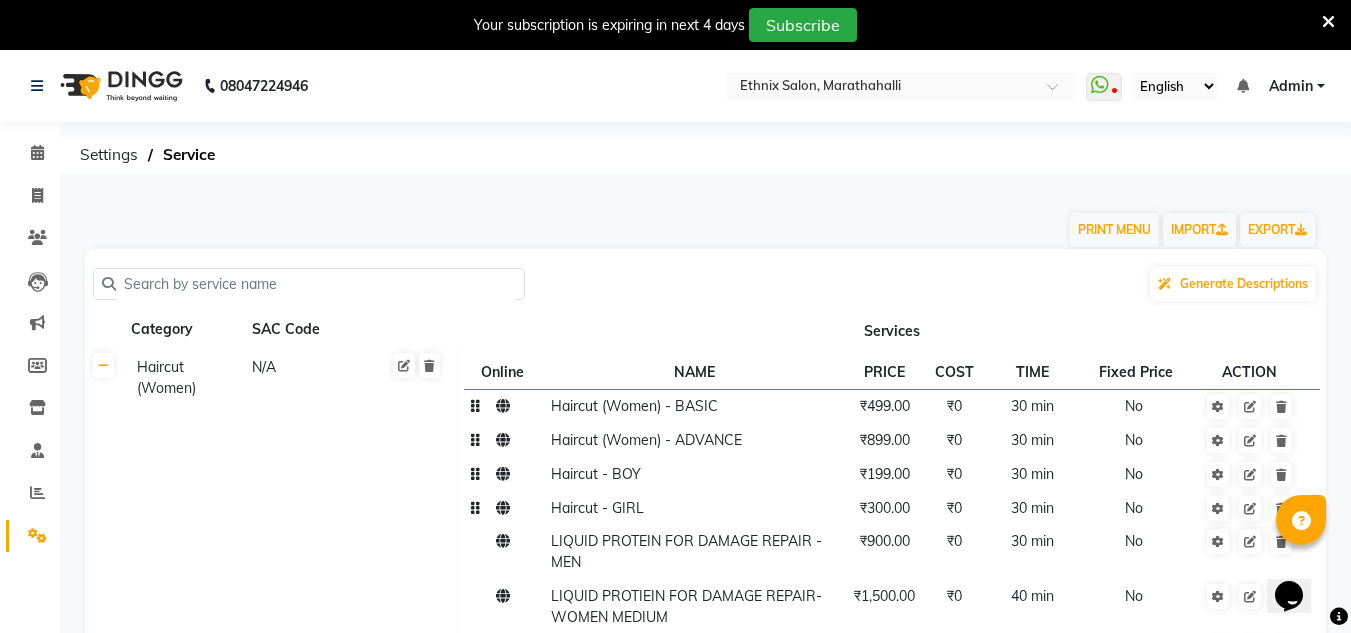 click on "Haircut - GIRL" 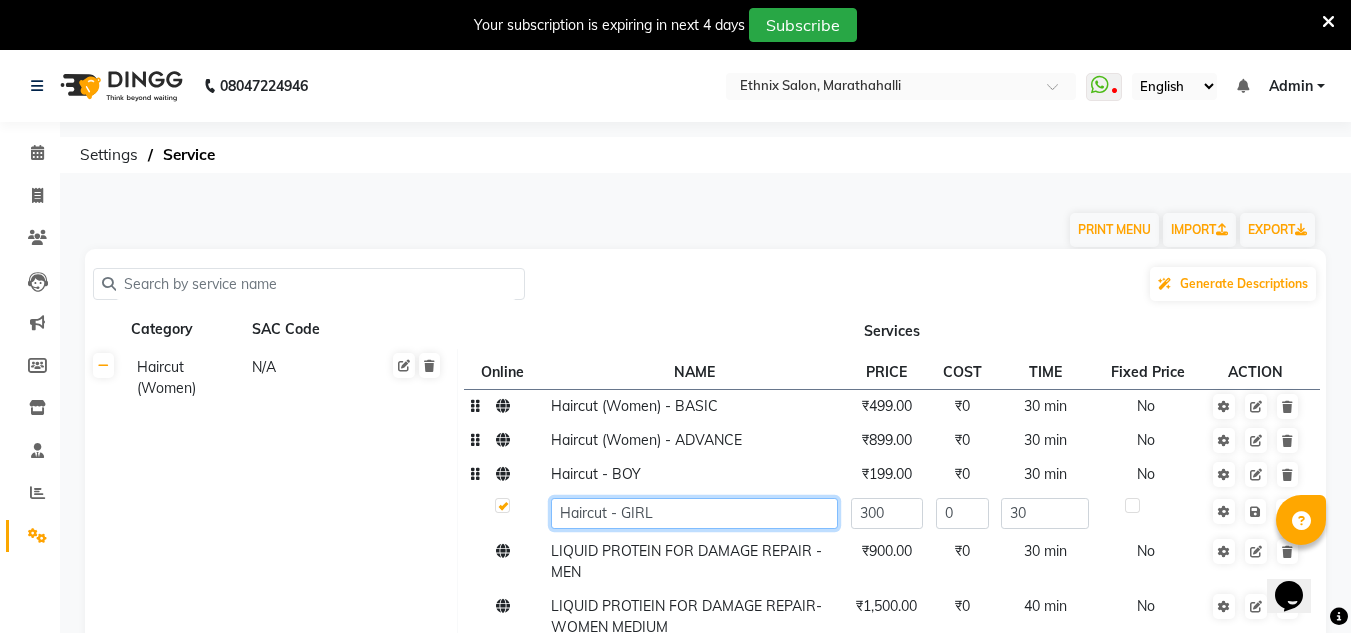 click on "Haircut - GIRL" 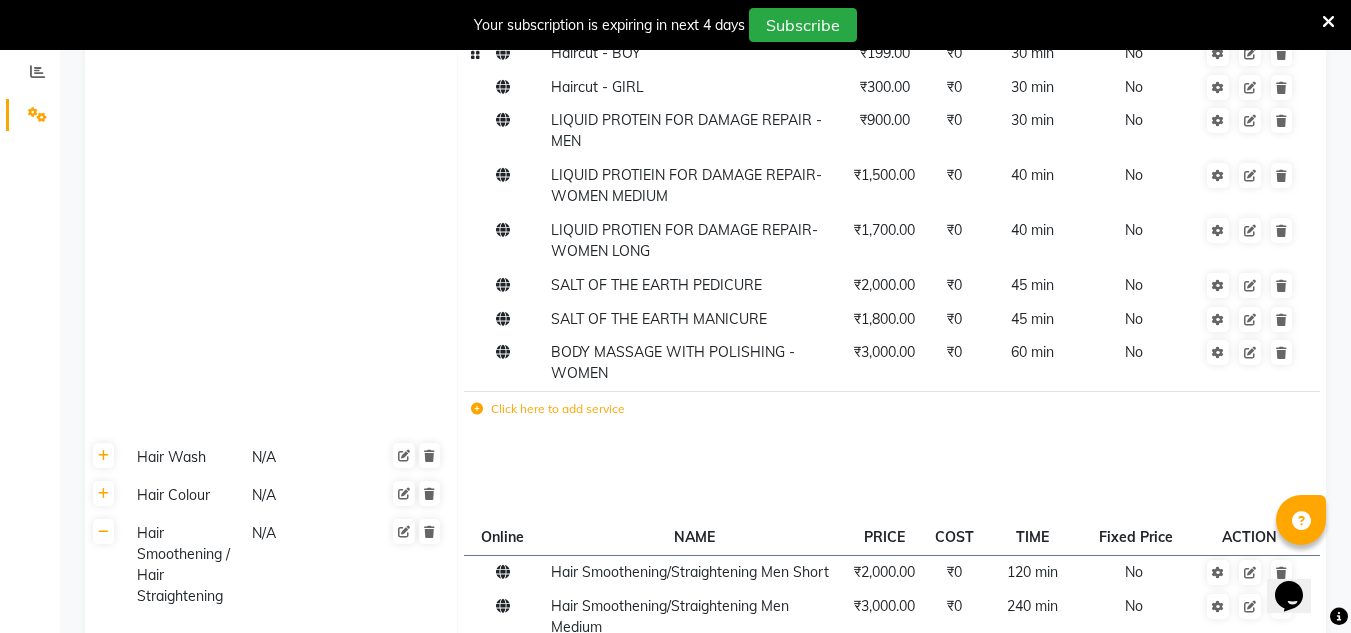 scroll, scrollTop: 432, scrollLeft: 0, axis: vertical 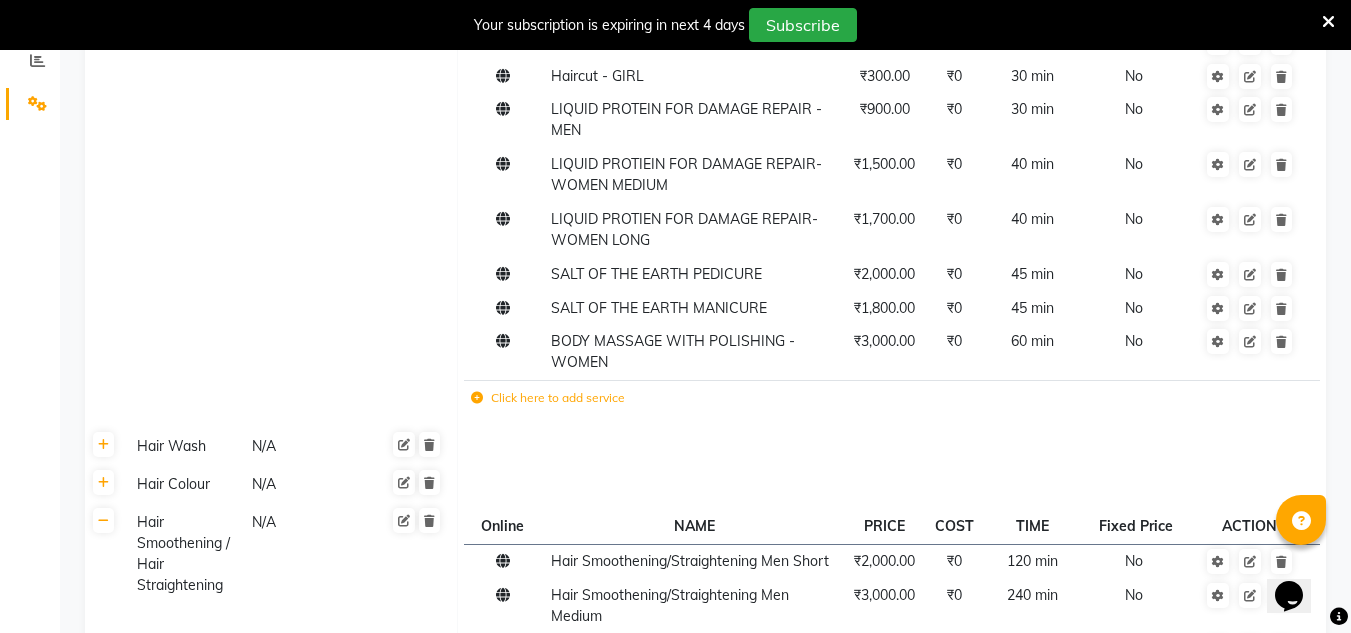 click at bounding box center (1328, 22) 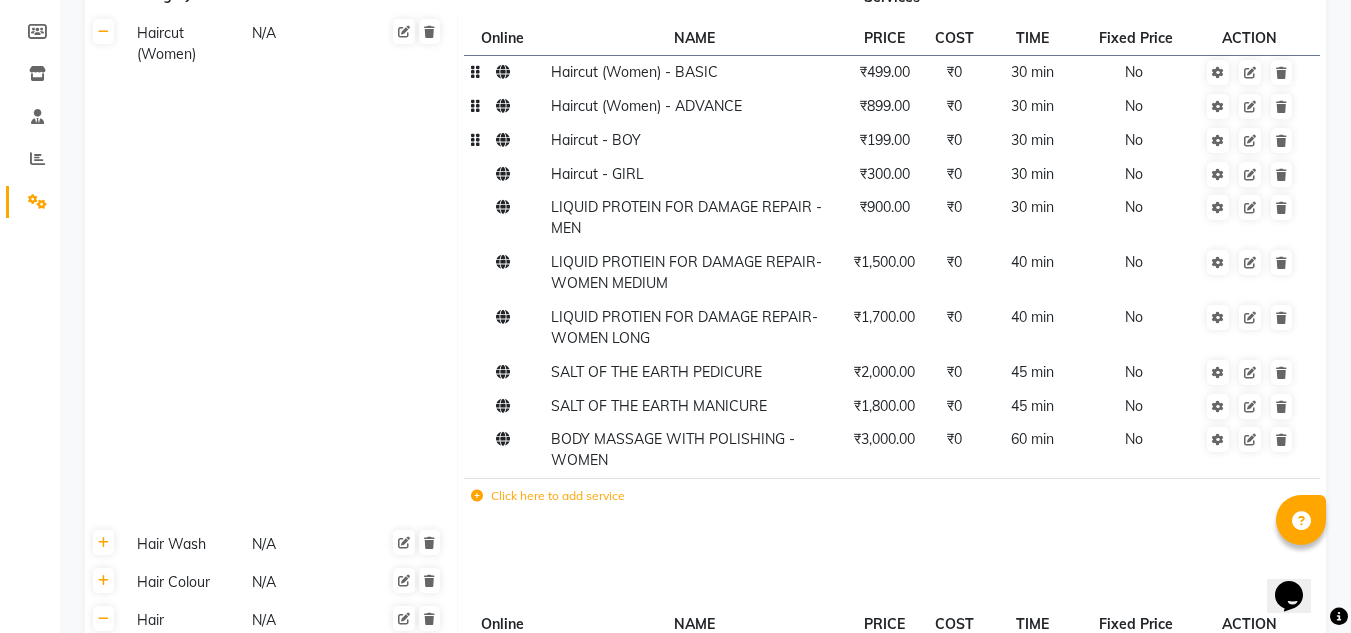 scroll, scrollTop: 282, scrollLeft: 0, axis: vertical 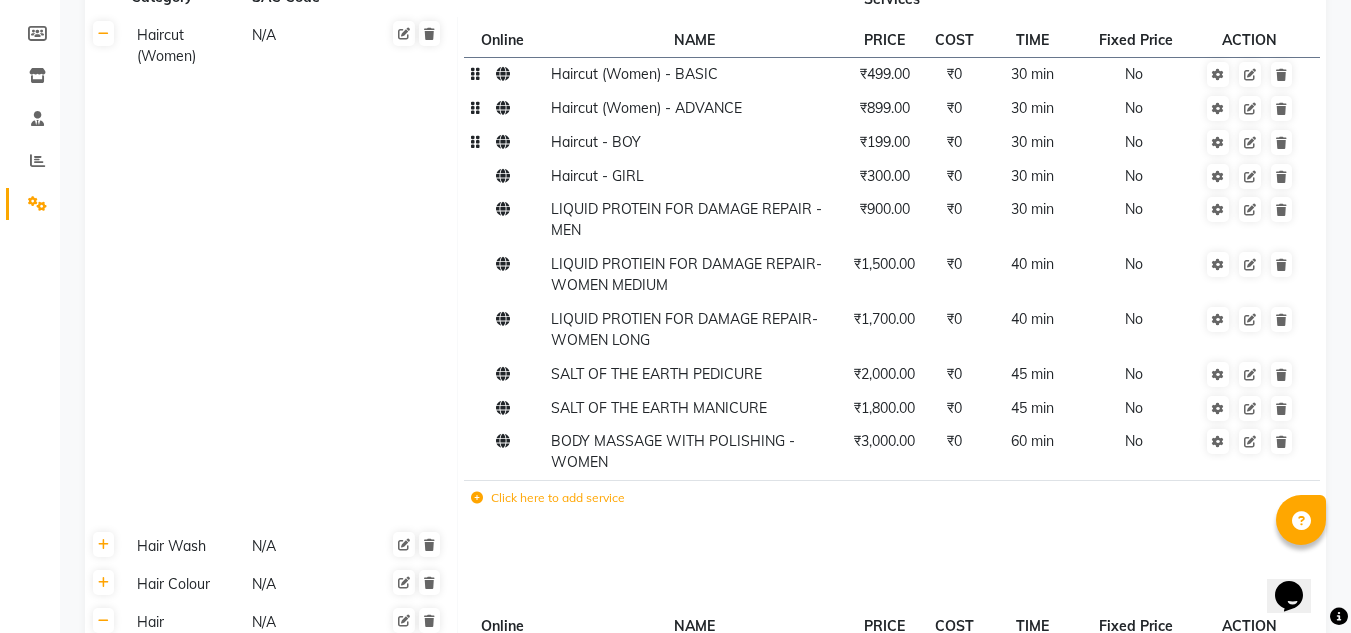 click on "Haircut (Women) N/A" 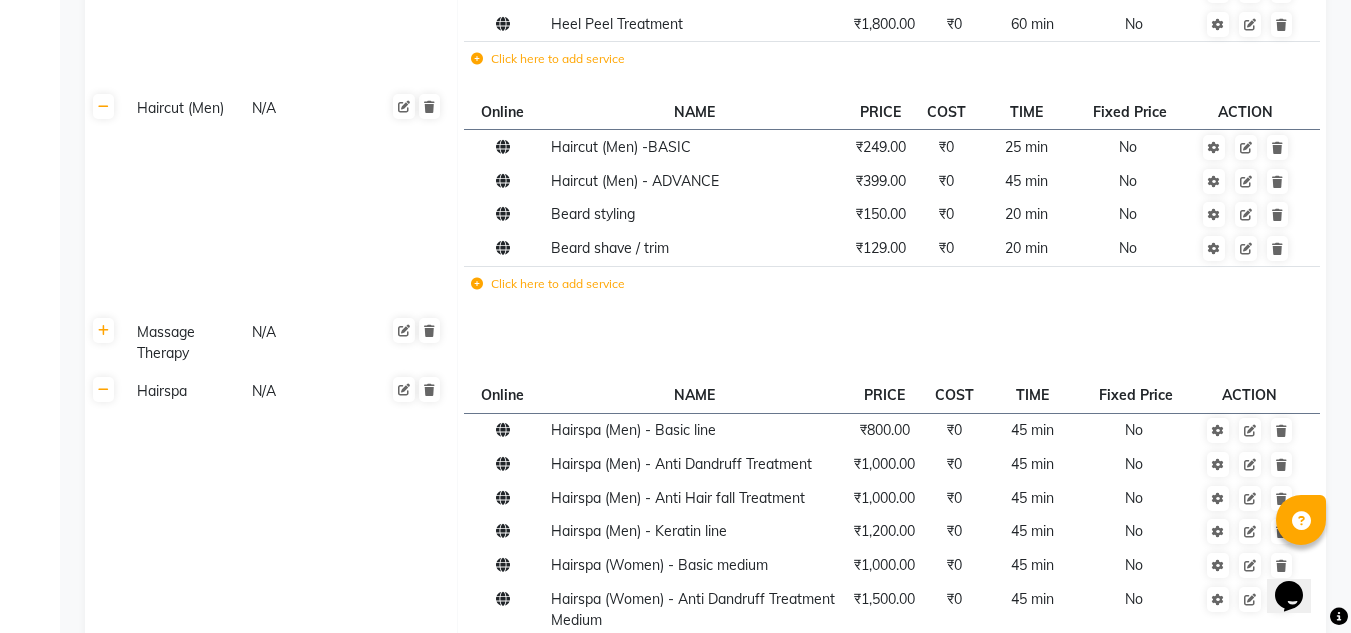 scroll, scrollTop: 4547, scrollLeft: 0, axis: vertical 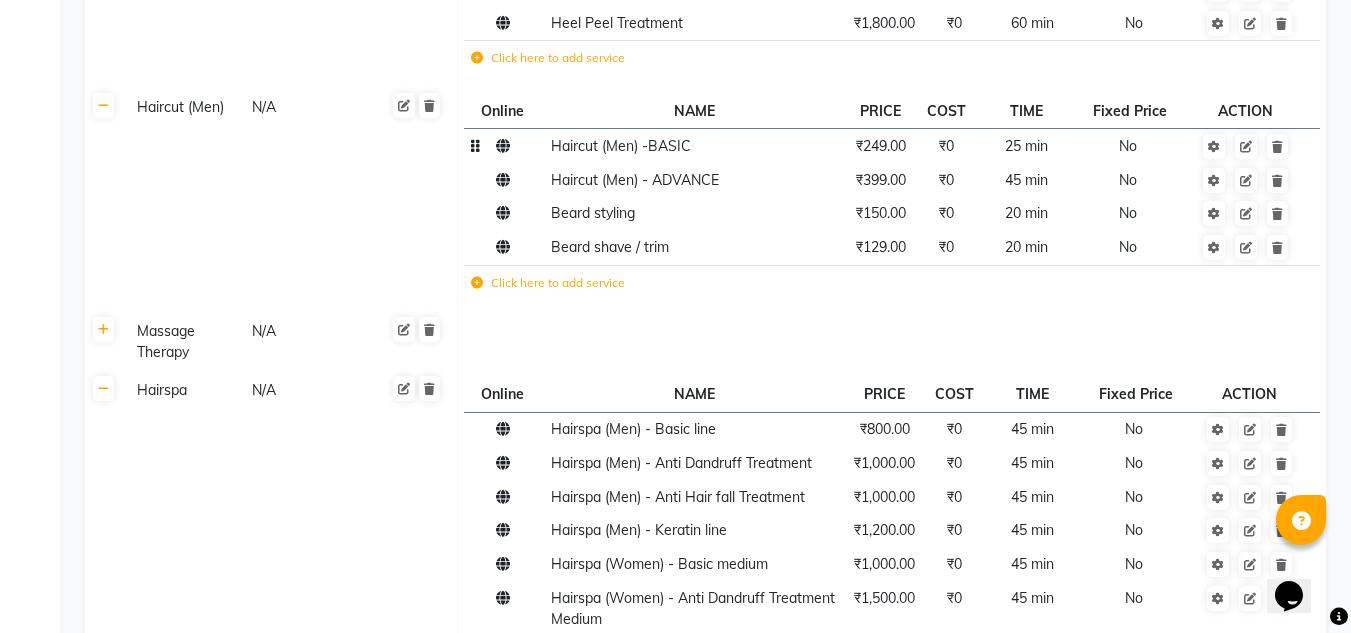 click on "Haircut (Men) -BASIC" 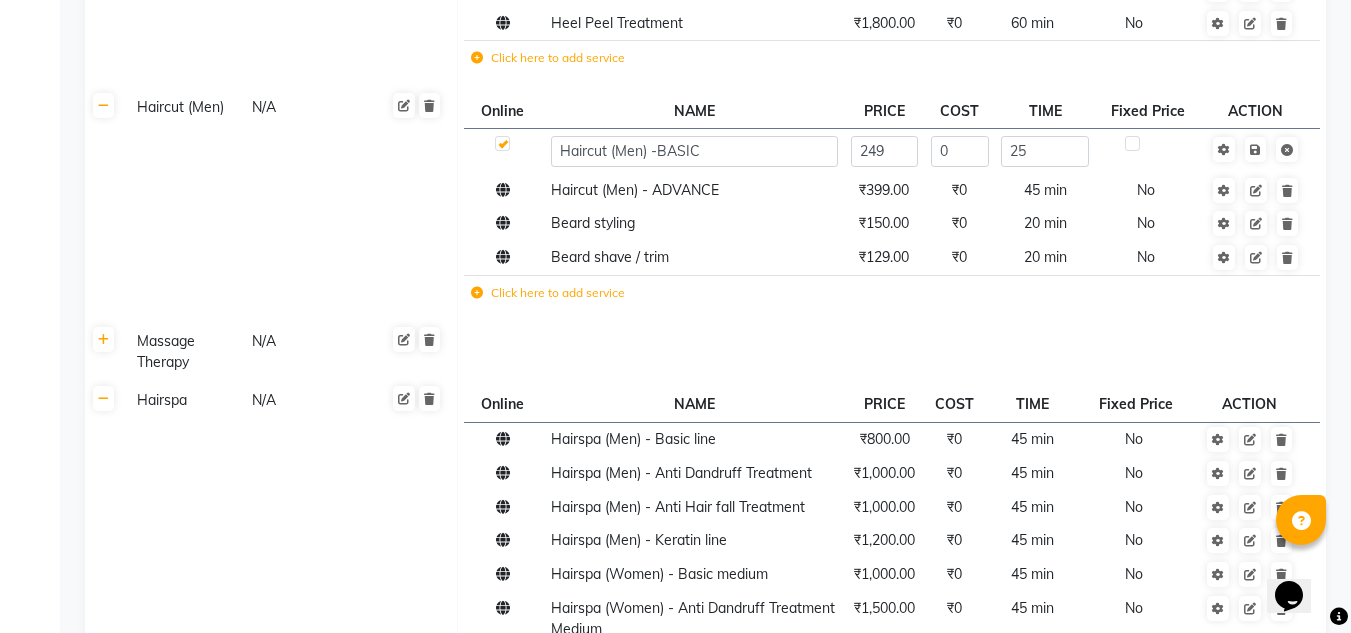 click on "Haircut (Men) -BASIC" 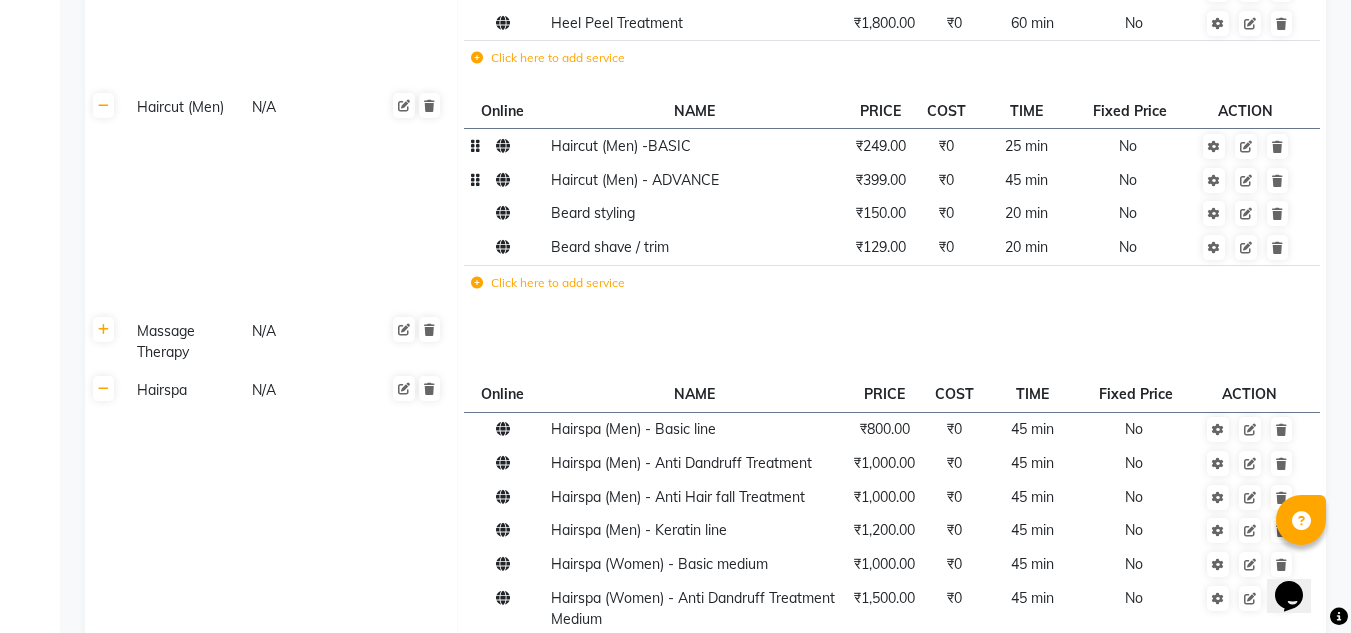 click on "Haircut (Men) - ADVANCE" 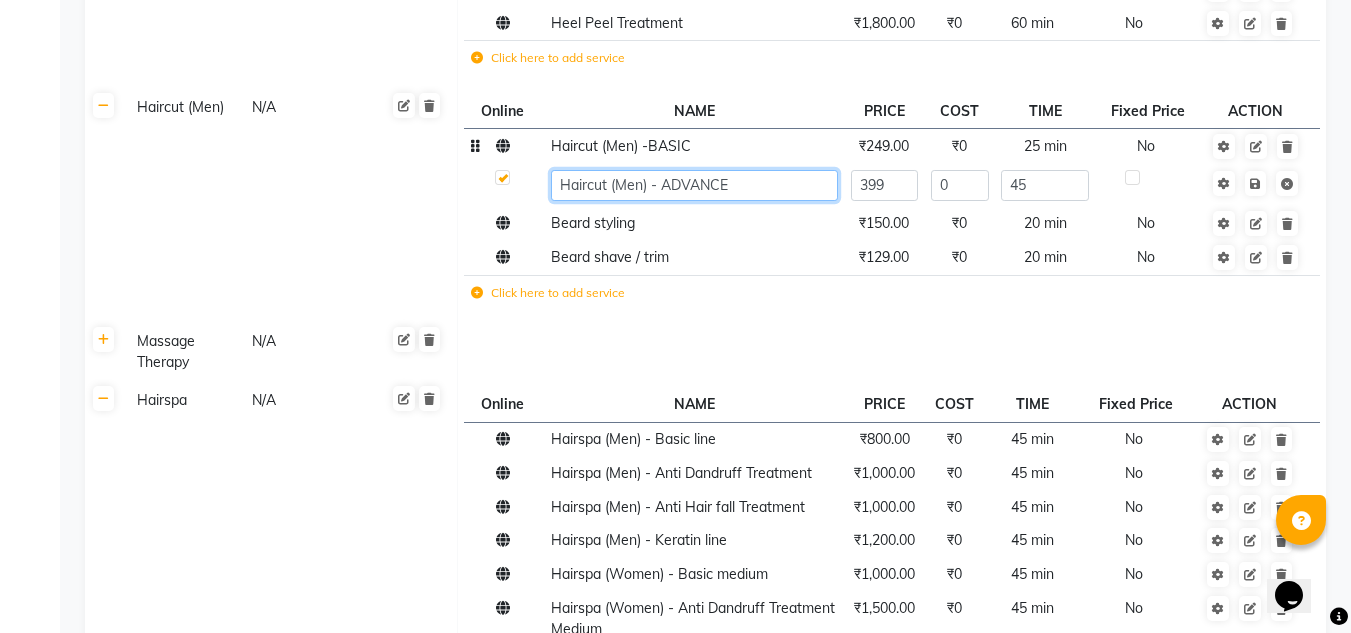click on "Haircut (Men) - ADVANCE" 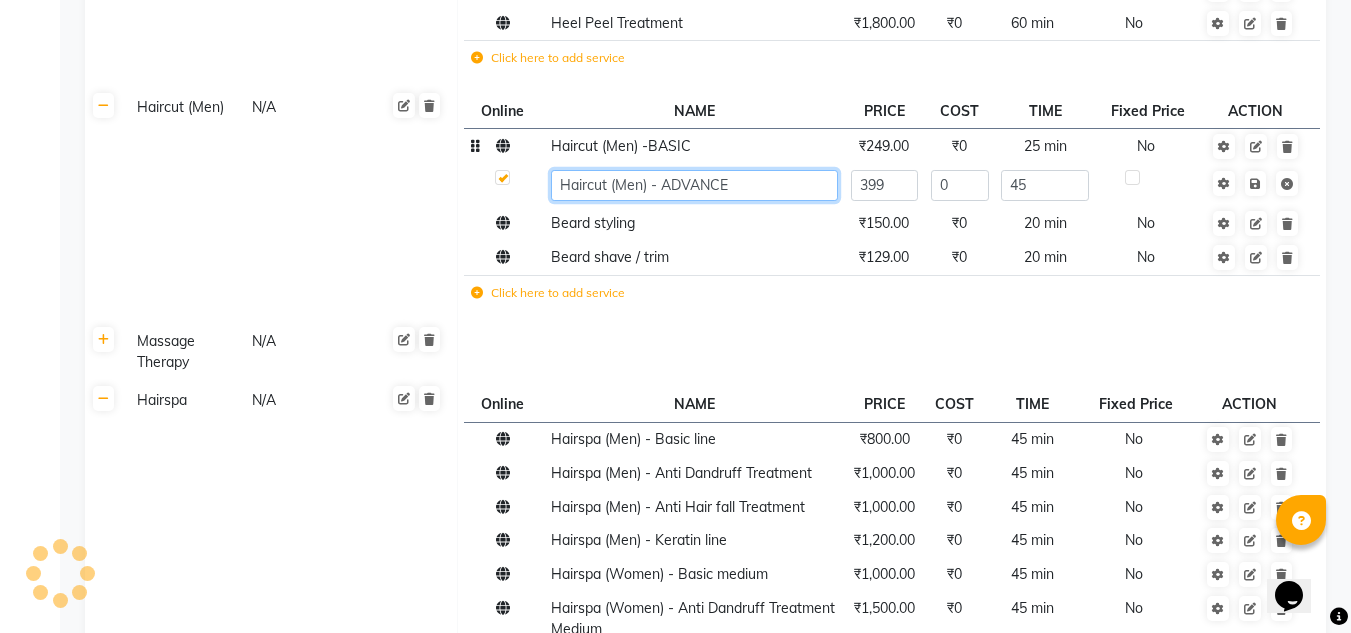 click on "Haircut (Men) - ADVANCE" 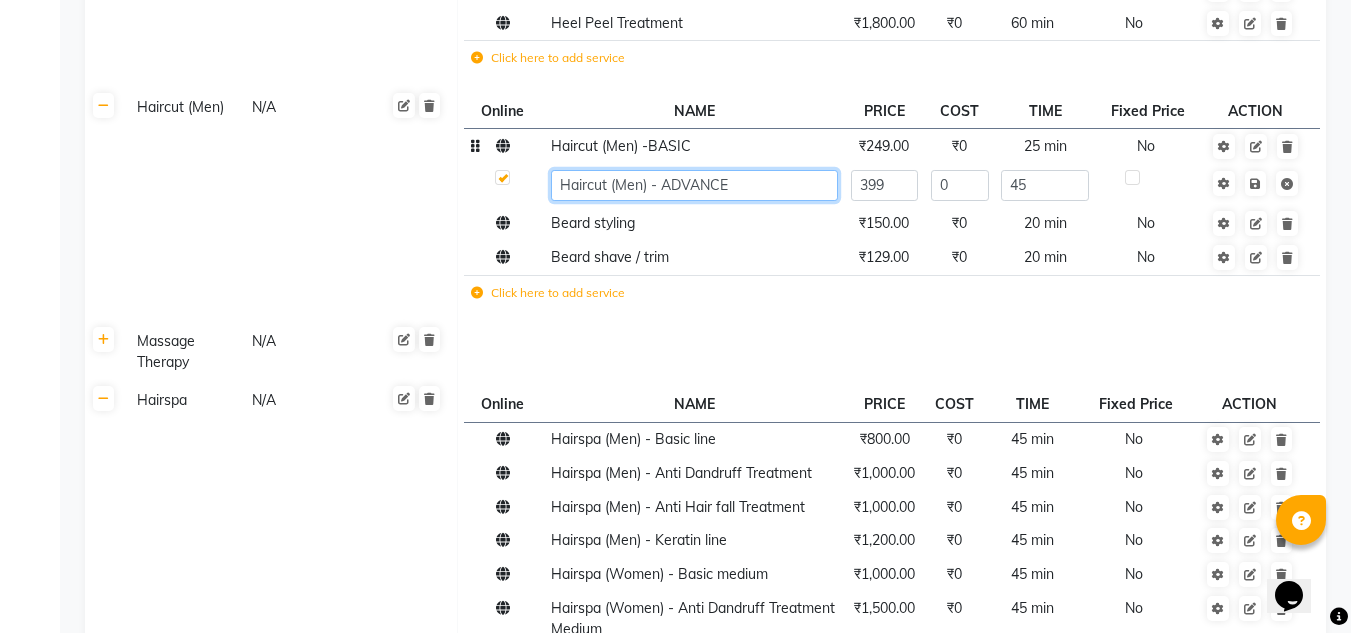 click on "Haircut (Men) - ADVANCE" 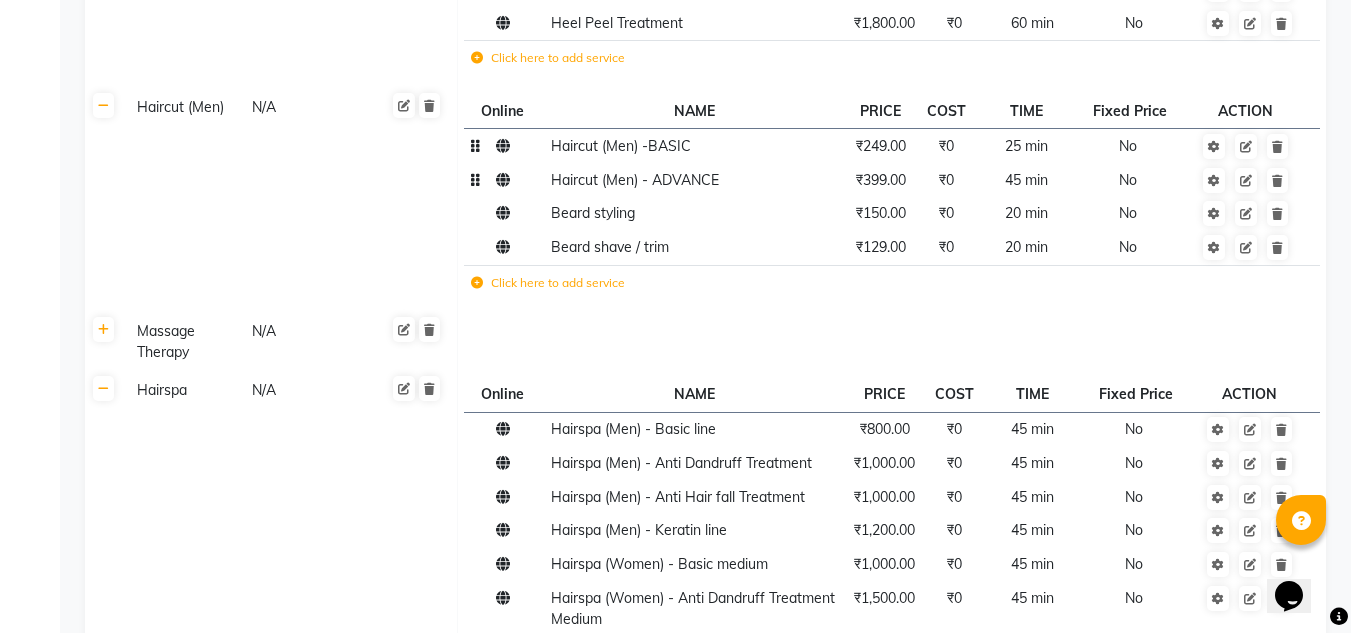 click on "Haircut (Men) - ADVANCE" 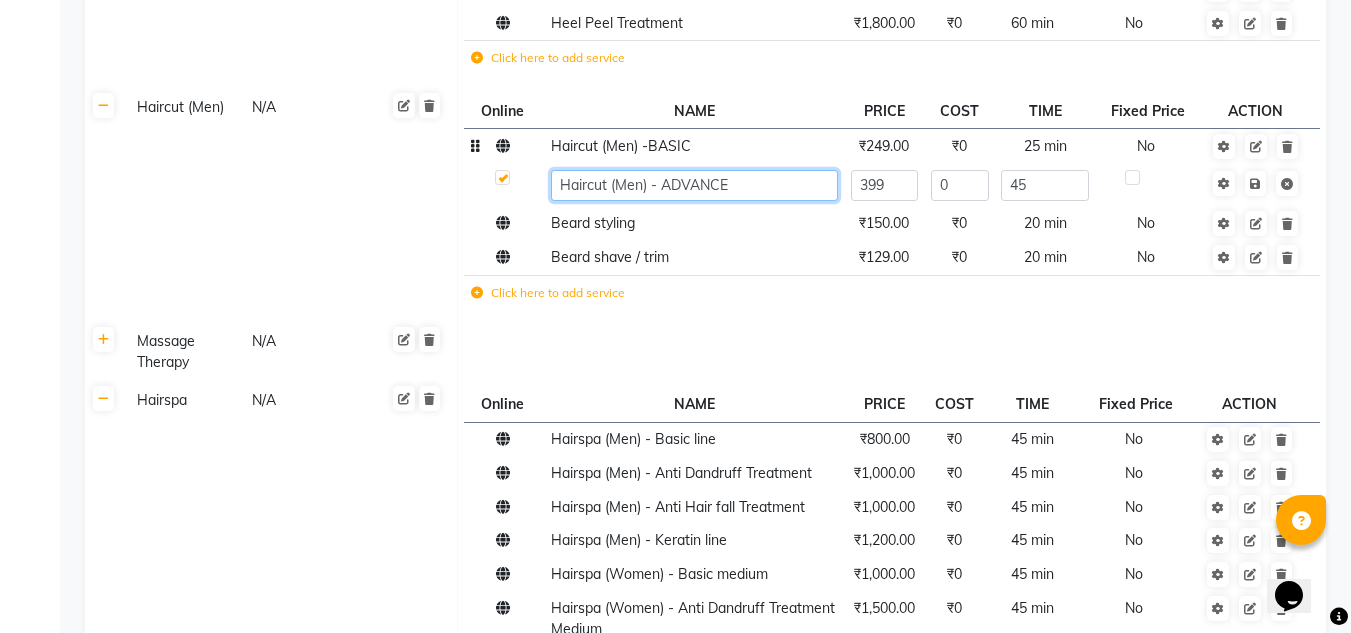 click on "Haircut (Men) - ADVANCE" 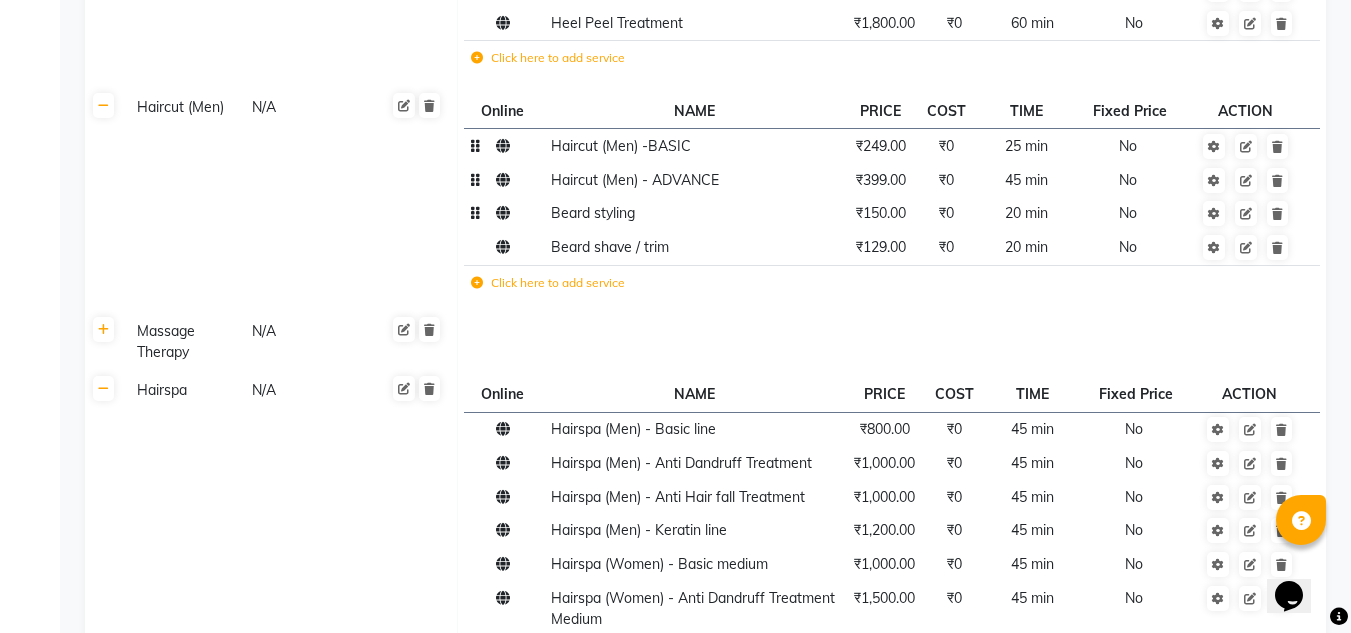 click on "Beard styling" 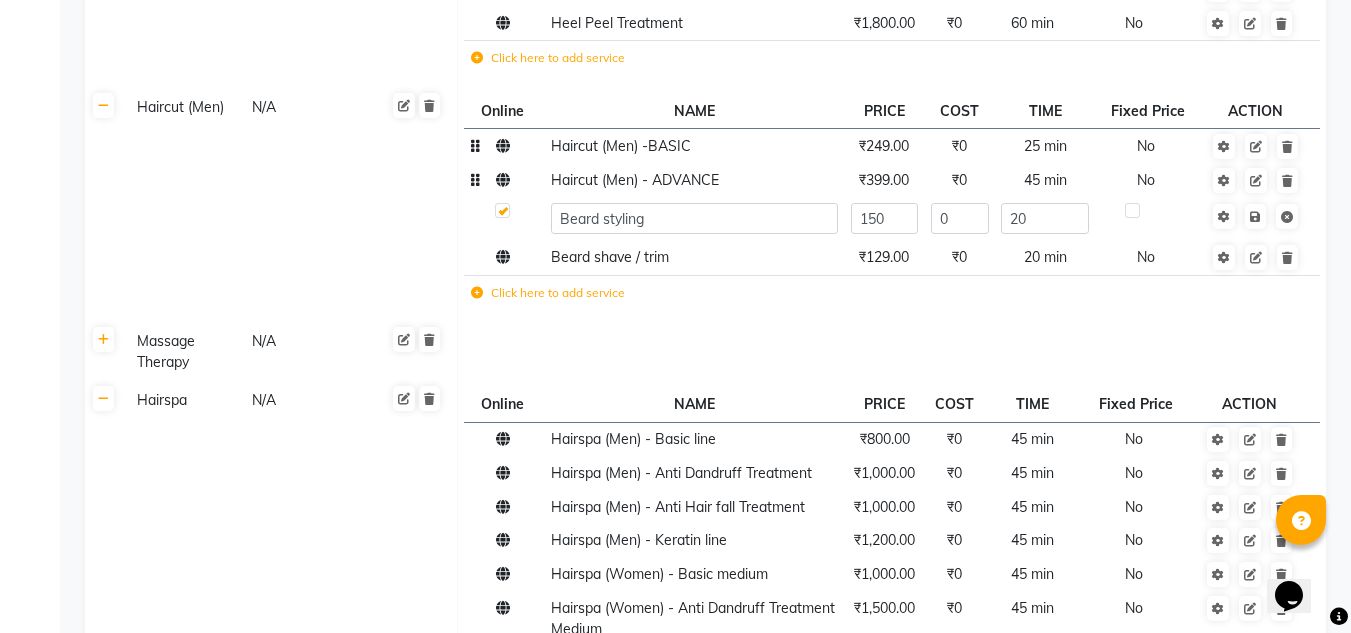 click on "Beard styling" 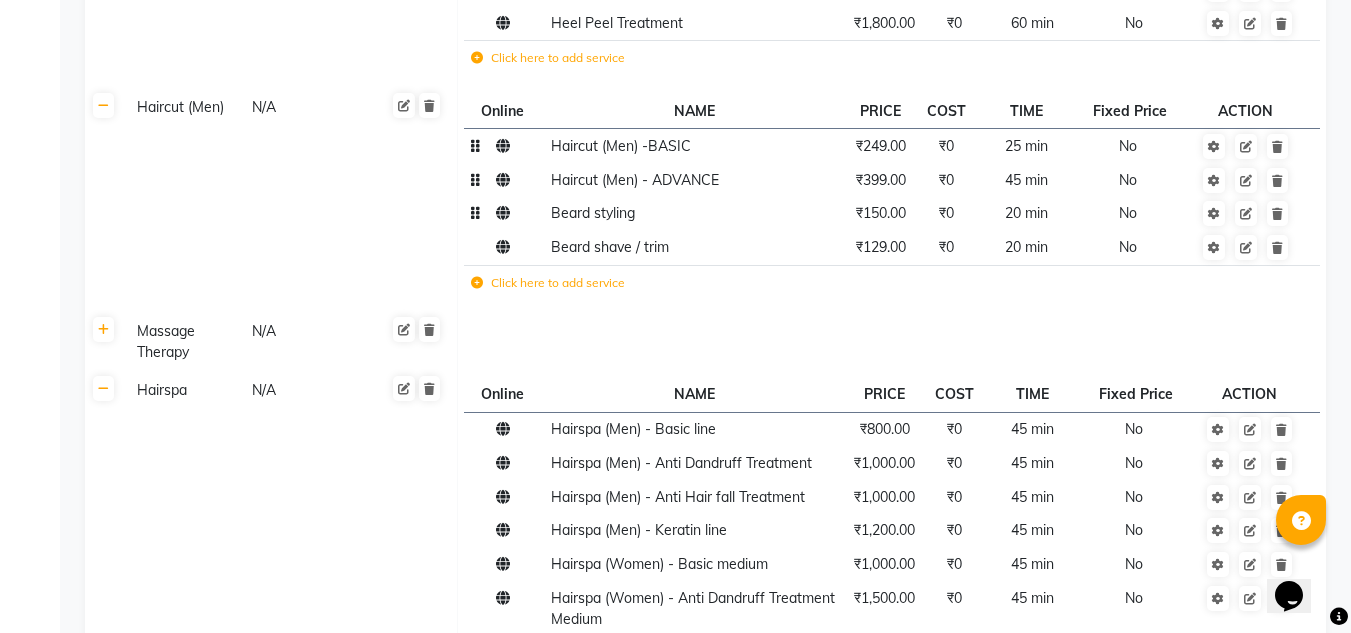 click on "Beard styling" 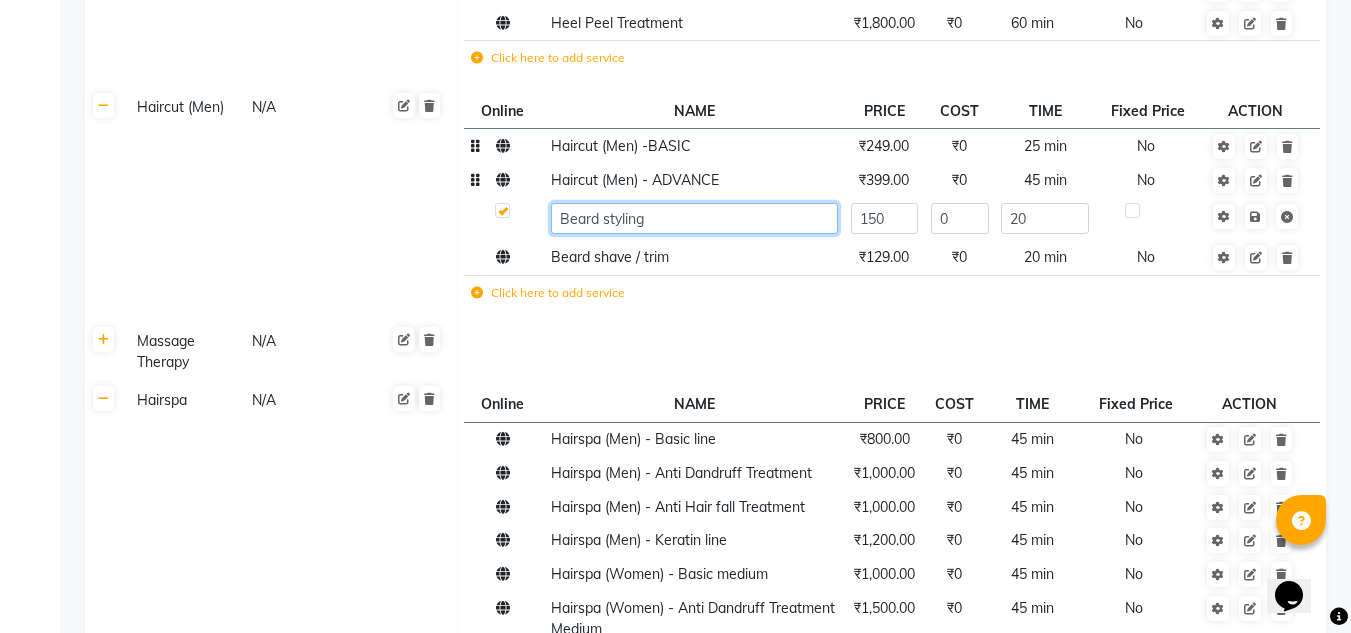 click on "Beard styling" 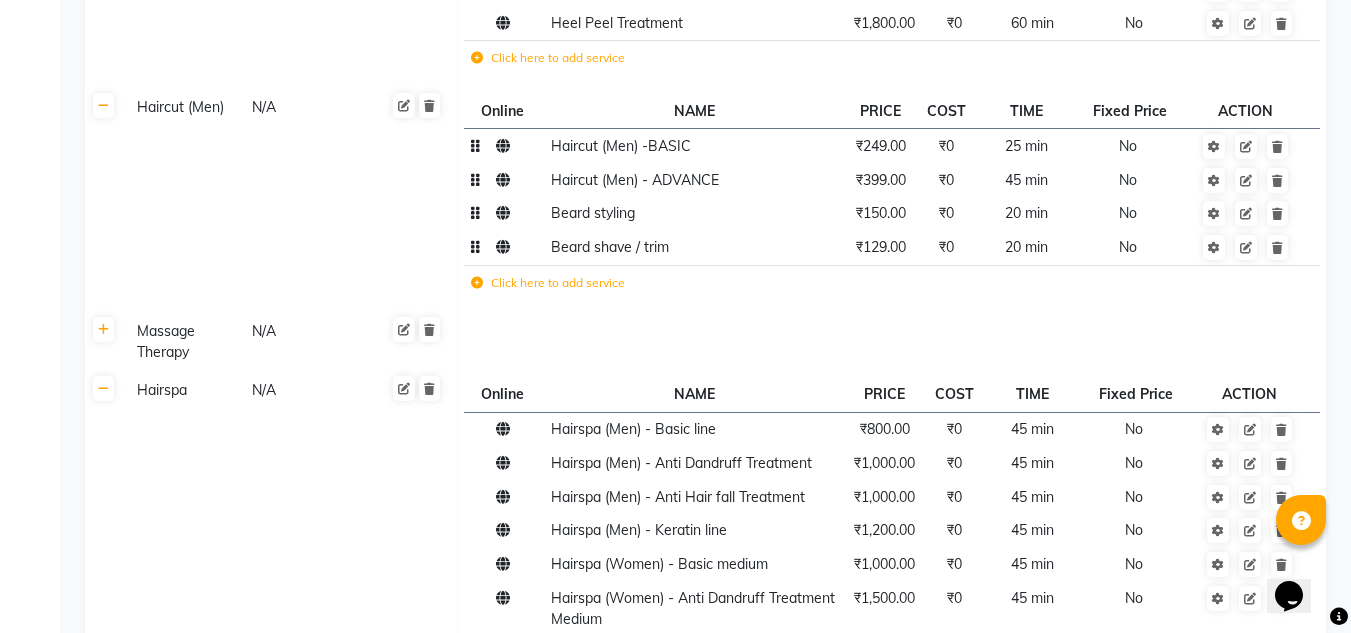 click on "Beard shave /  trim" 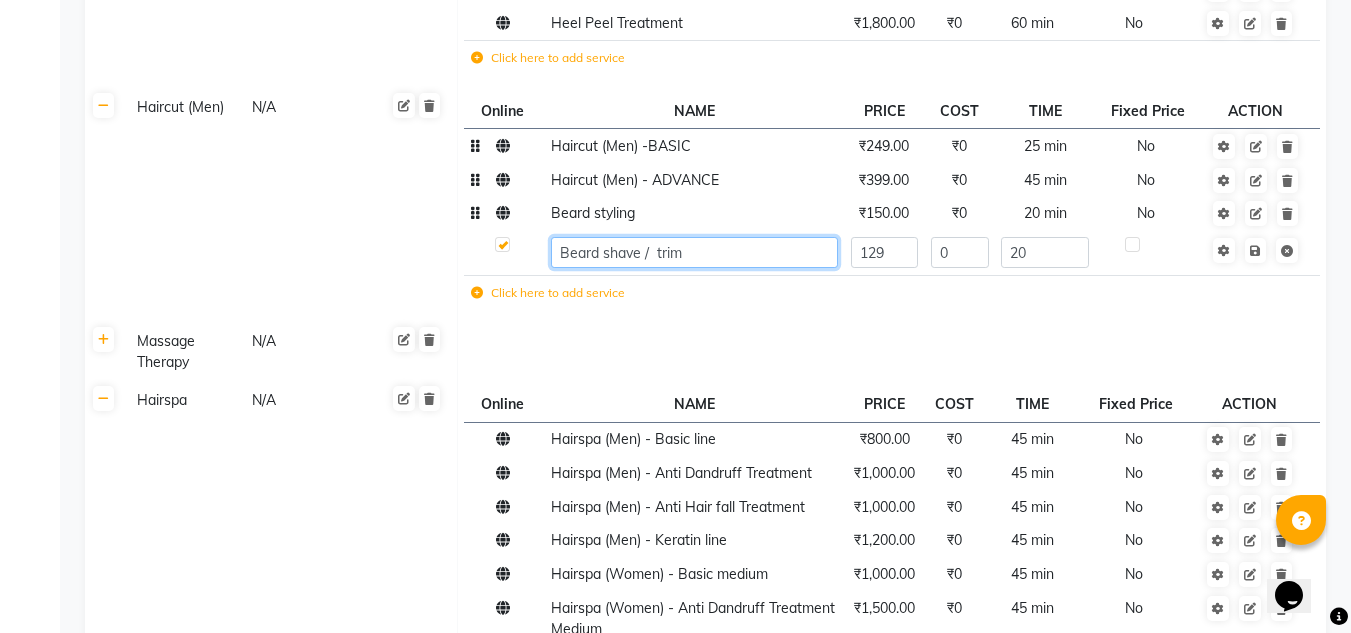 click on "Beard shave /  trim" 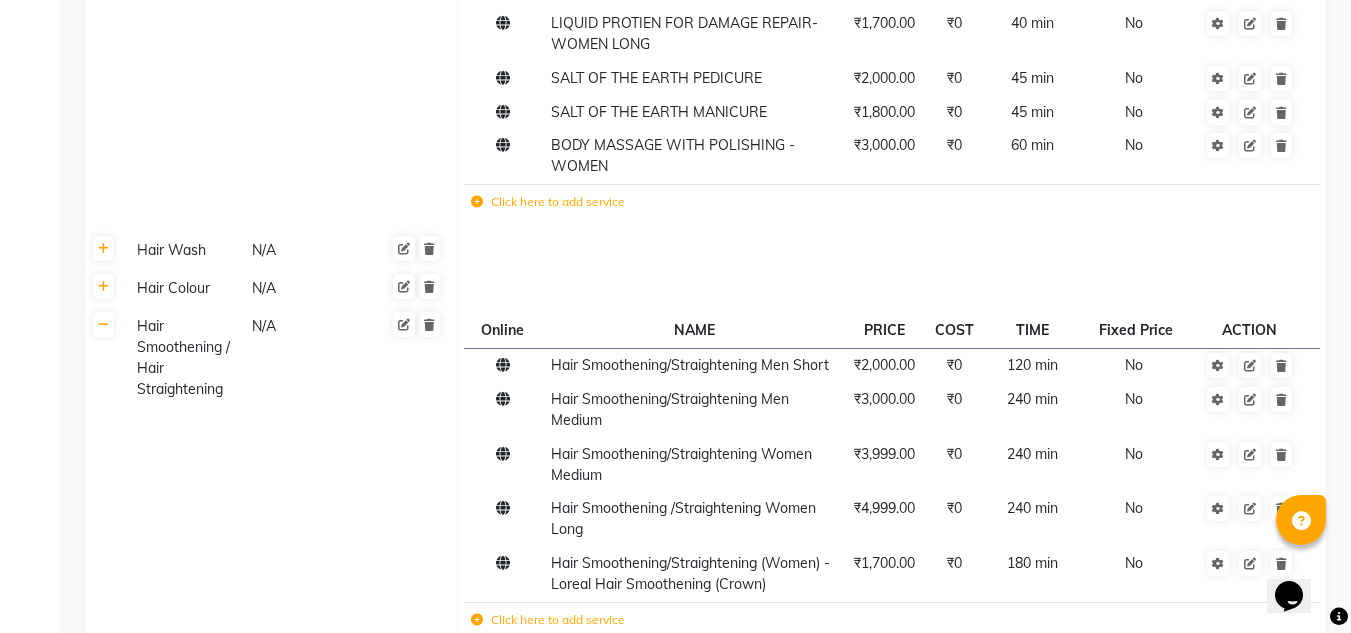 scroll, scrollTop: 579, scrollLeft: 0, axis: vertical 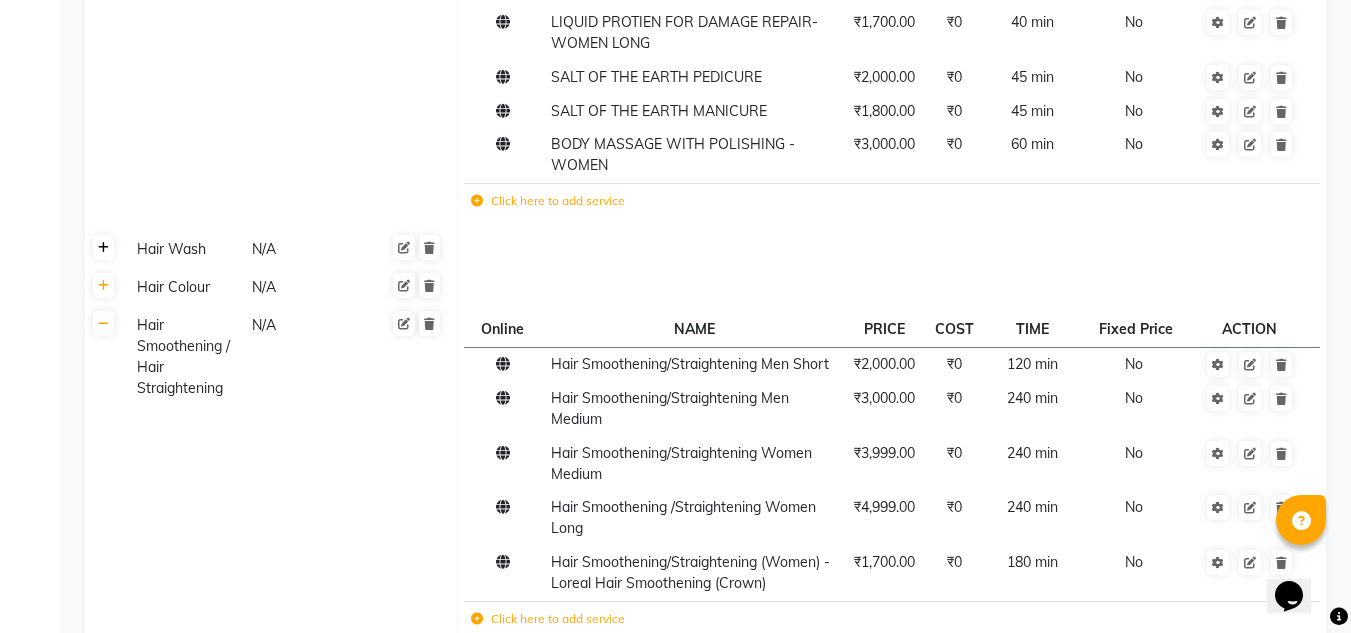 click 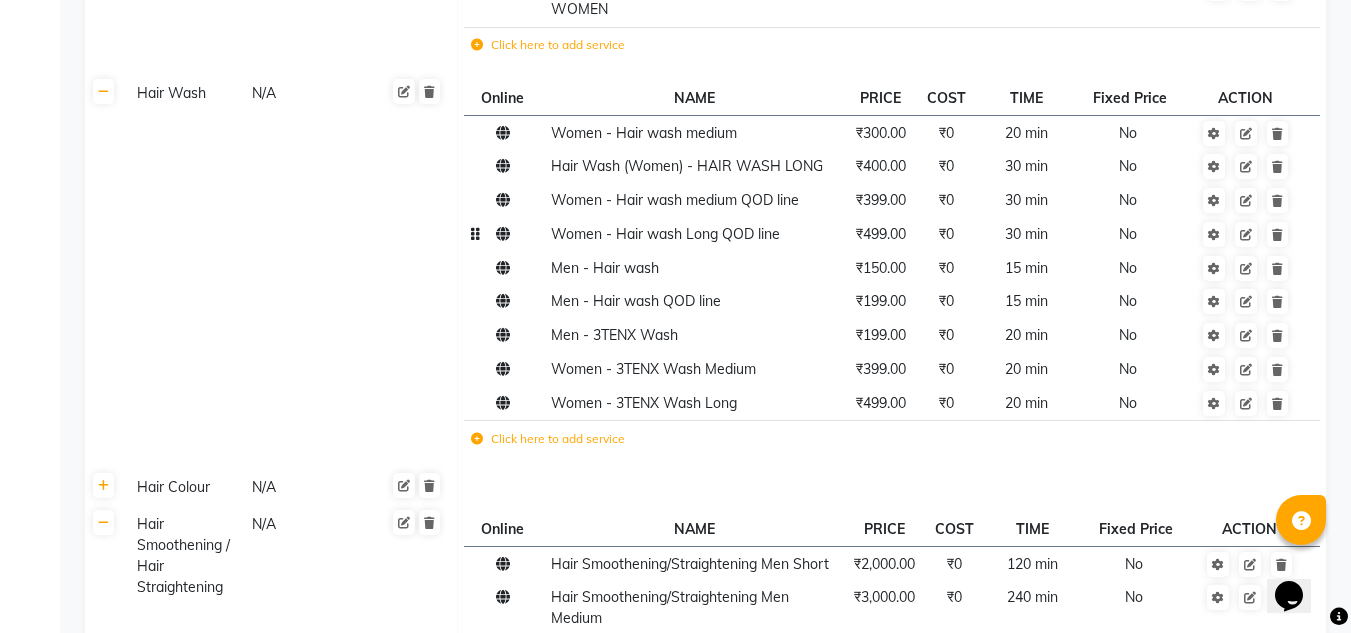 scroll, scrollTop: 736, scrollLeft: 0, axis: vertical 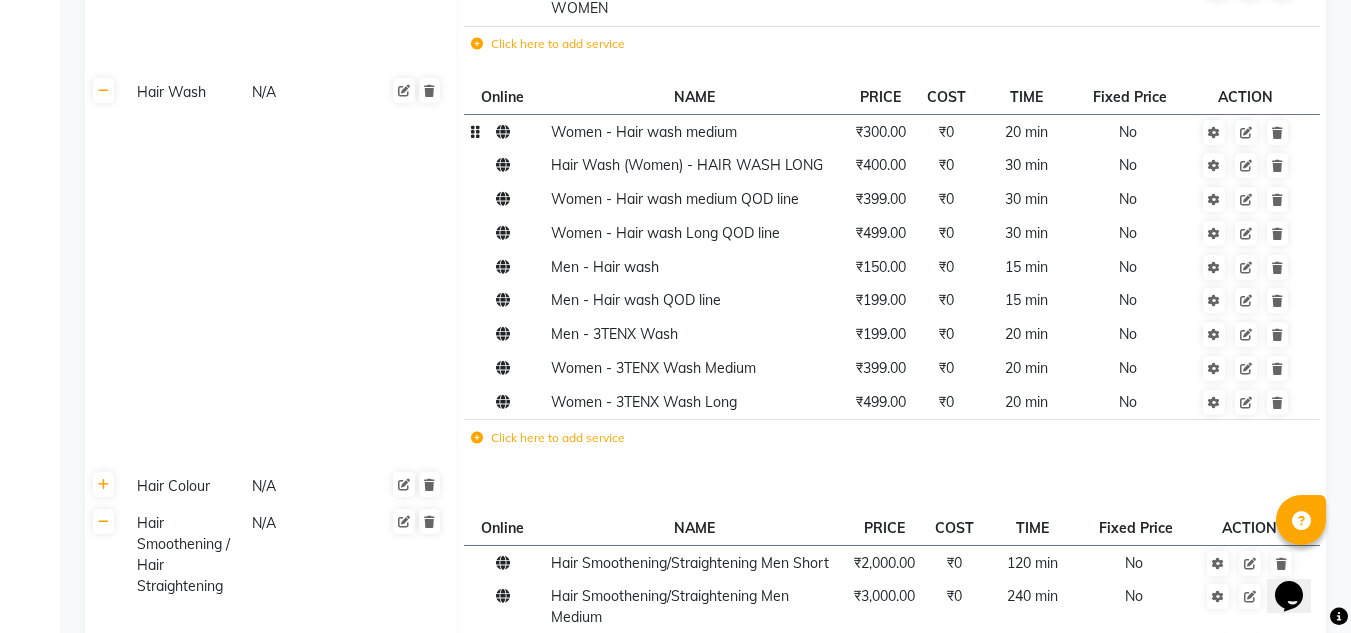 click on "Women - Hair wash medium" 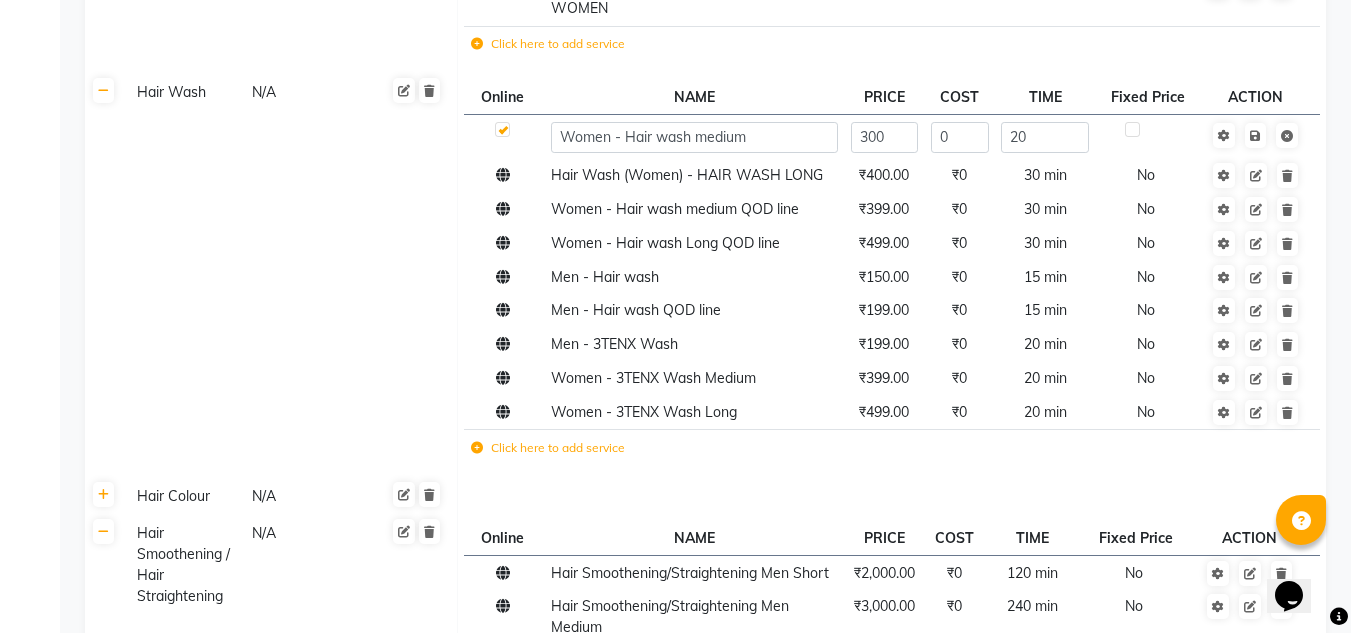 click on "Women - Hair wash medium" 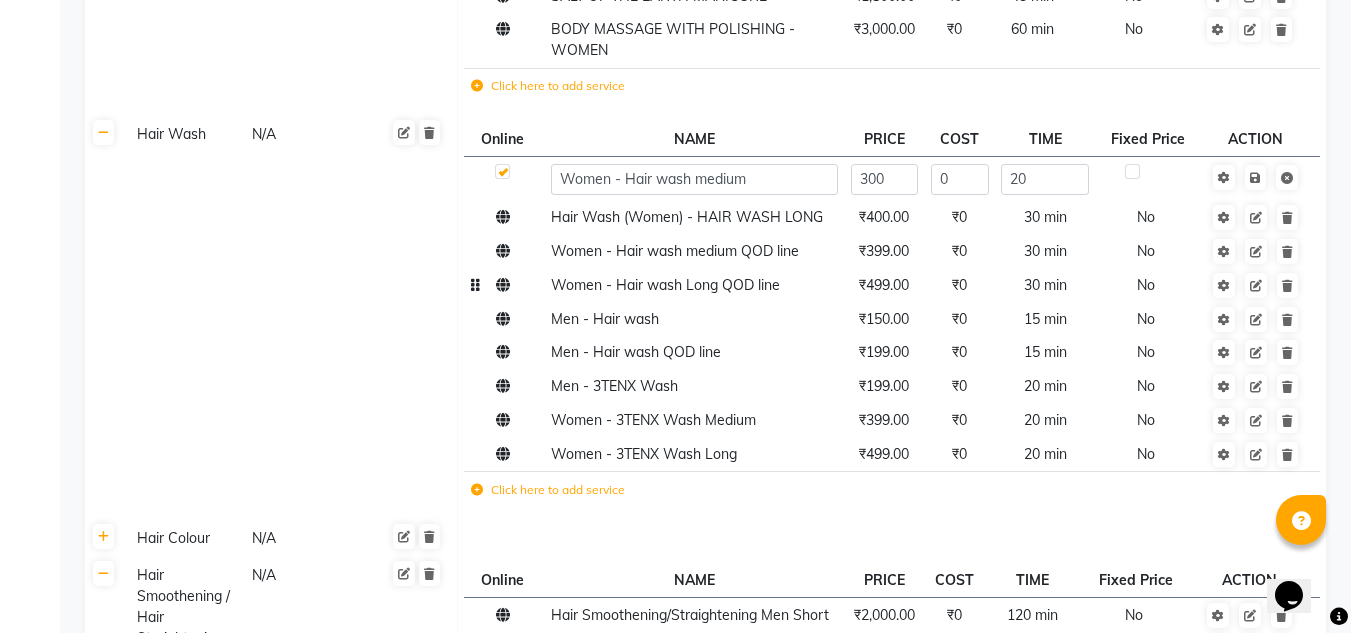 scroll, scrollTop: 695, scrollLeft: 0, axis: vertical 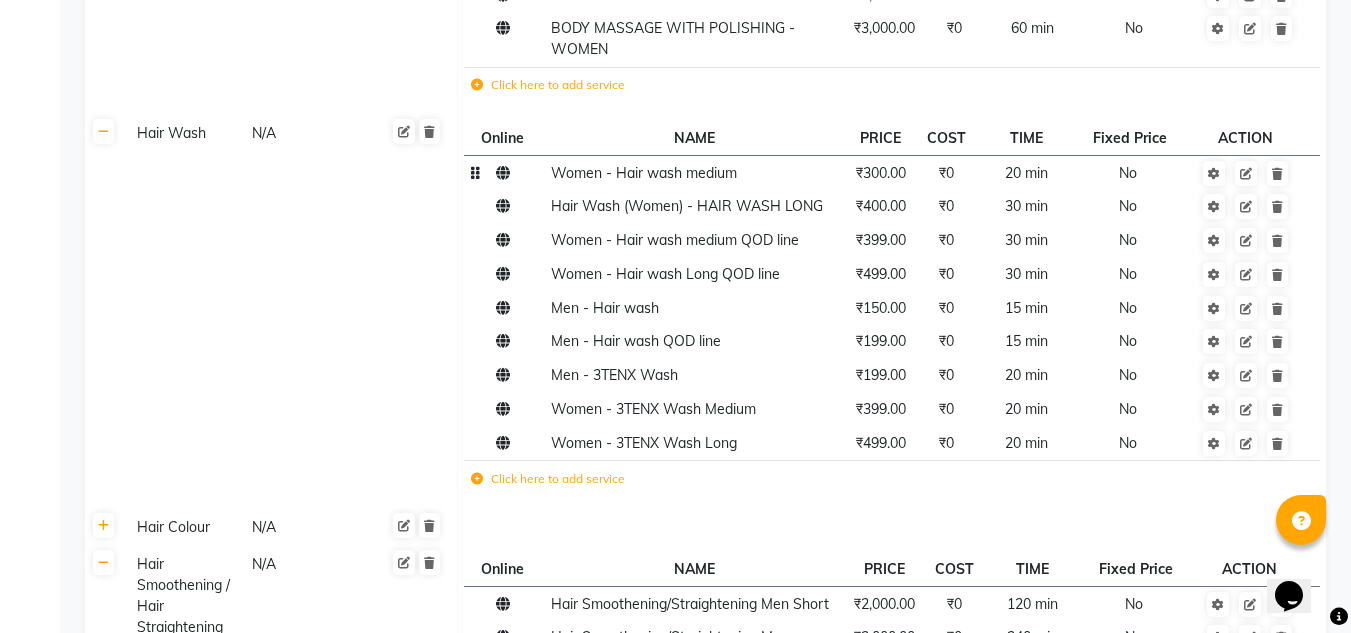 click on "Women - Hair wash medium" 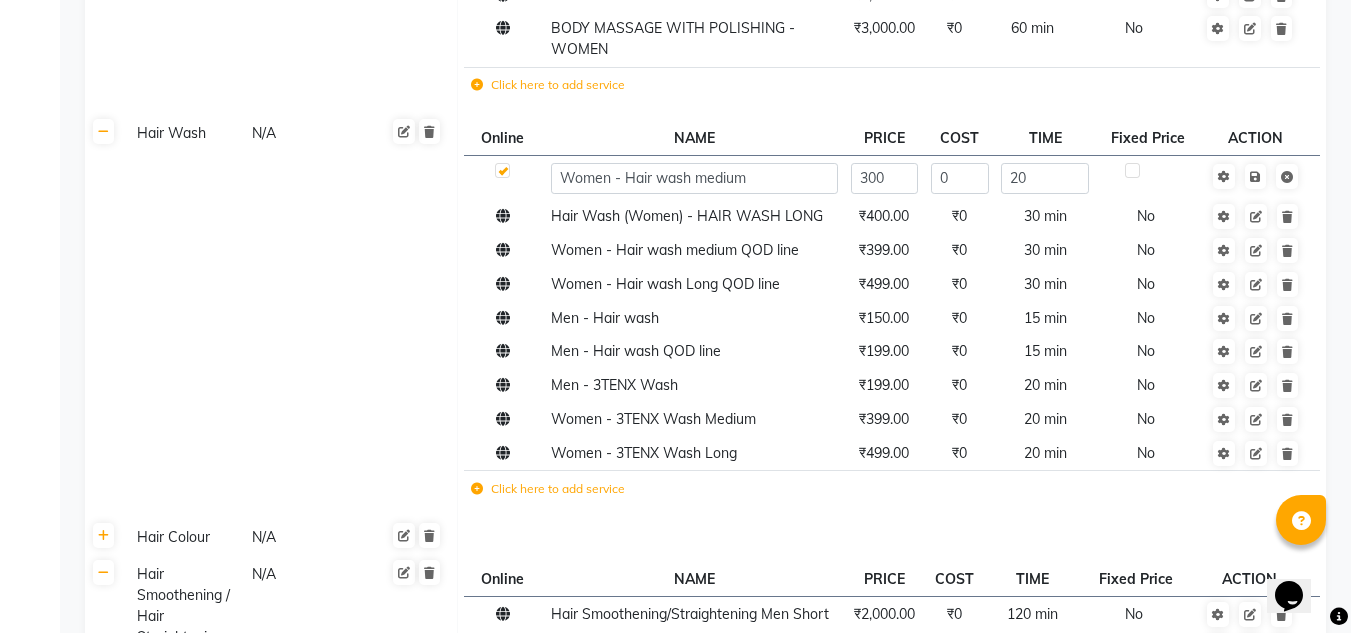 click on "Women - Hair wash medium" 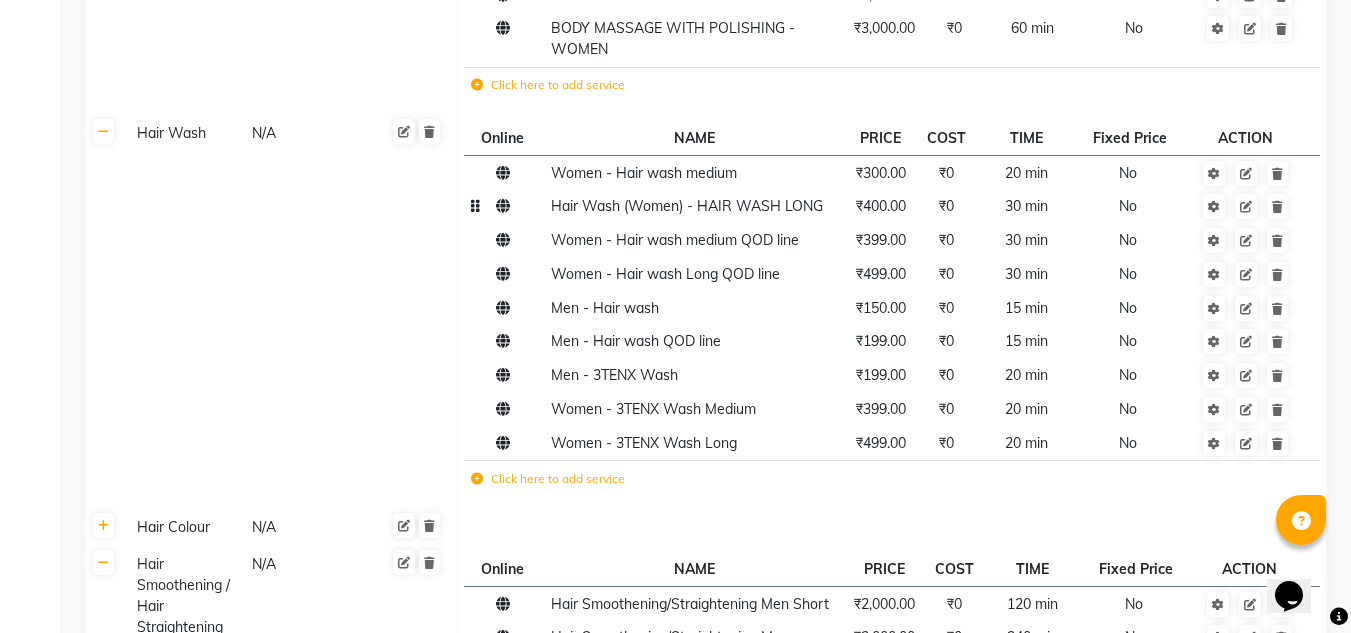 click on "Hair Wash (Women) - HAIR WASH LONG" 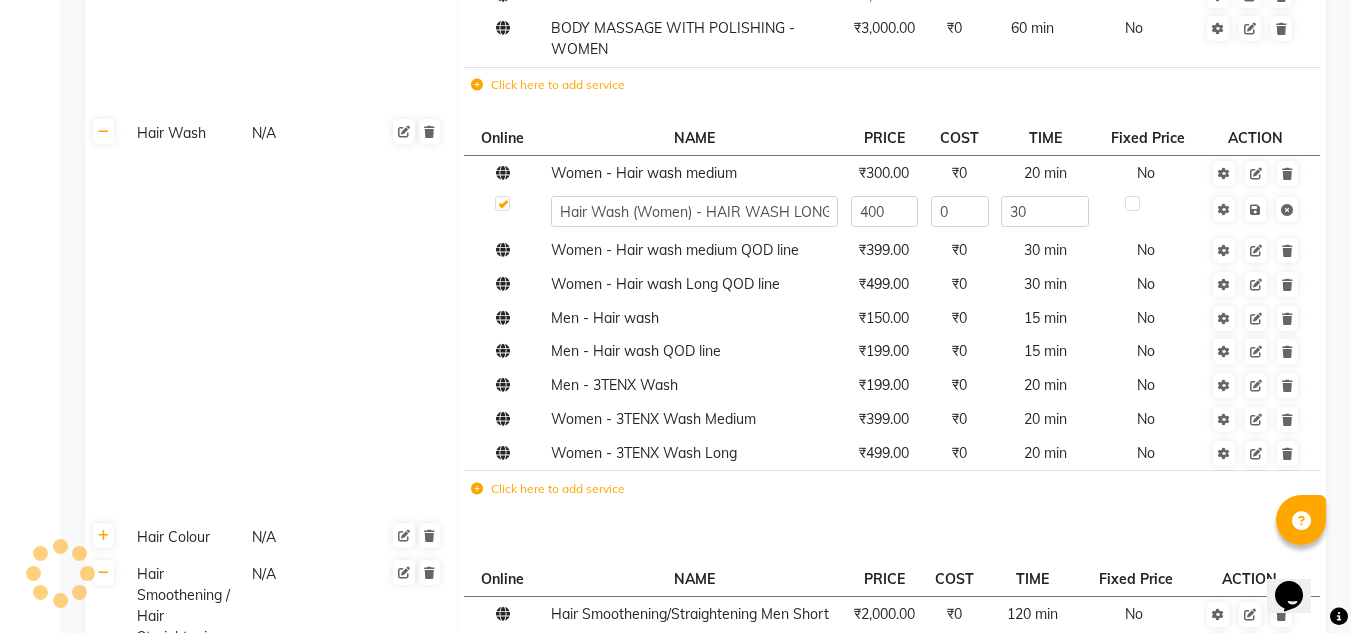 click on "Hair Wash (Women) - HAIR WASH LONG" 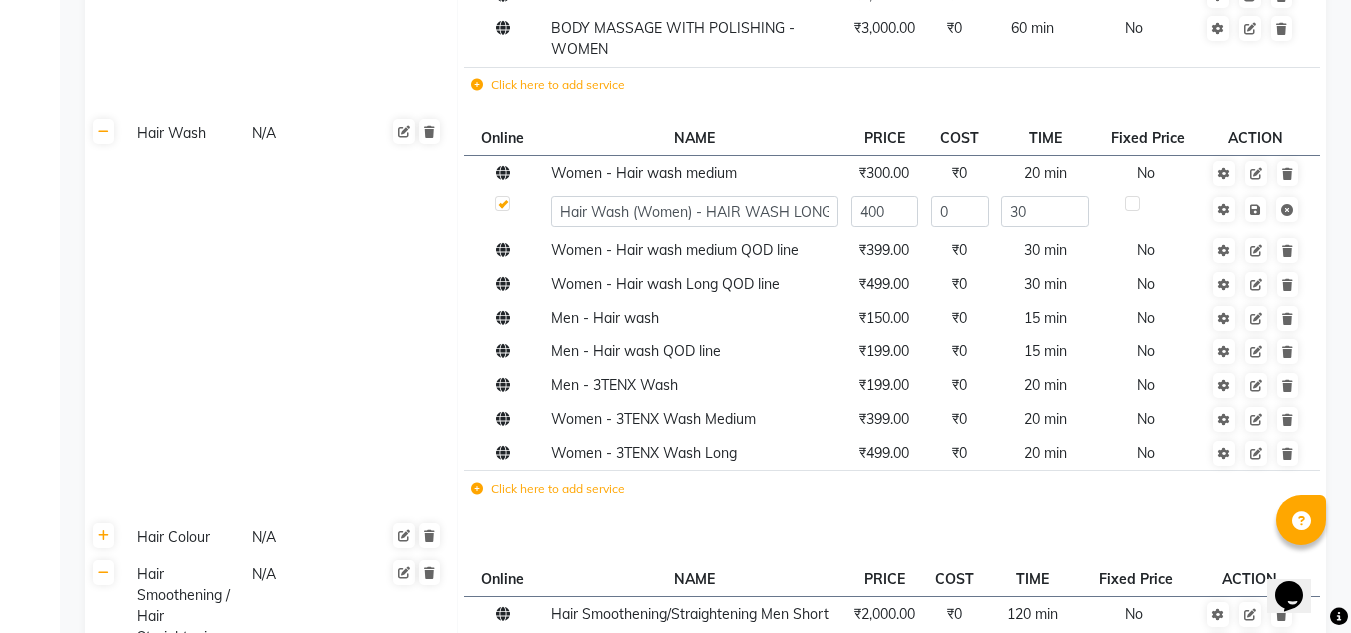click on "Hair Wash (Women) - HAIR WASH LONG" 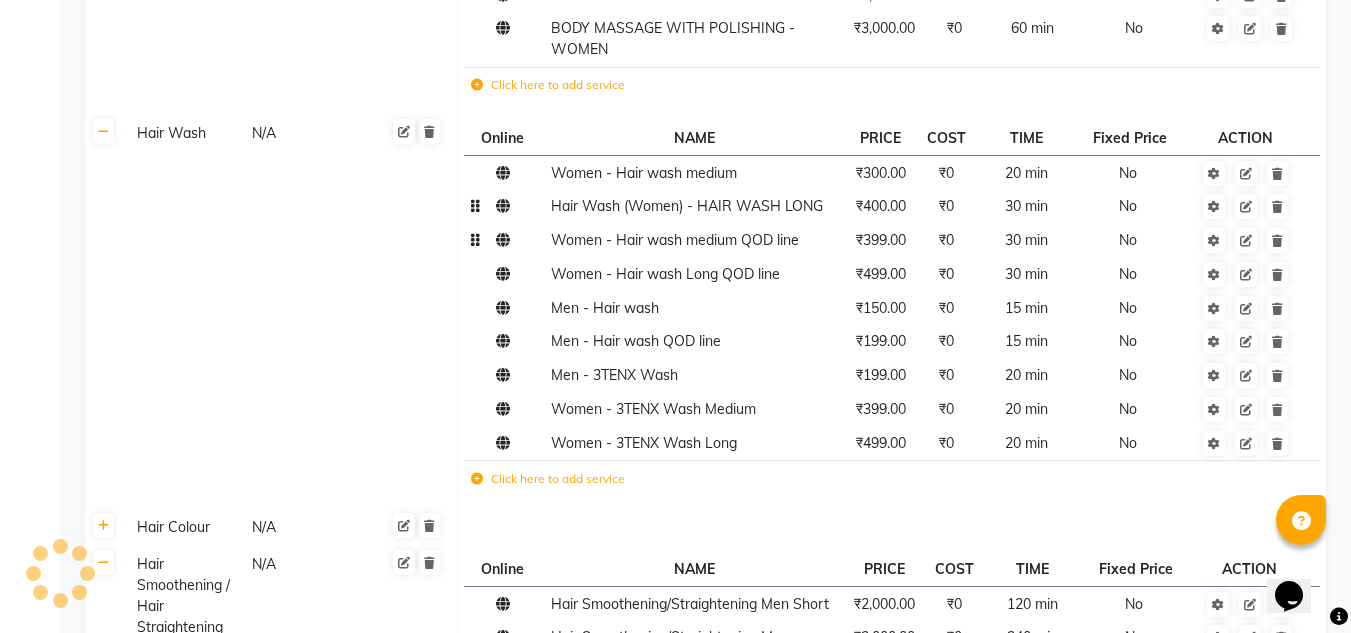 click on "Women - Hair wash  medium QOD line" 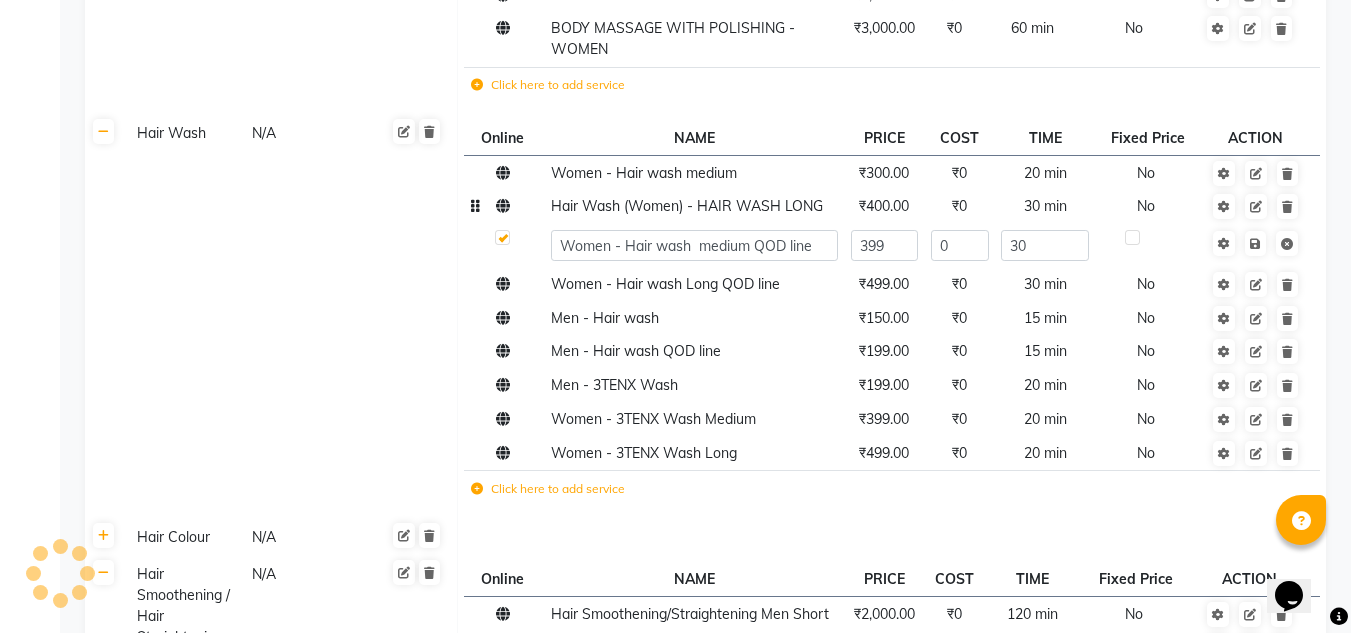 click on "Women - Hair wash  medium QOD line" 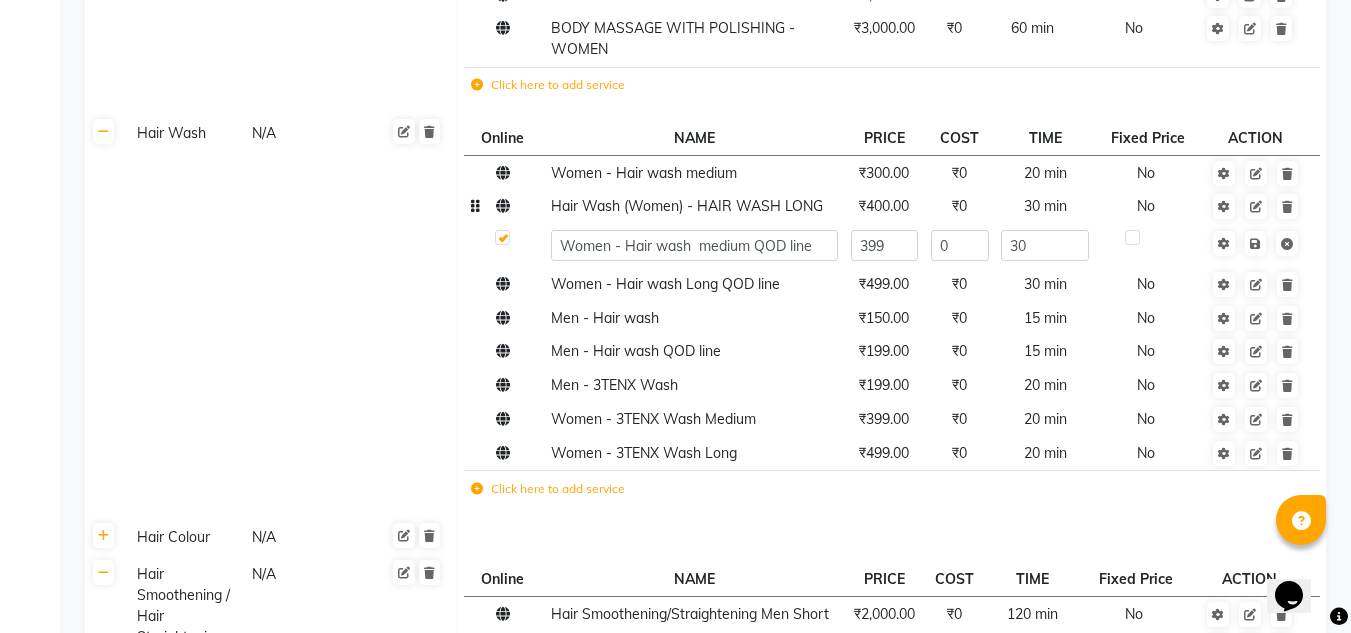 click on "Women - Hair wash  medium QOD line" 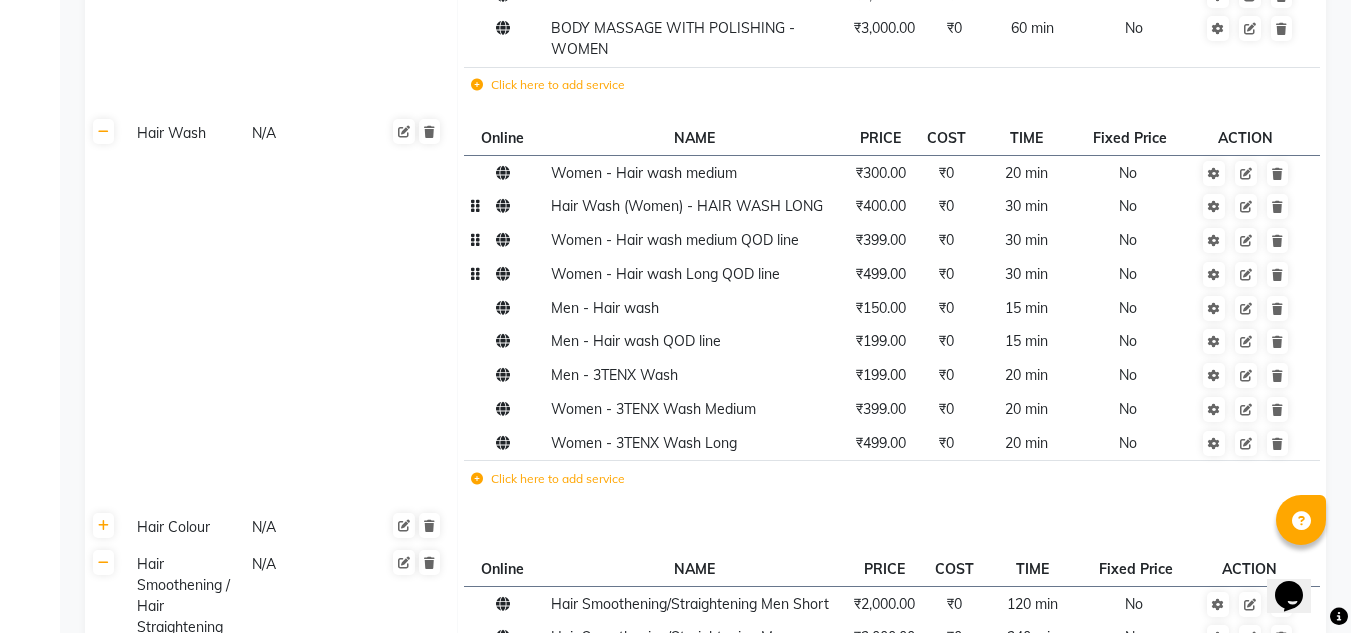 click on "Women - Hair wash Long QOD line" 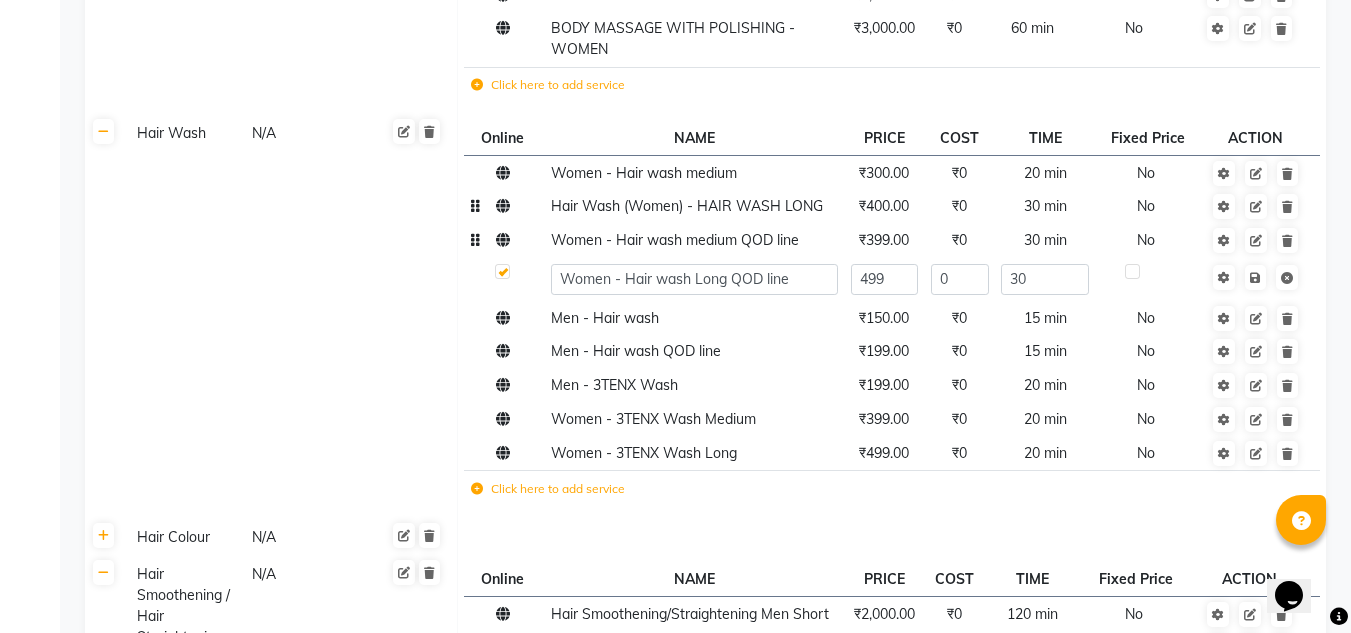 click on "Women - Hair wash Long QOD line" 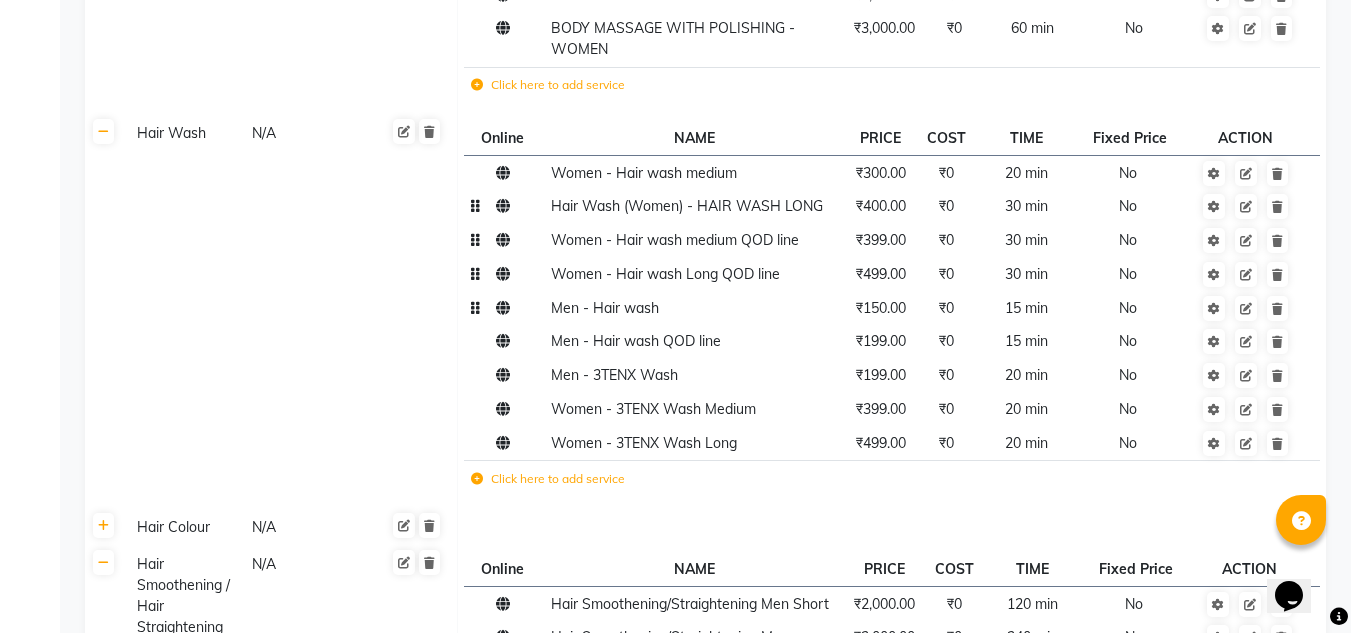 click on "Men - Hair wash" 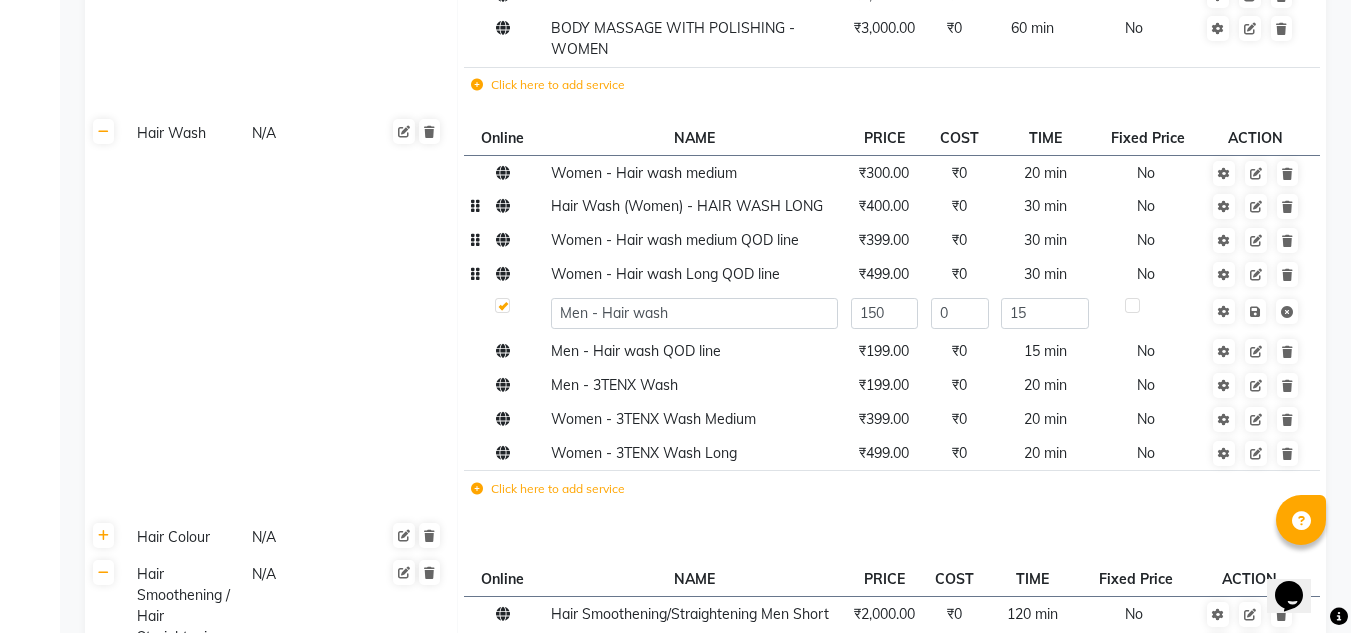 click on "Men - Hair wash" 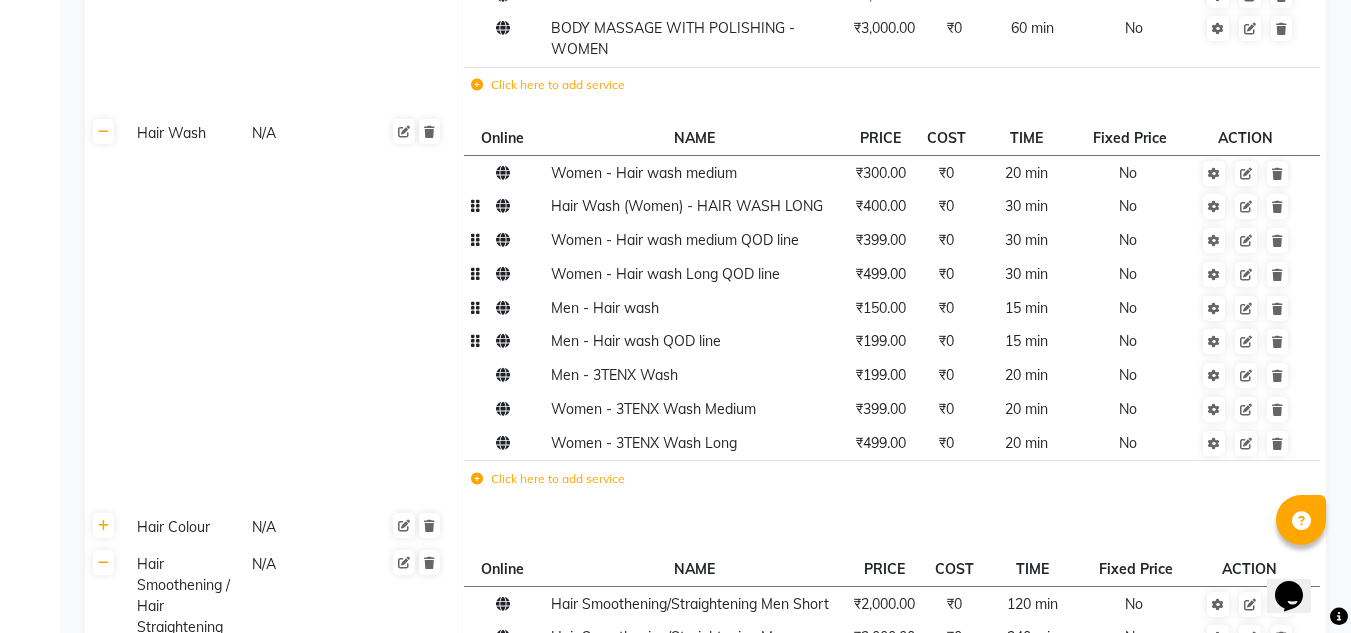 click on "Men - Hair wash QOD line" 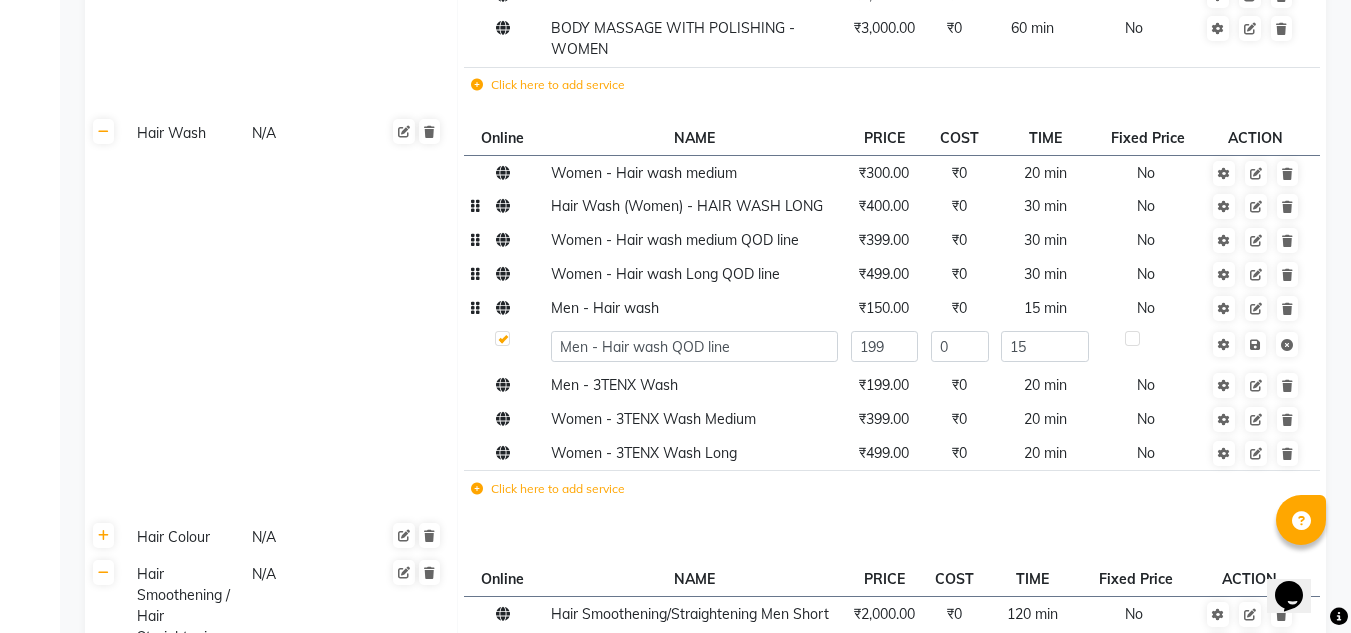 click on "Men - Hair wash QOD line" 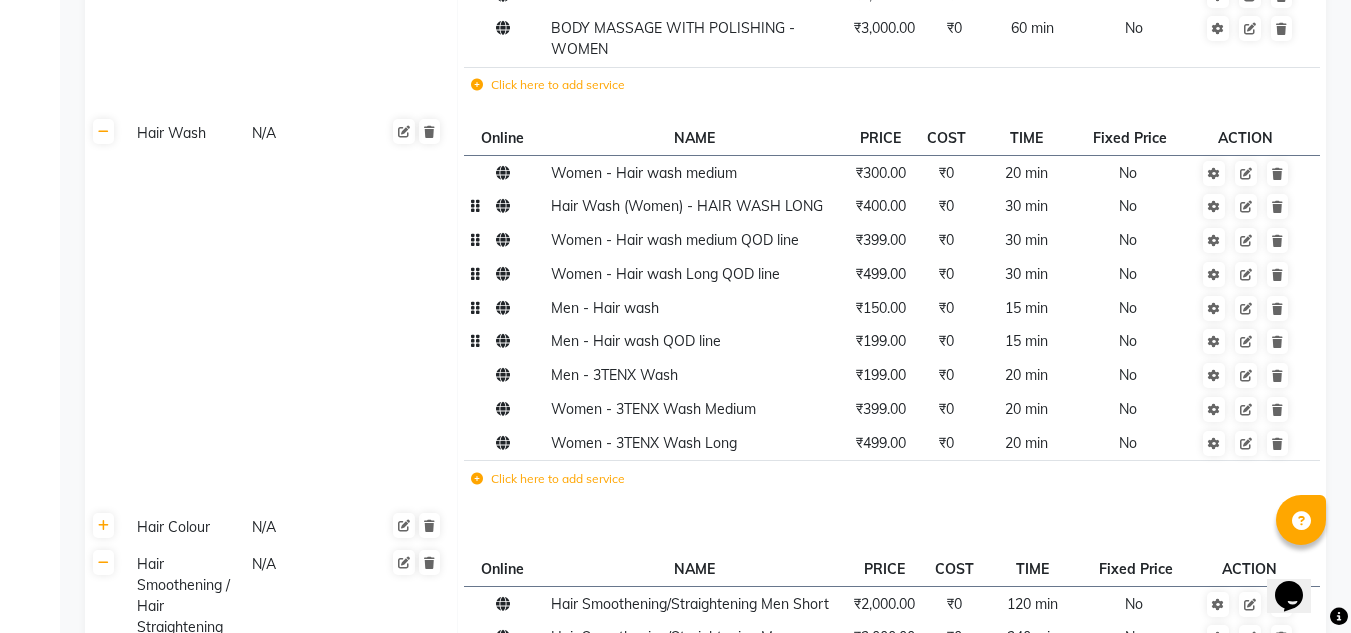 click on "Men - Hair wash QOD line" 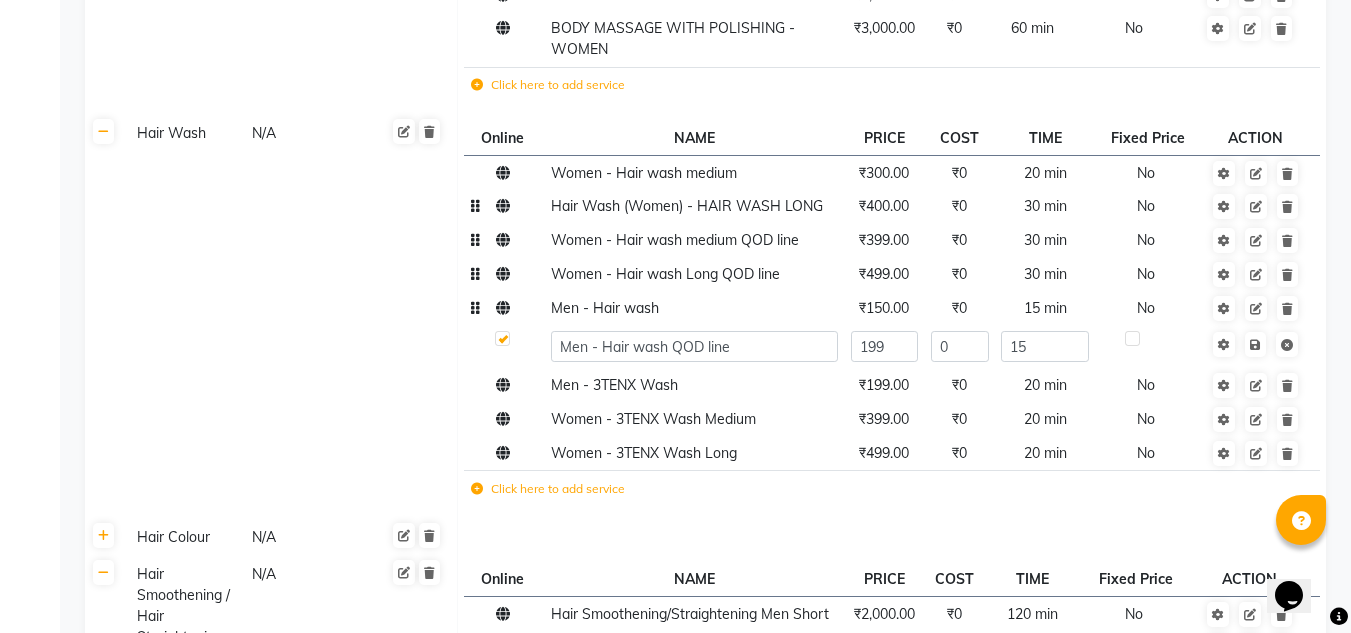 click on "Men - Hair wash QOD line" 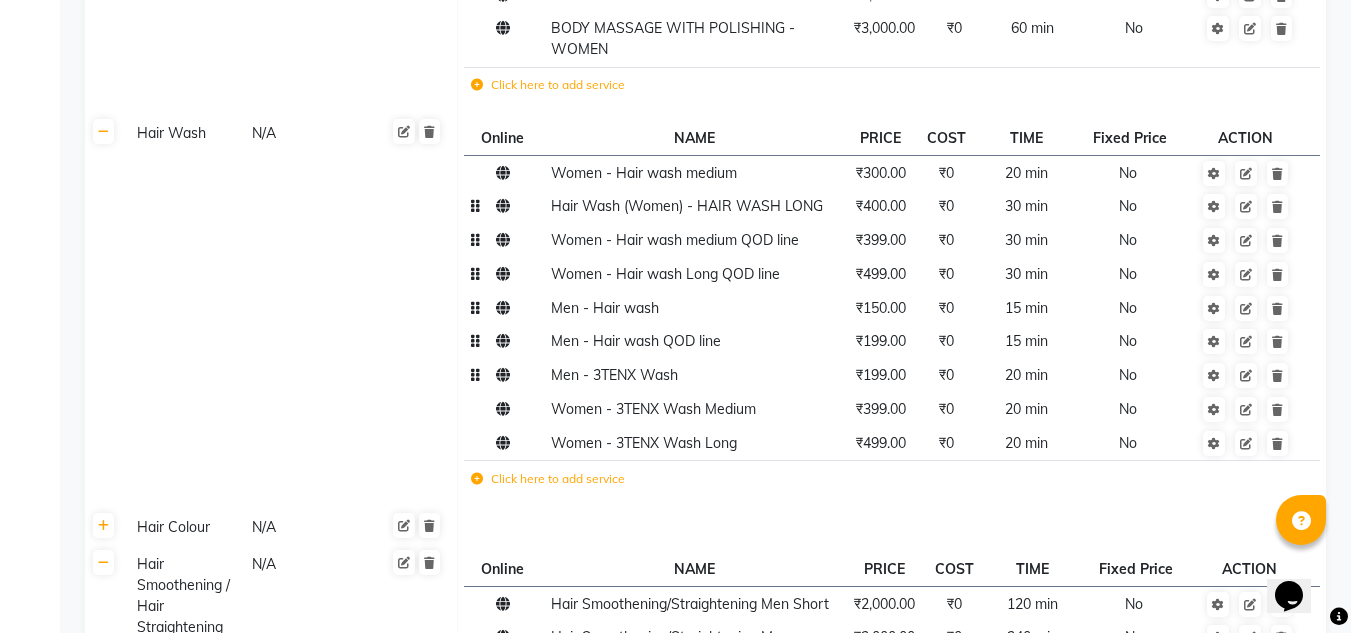 click on "Men - 3TENX Wash" 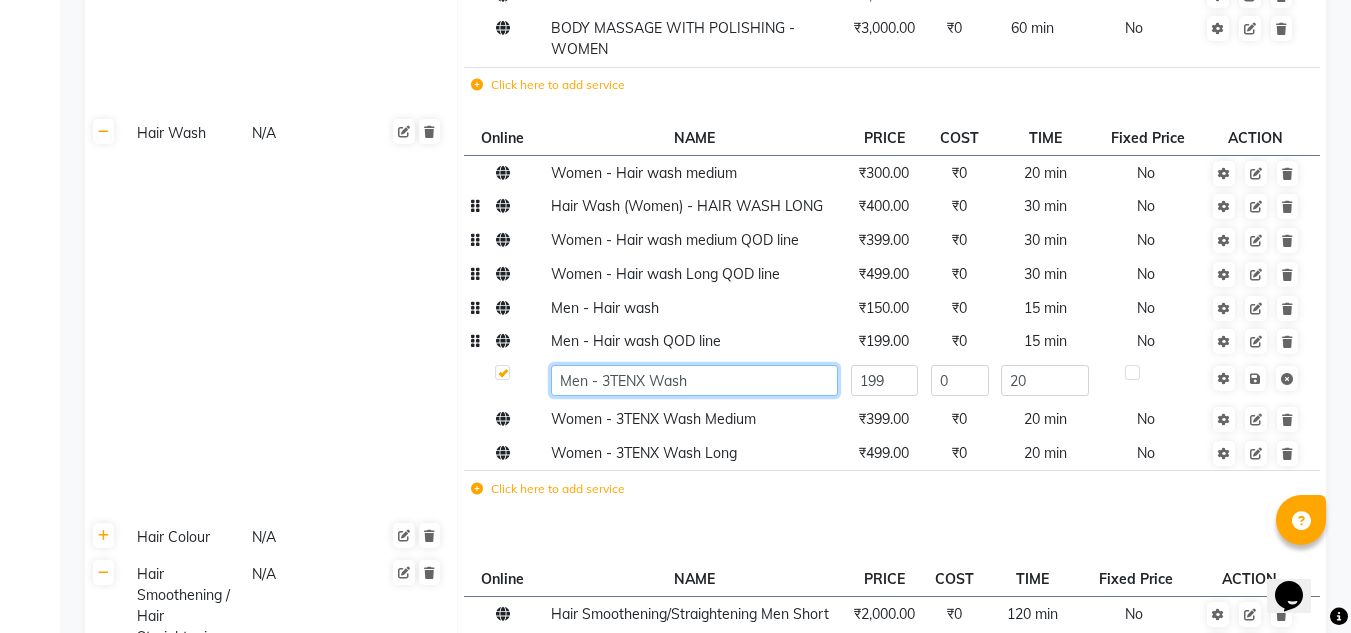 click on "Men - 3TENX Wash" 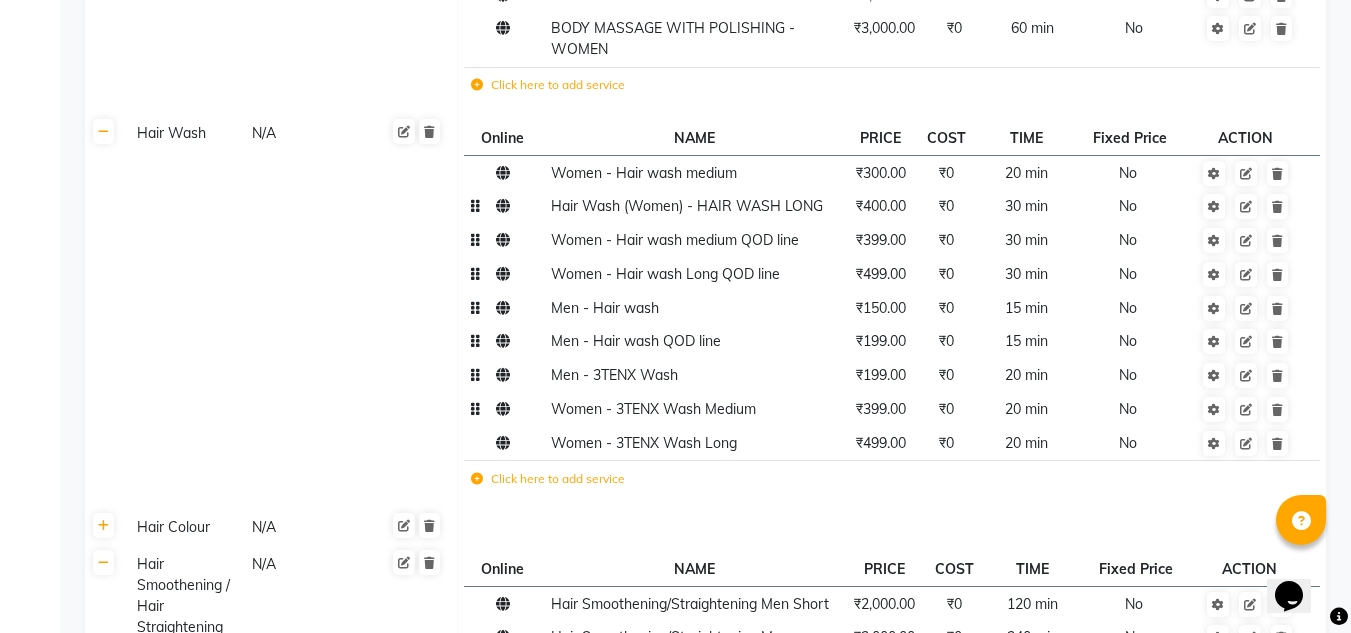 click on "Women - 3TENX Wash Medium" 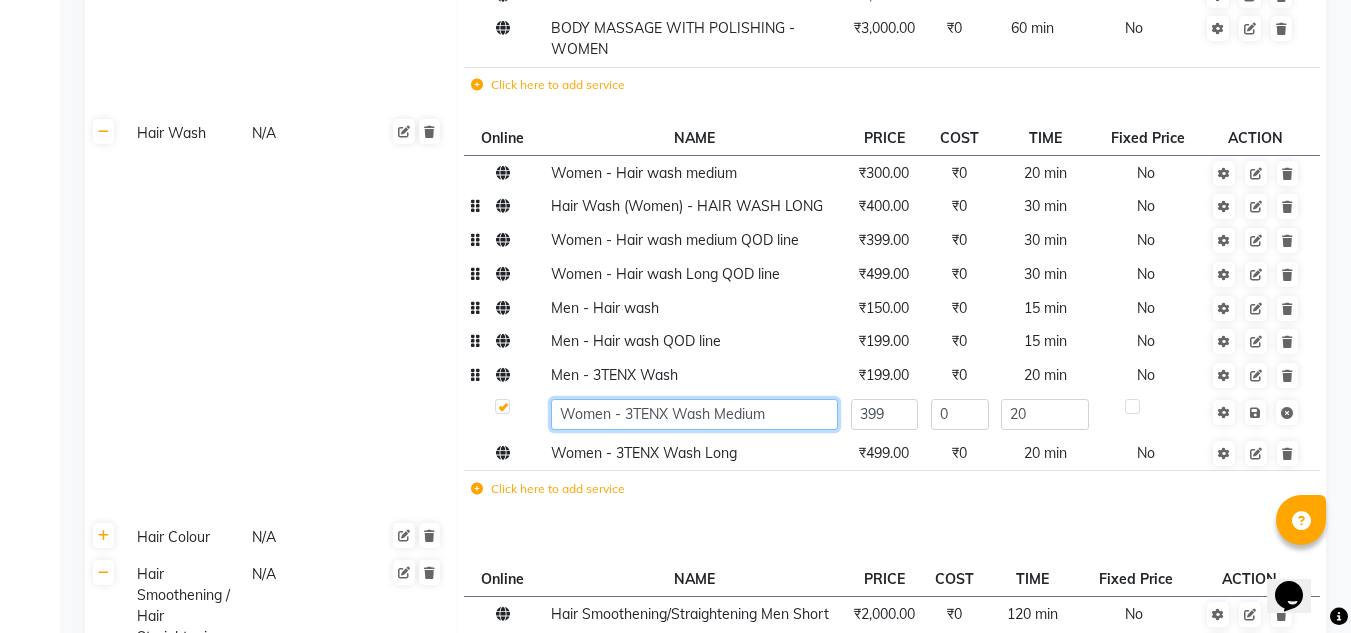 click on "Women - 3TENX Wash Medium" 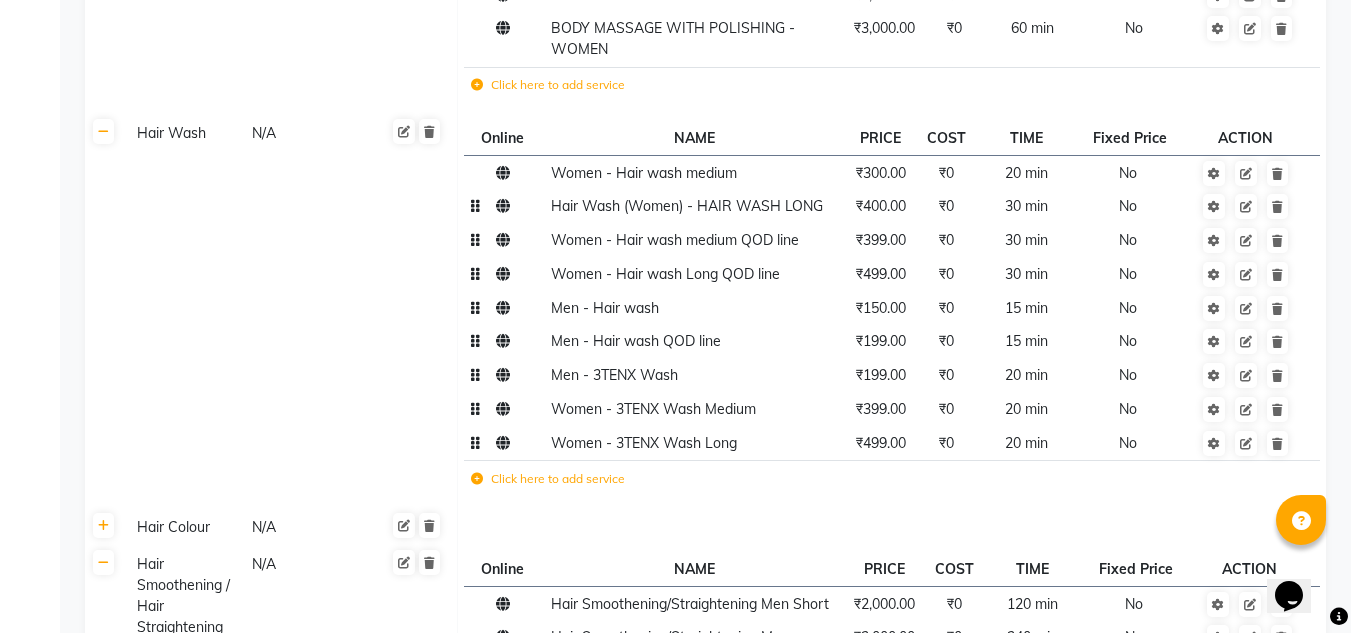 click on "Women - 3TENX Wash Long" 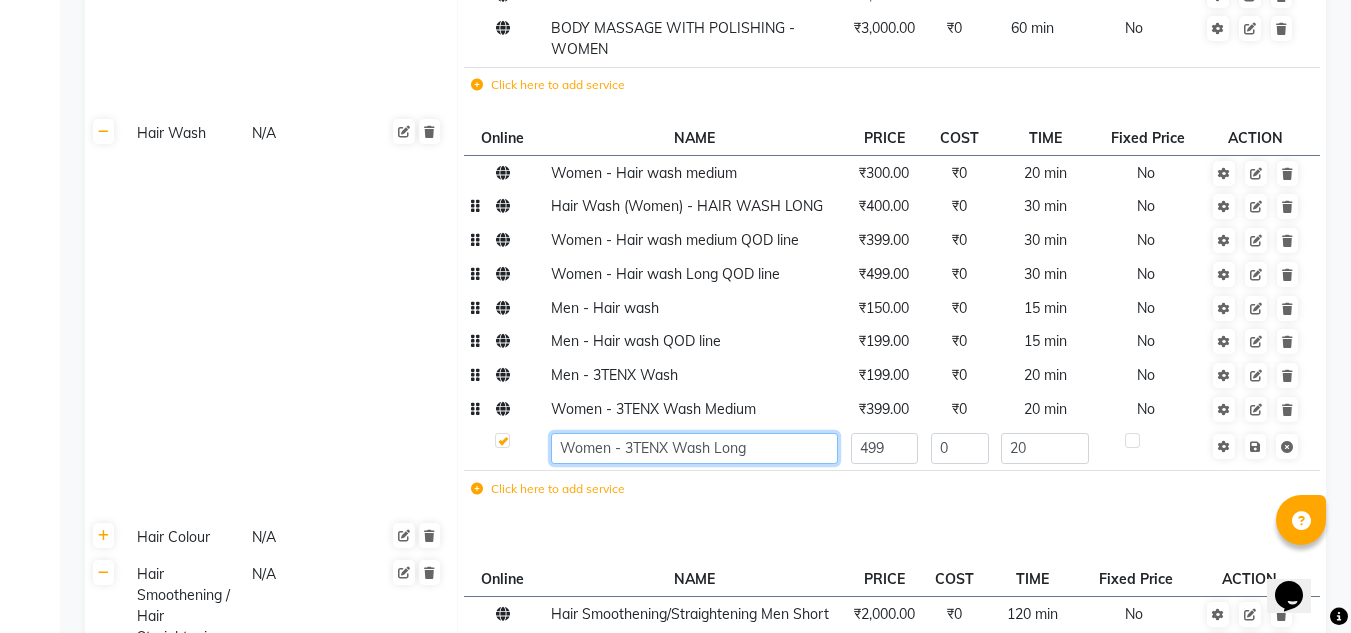 click on "Women - 3TENX Wash Long" 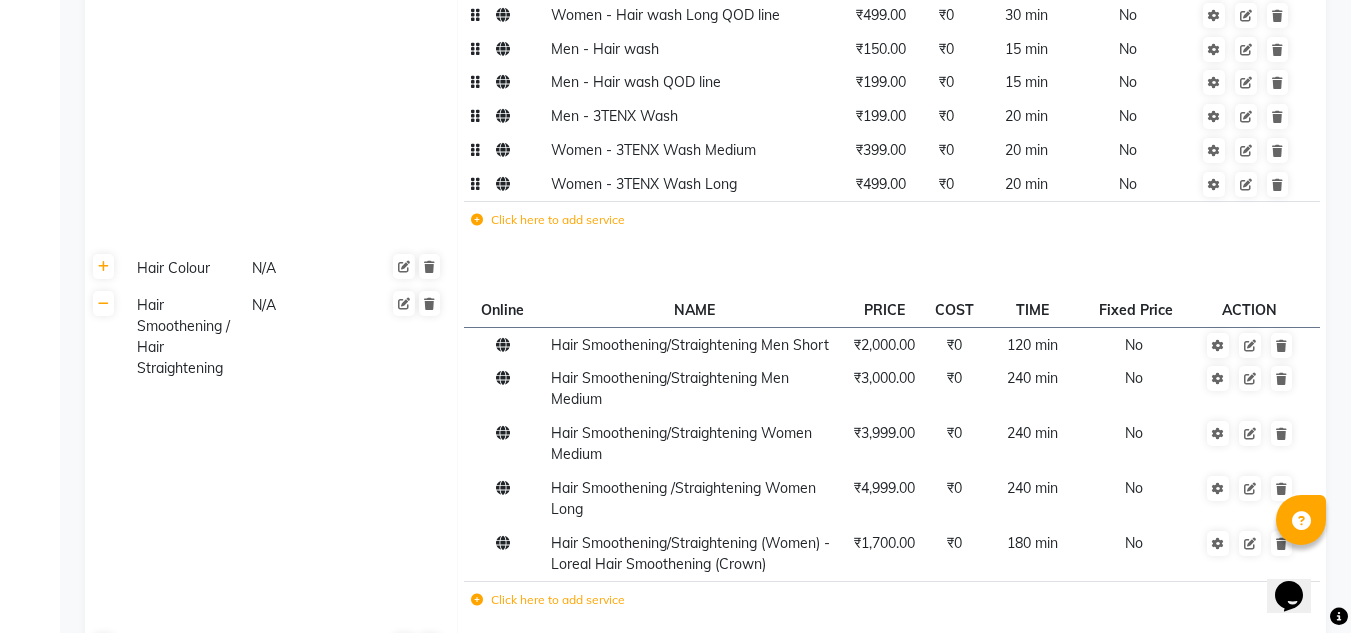 scroll, scrollTop: 955, scrollLeft: 0, axis: vertical 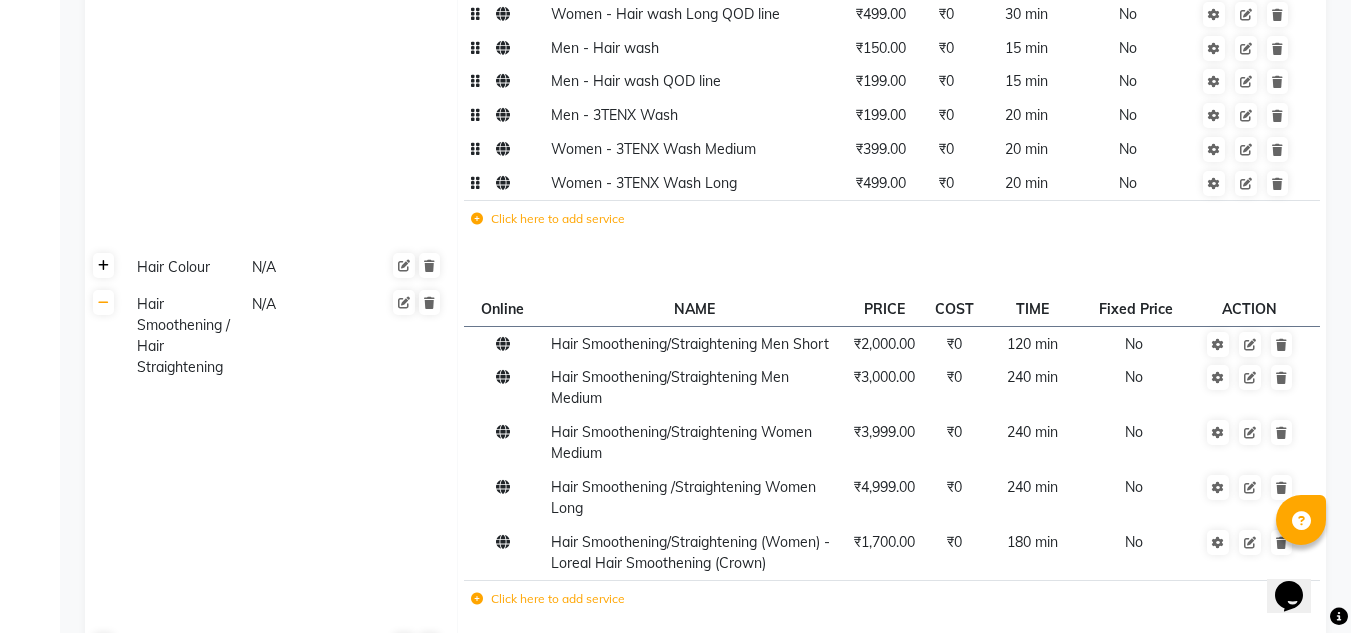 click 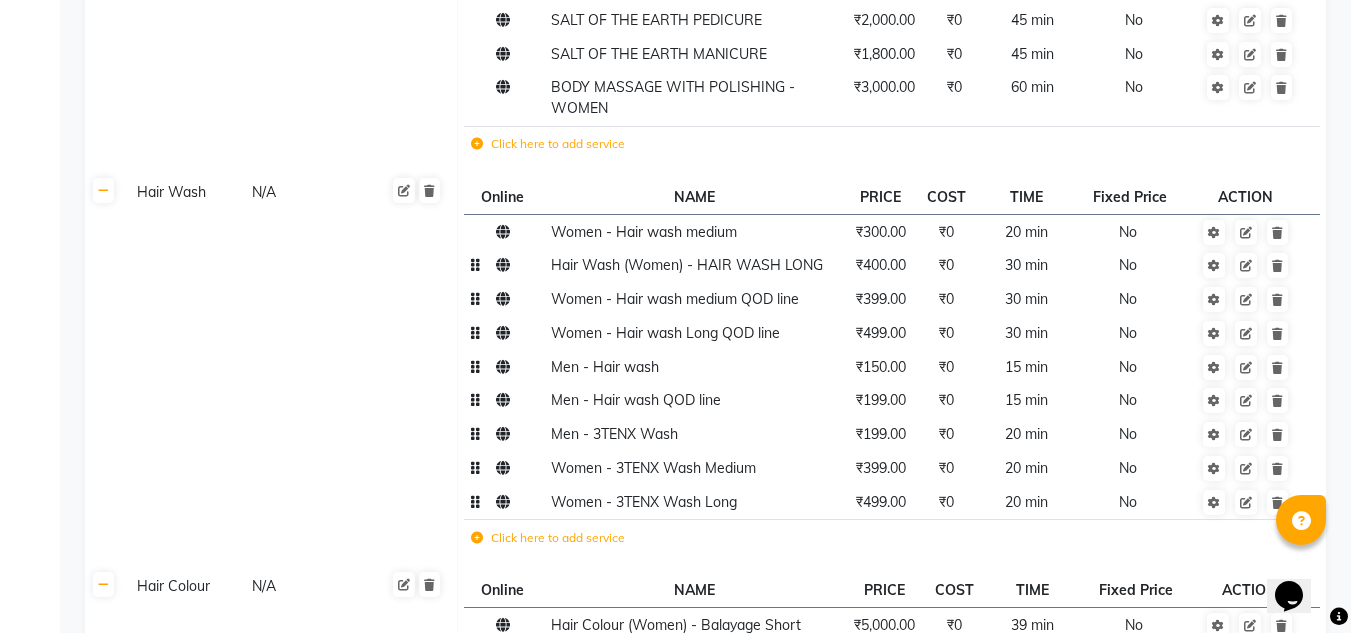 scroll, scrollTop: 635, scrollLeft: 0, axis: vertical 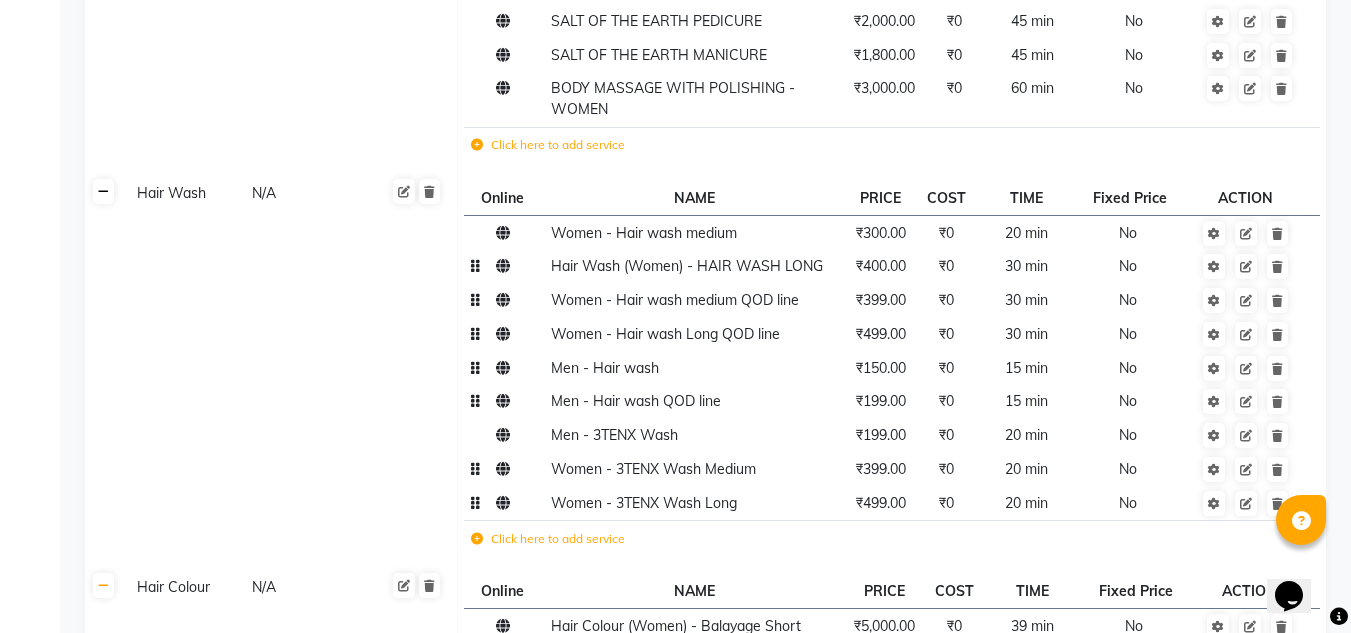 click 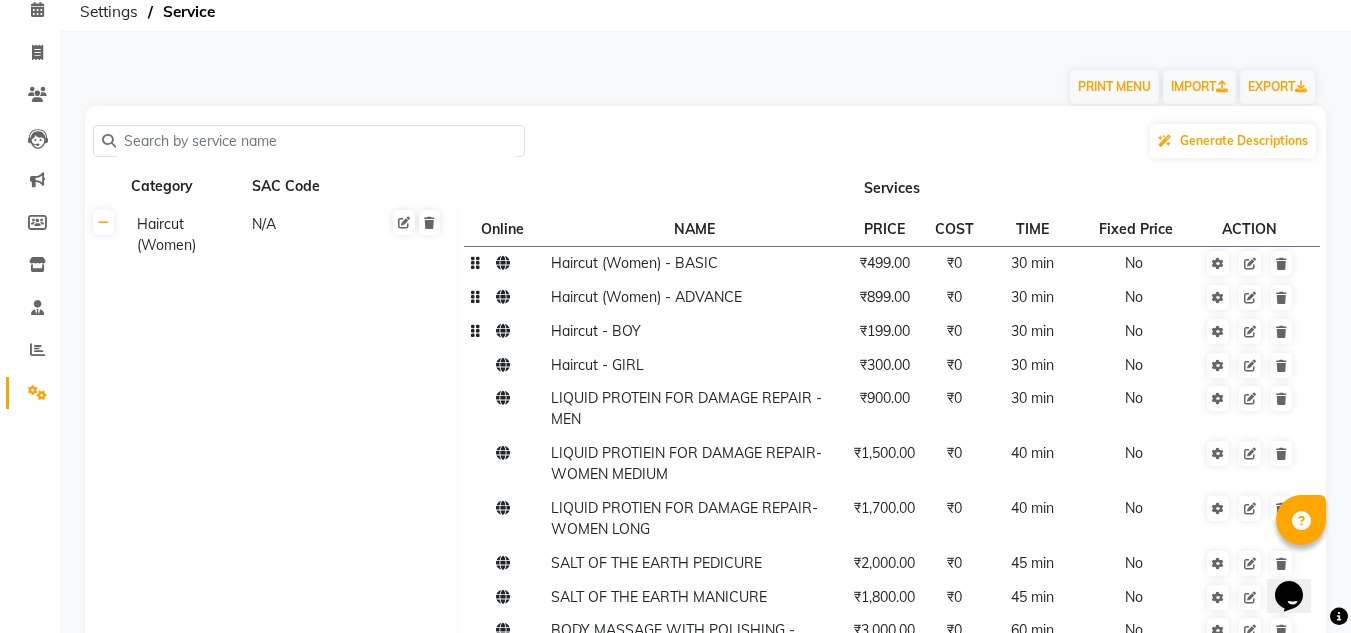 scroll, scrollTop: 92, scrollLeft: 0, axis: vertical 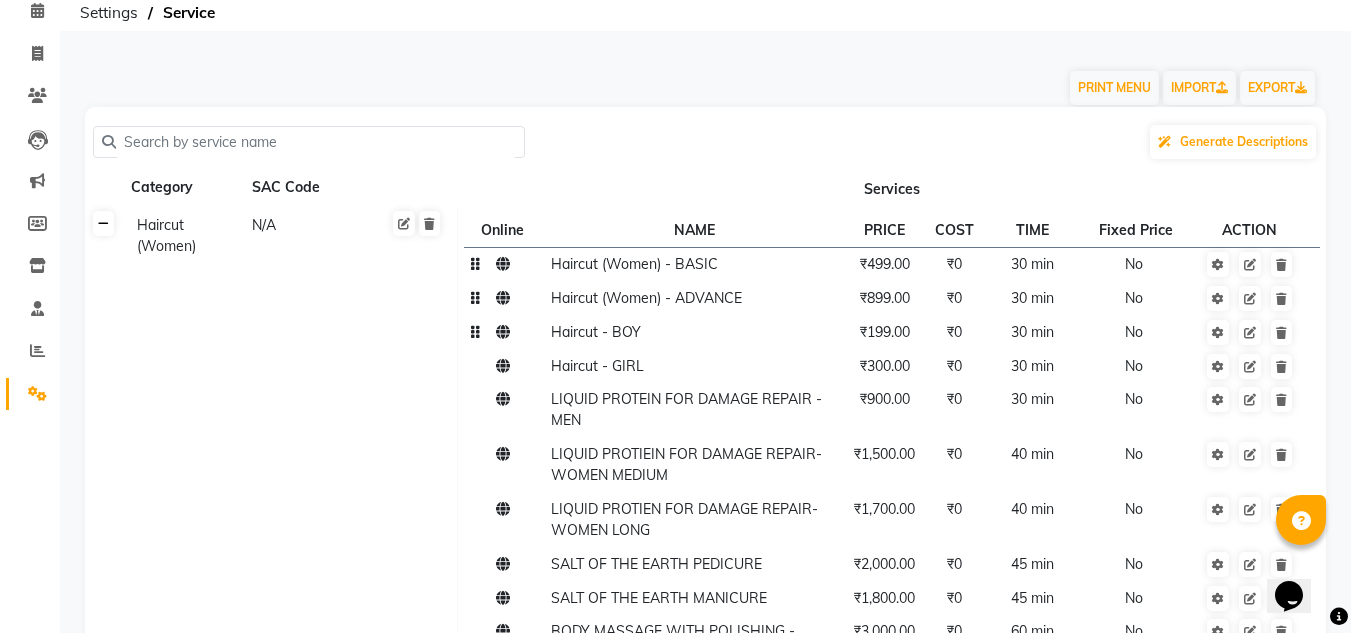 click 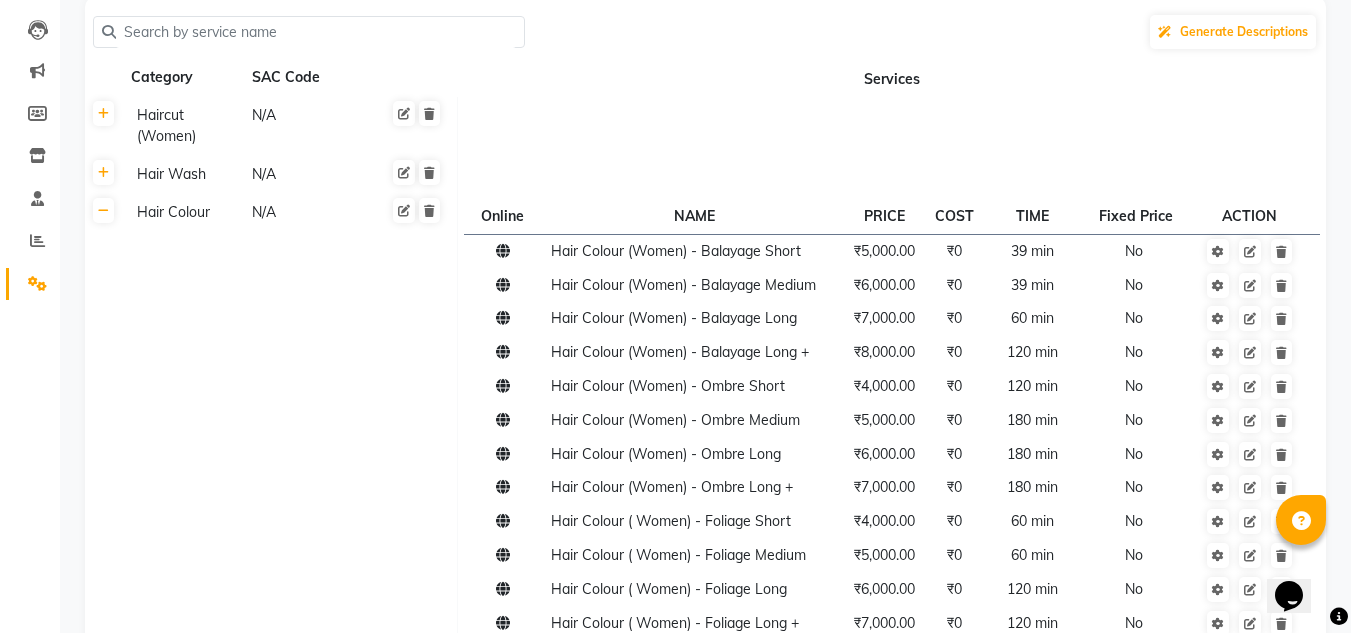 scroll, scrollTop: 200, scrollLeft: 0, axis: vertical 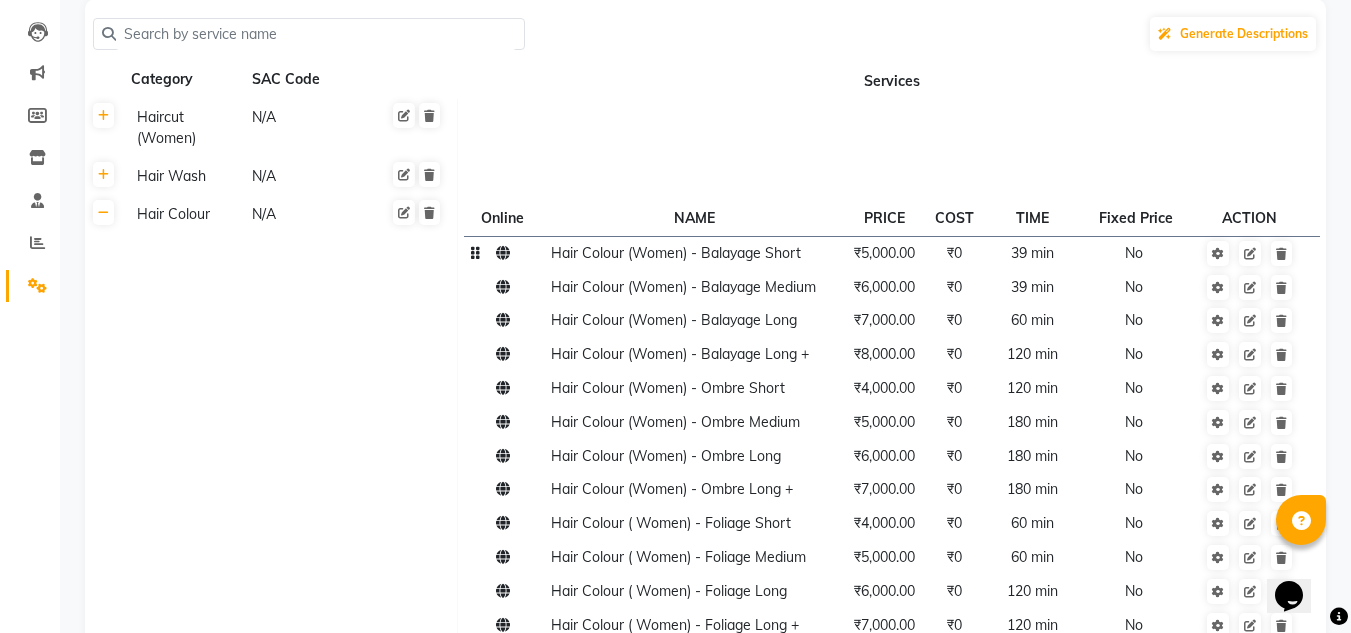 click on "Hair Colour (Women) - Balayage Short" 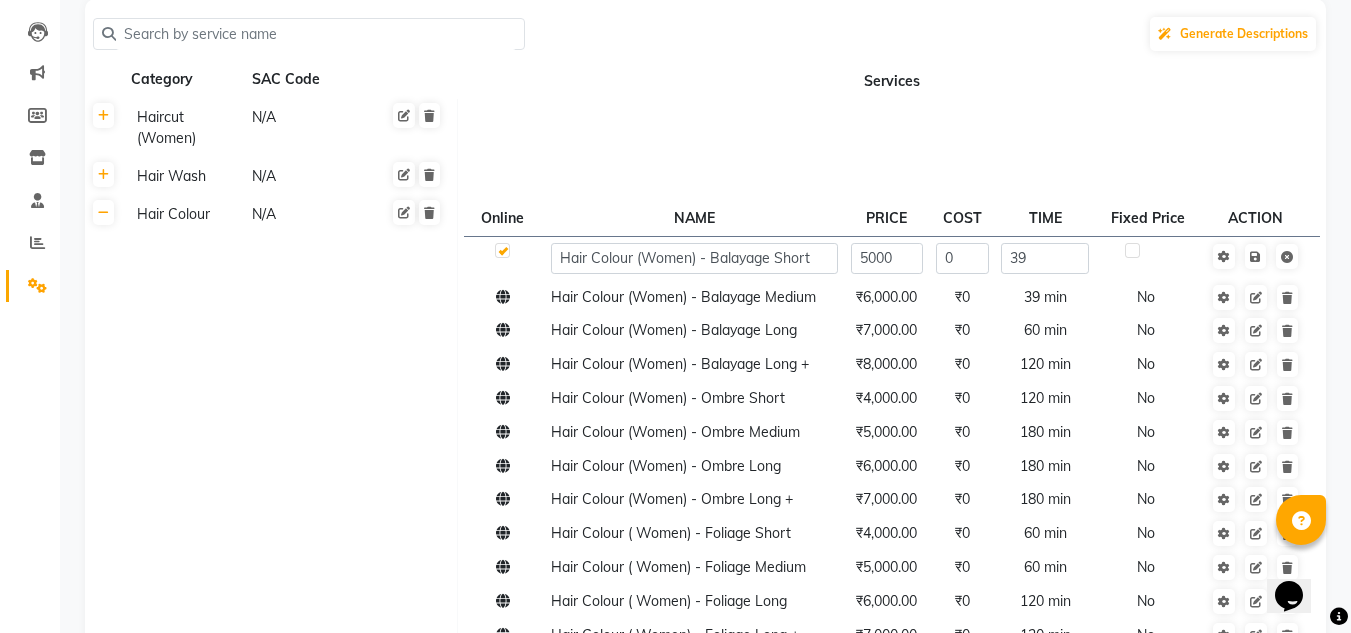 click on "Hair Colour (Women) - Balayage Short" 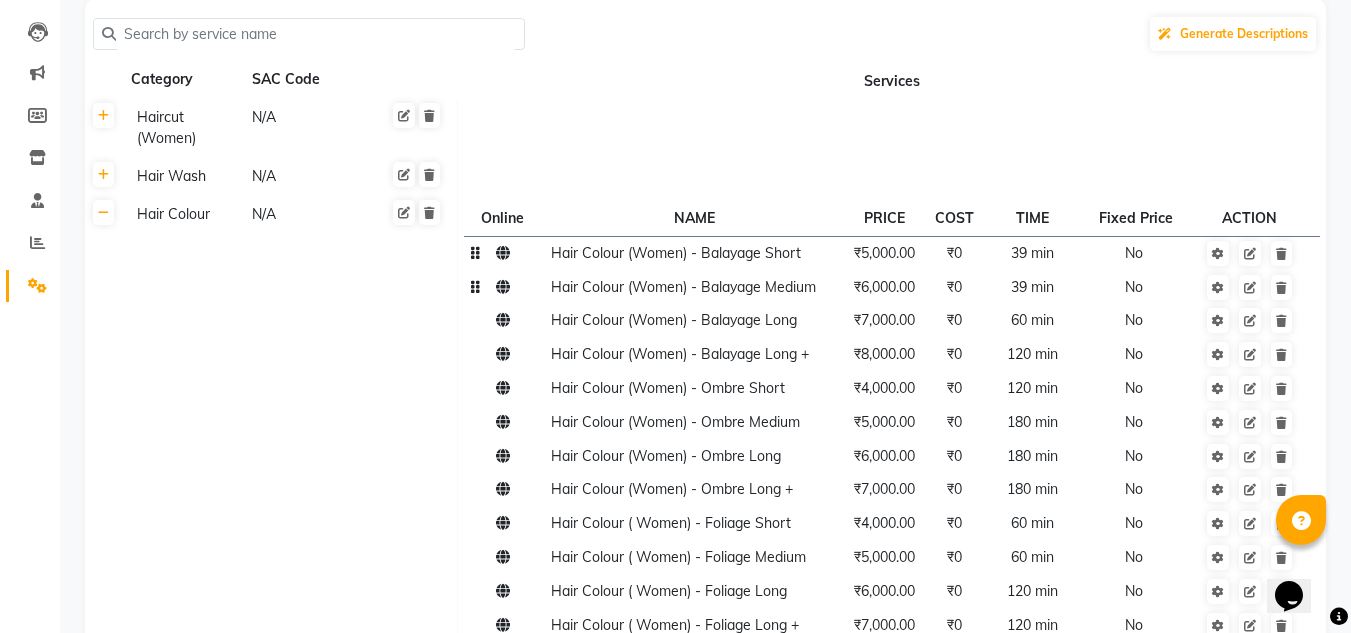 click on "Hair Colour (Women) - Balayage Medium" 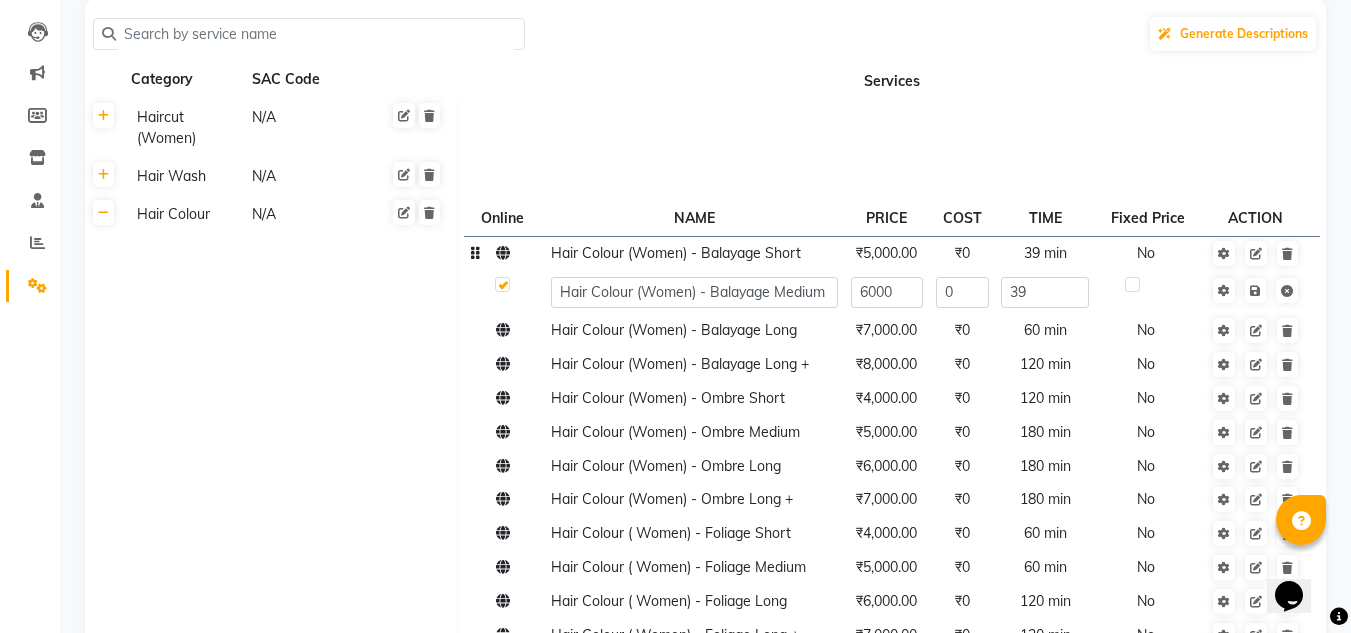 click on "Hair Colour (Women) - Balayage Medium" 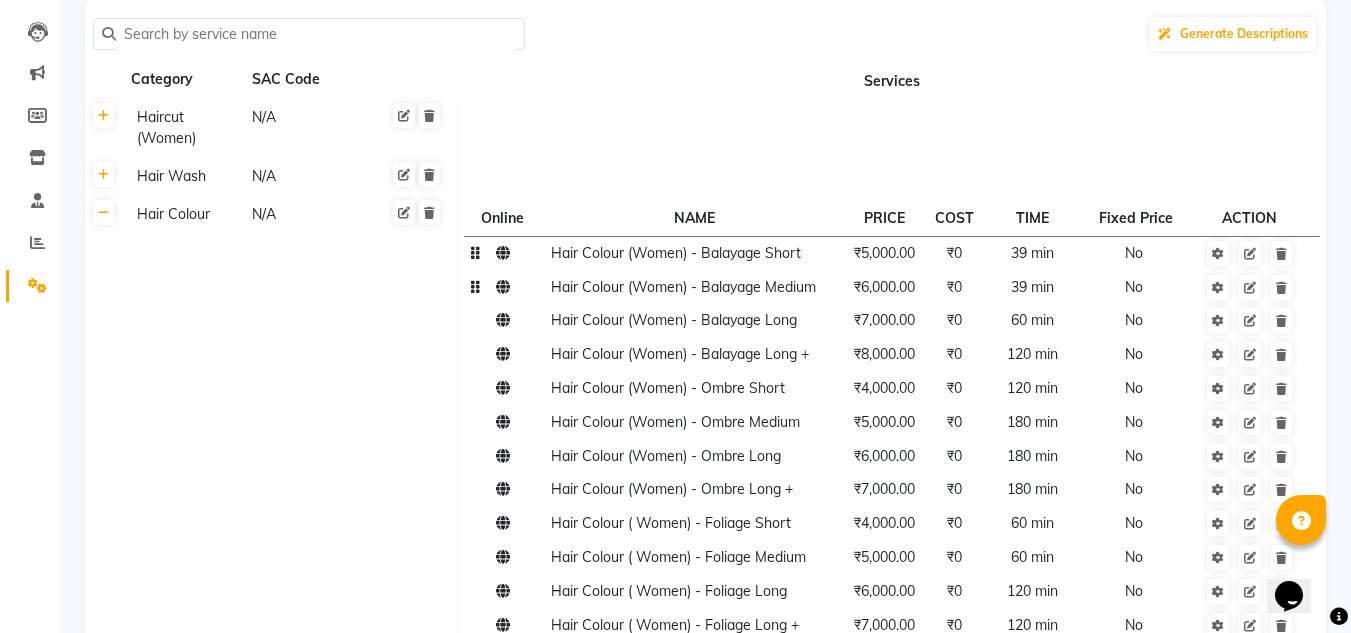 click on "Hair Colour (Women) - Balayage Medium" 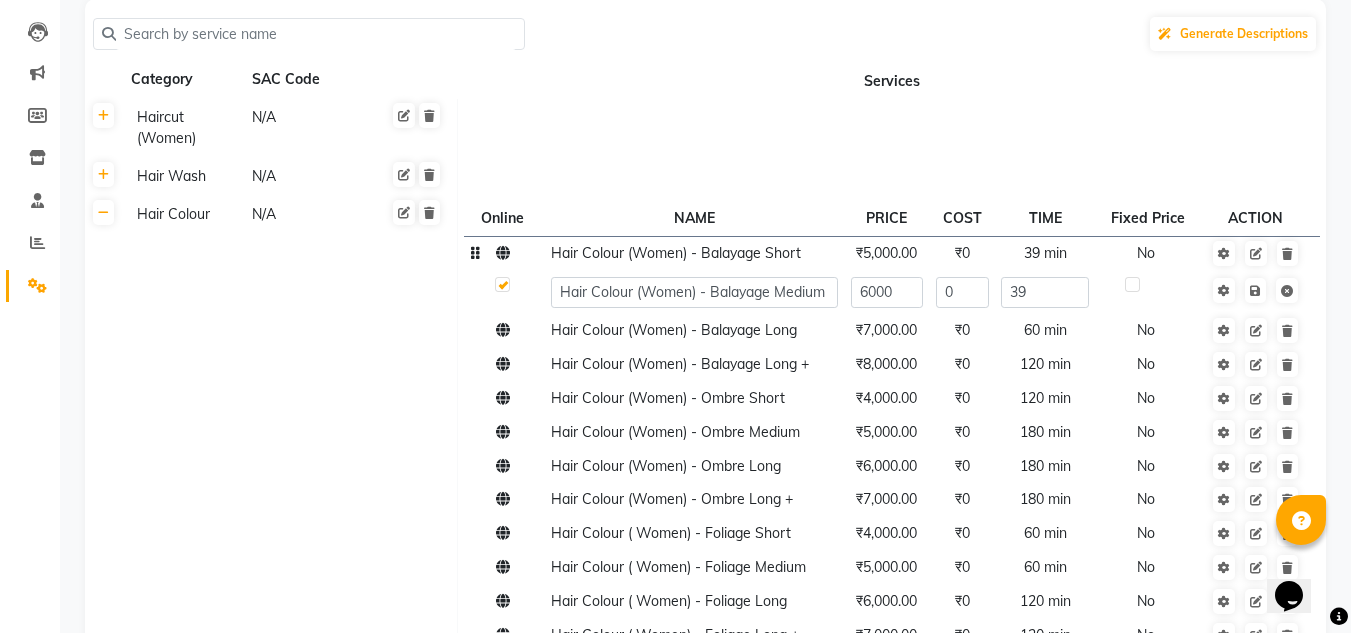 click on "Hair Colour (Women) - Balayage Medium" 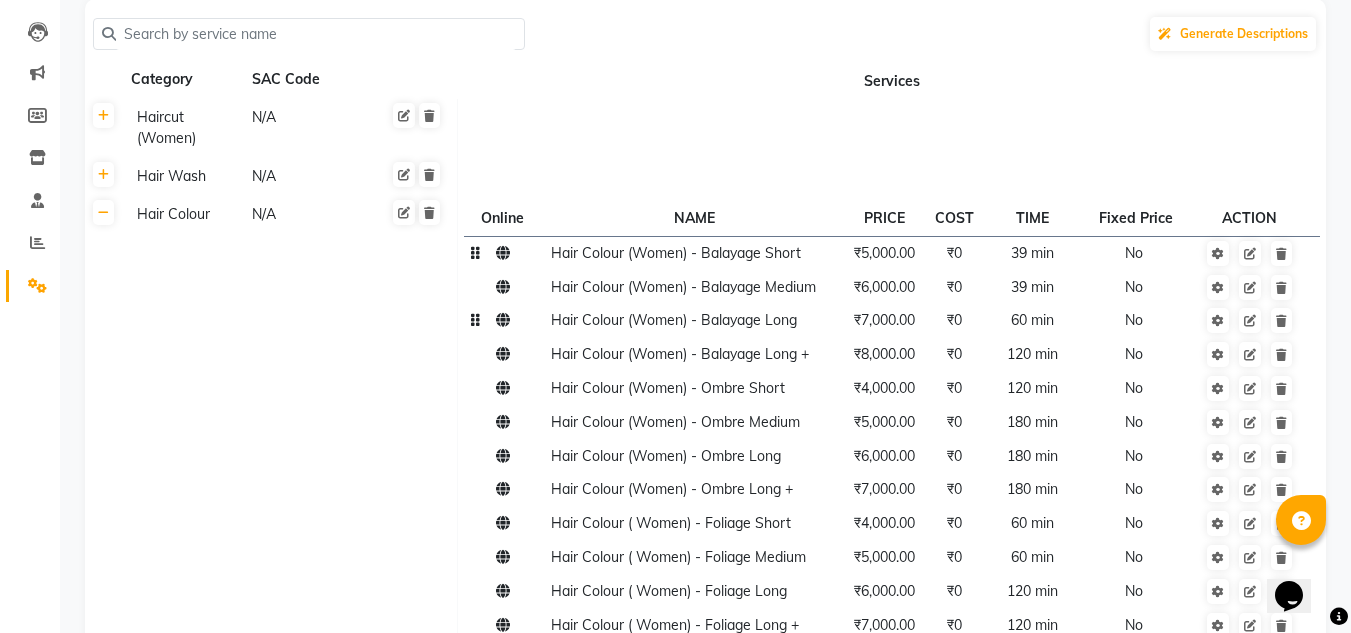 click on "Hair Colour (Women) - Balayage Long" 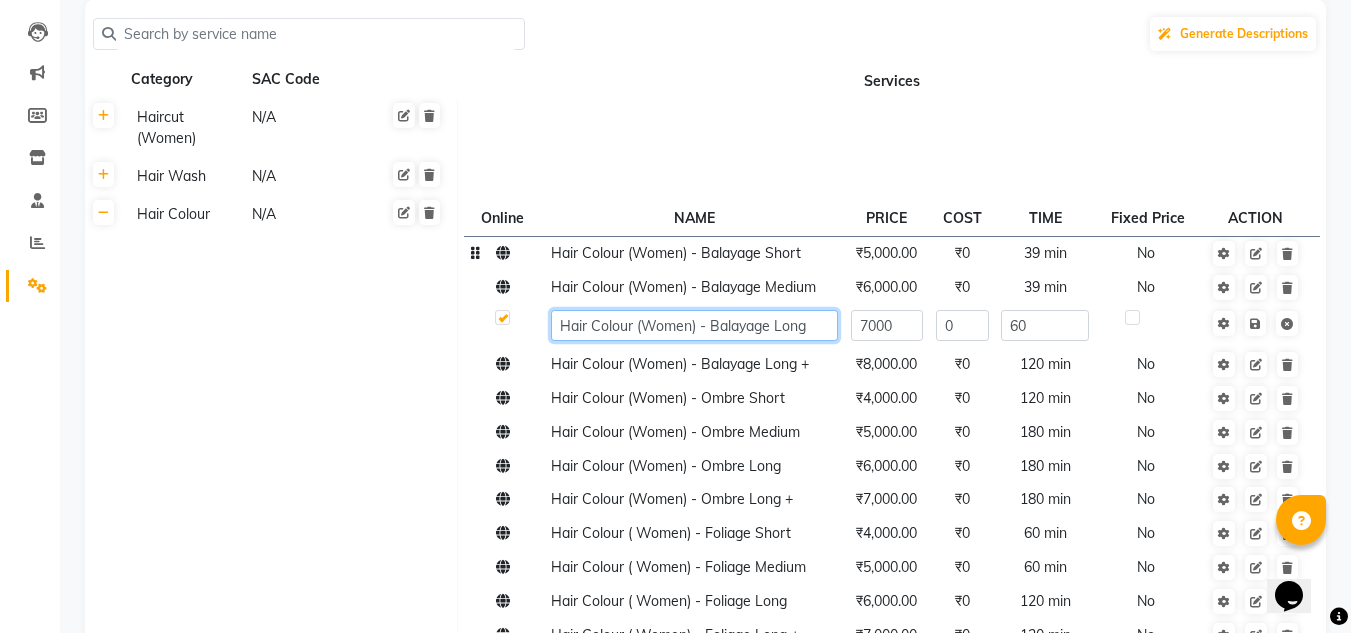 click on "Hair Colour (Women) - Balayage Long" 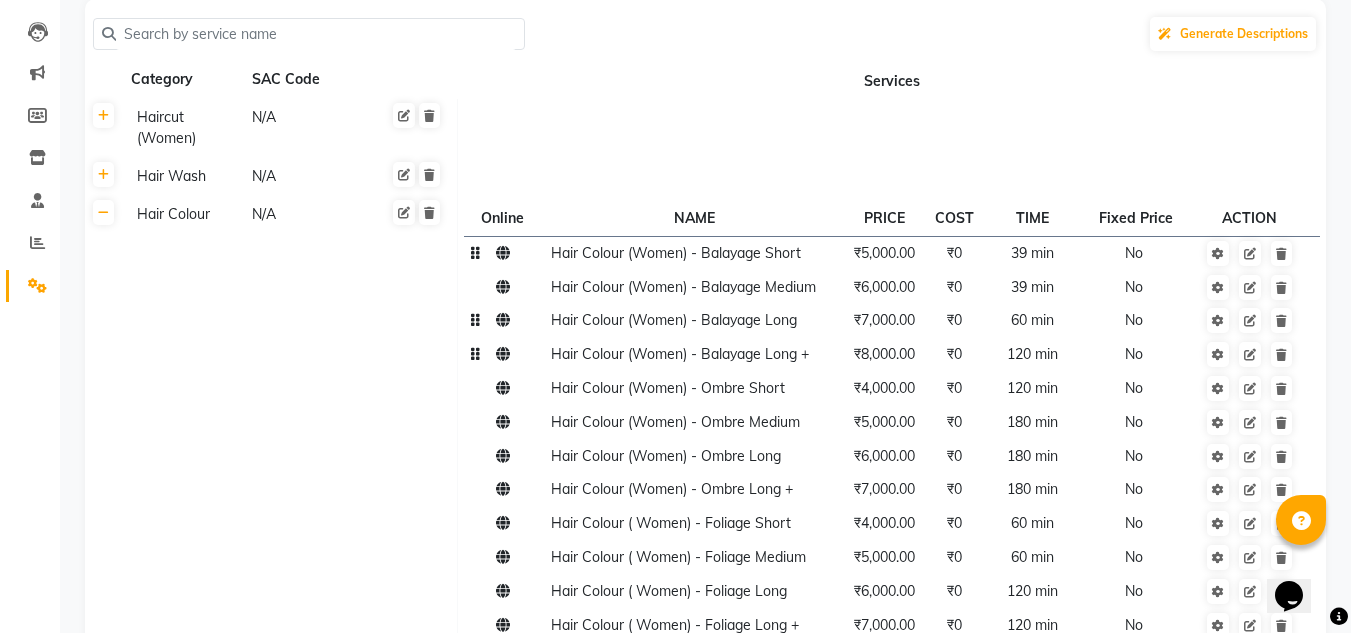 click on "Hair Colour (Women) - Balayage Long +" 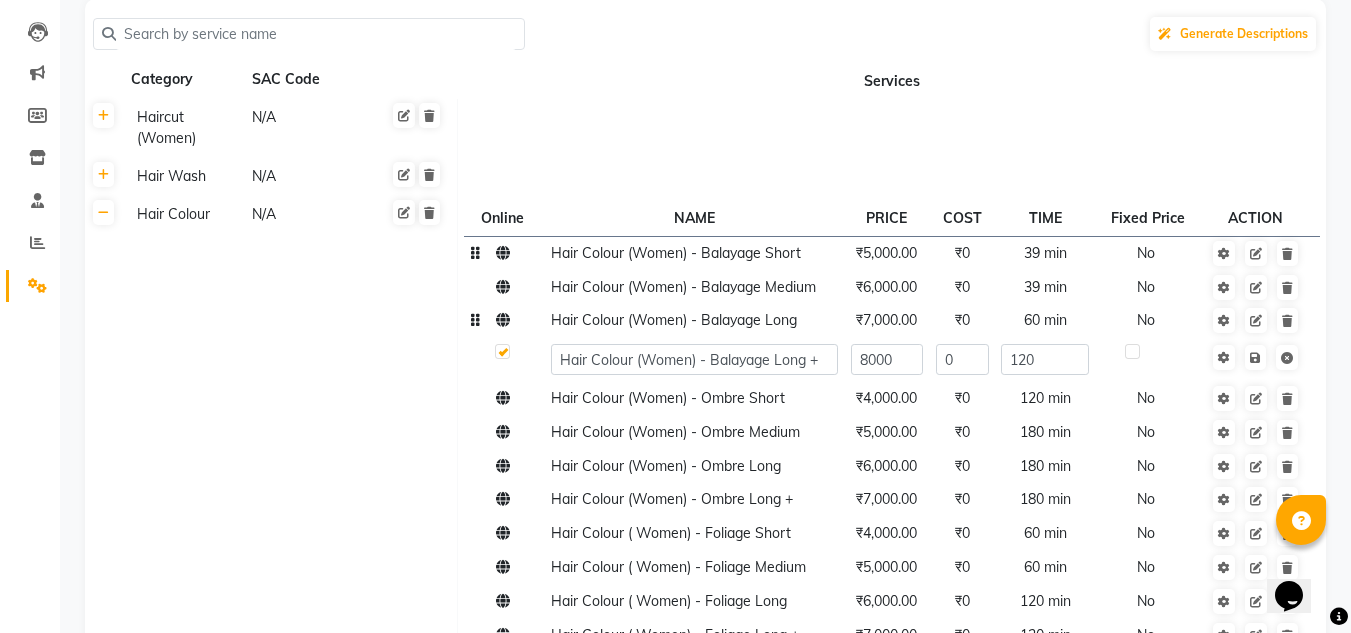 click on "Hair Colour (Women) - Balayage Long +" 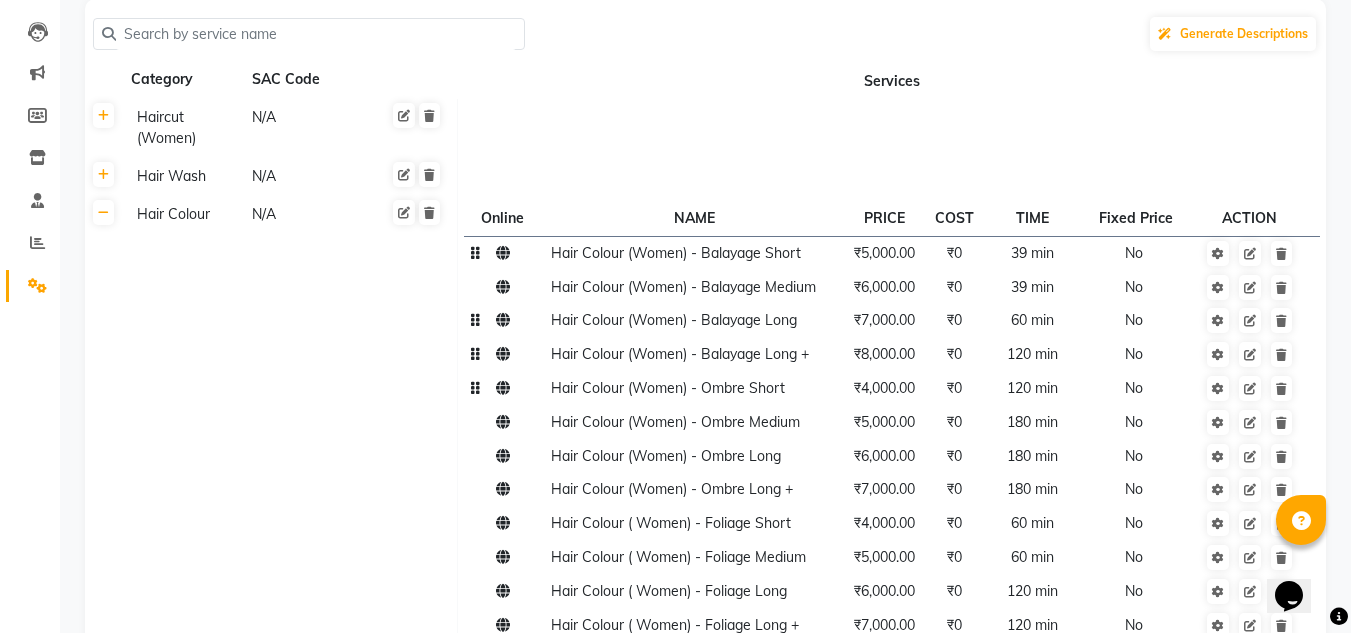 click on "Hair Colour (Women) - Ombre Short" 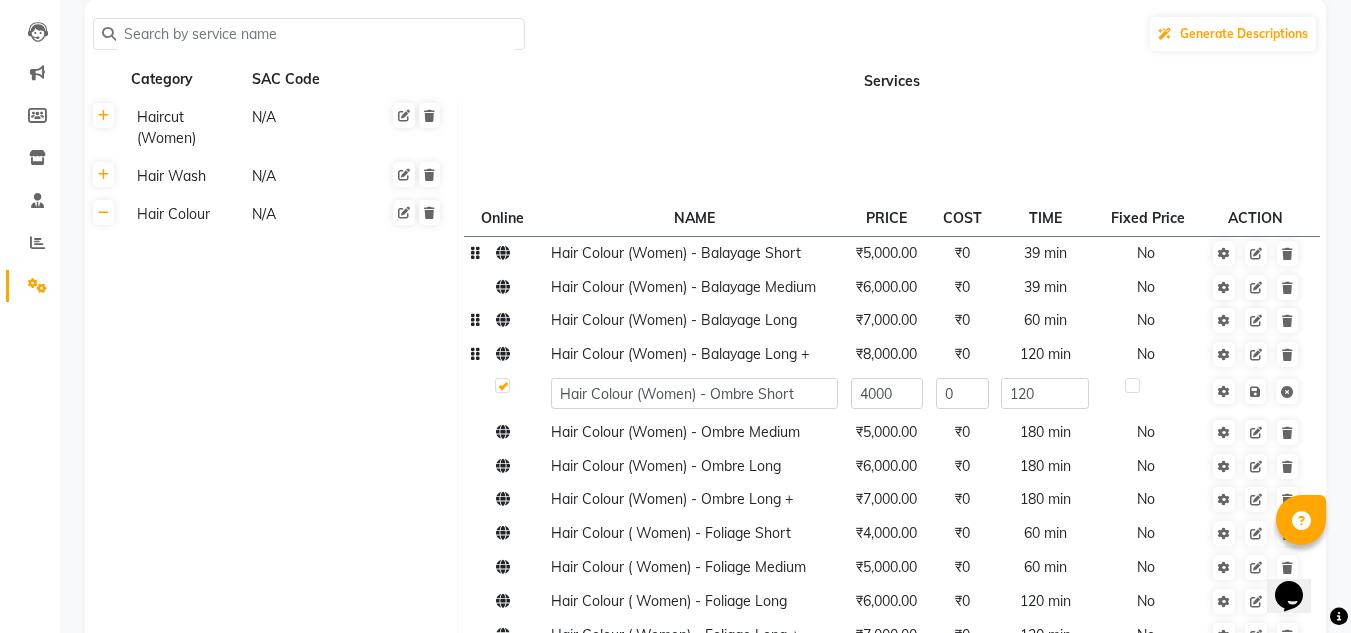 click on "Hair Colour (Women) - Ombre Short" 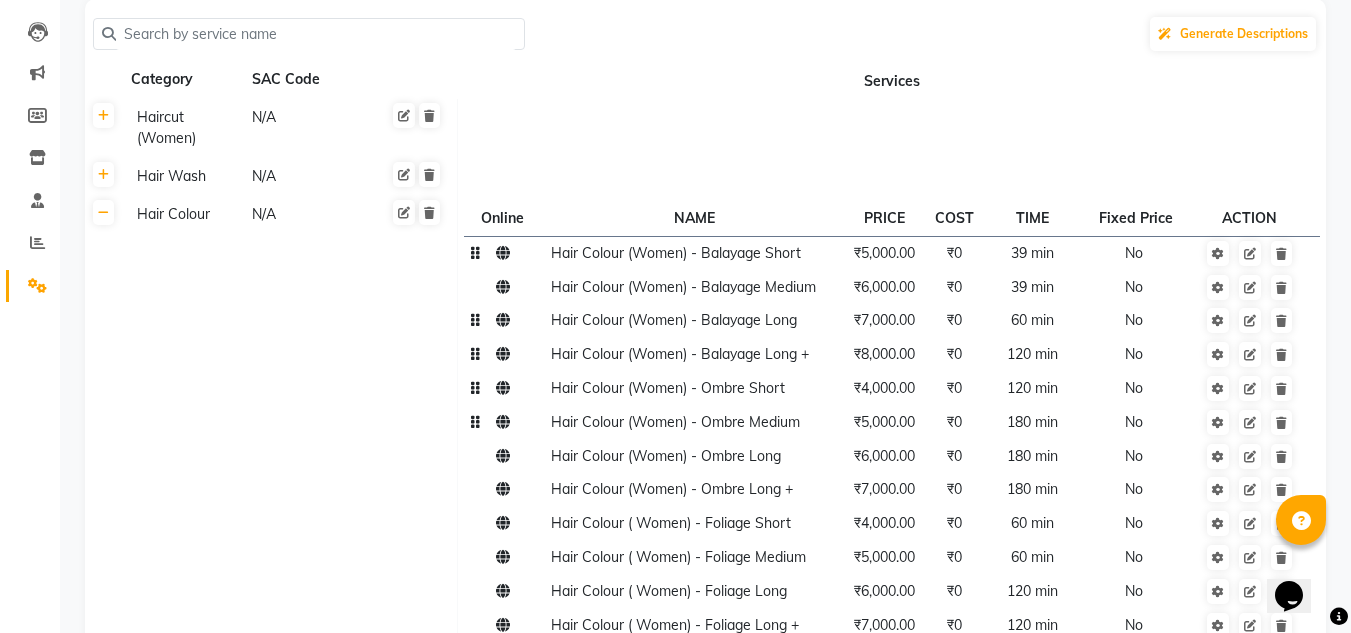 click on "Hair Colour (Women) - Ombre Medium" 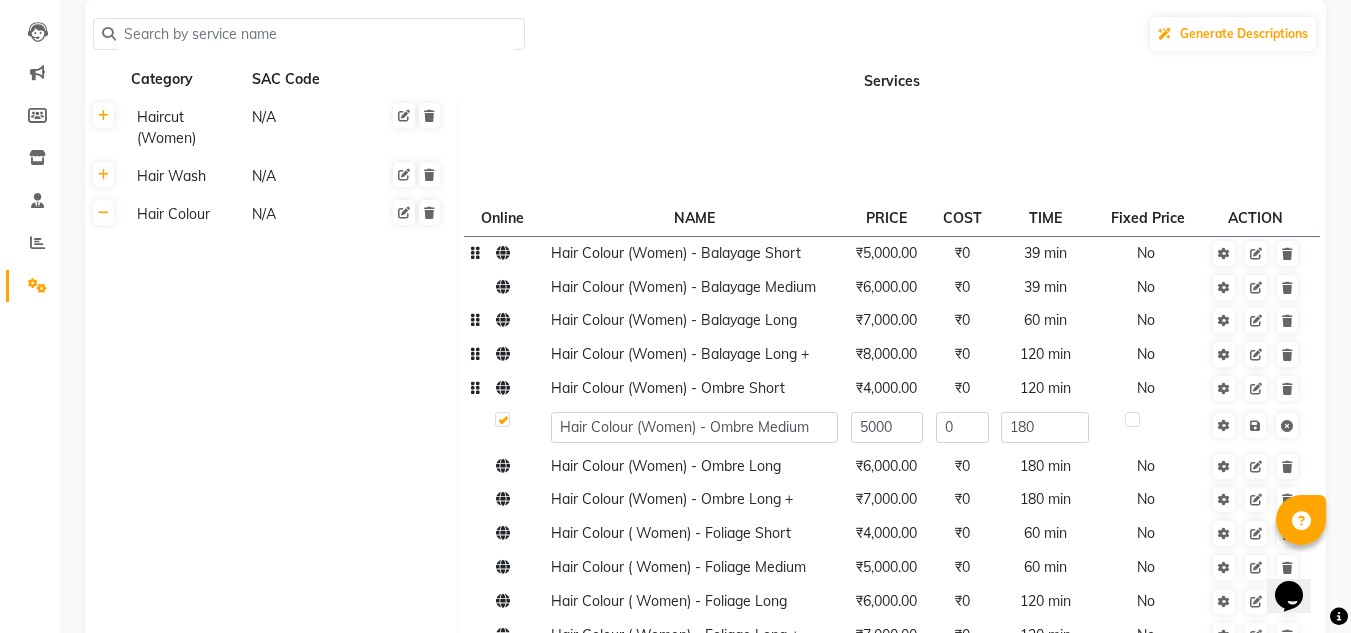 click on "Hair Colour (Women) - Ombre Medium" 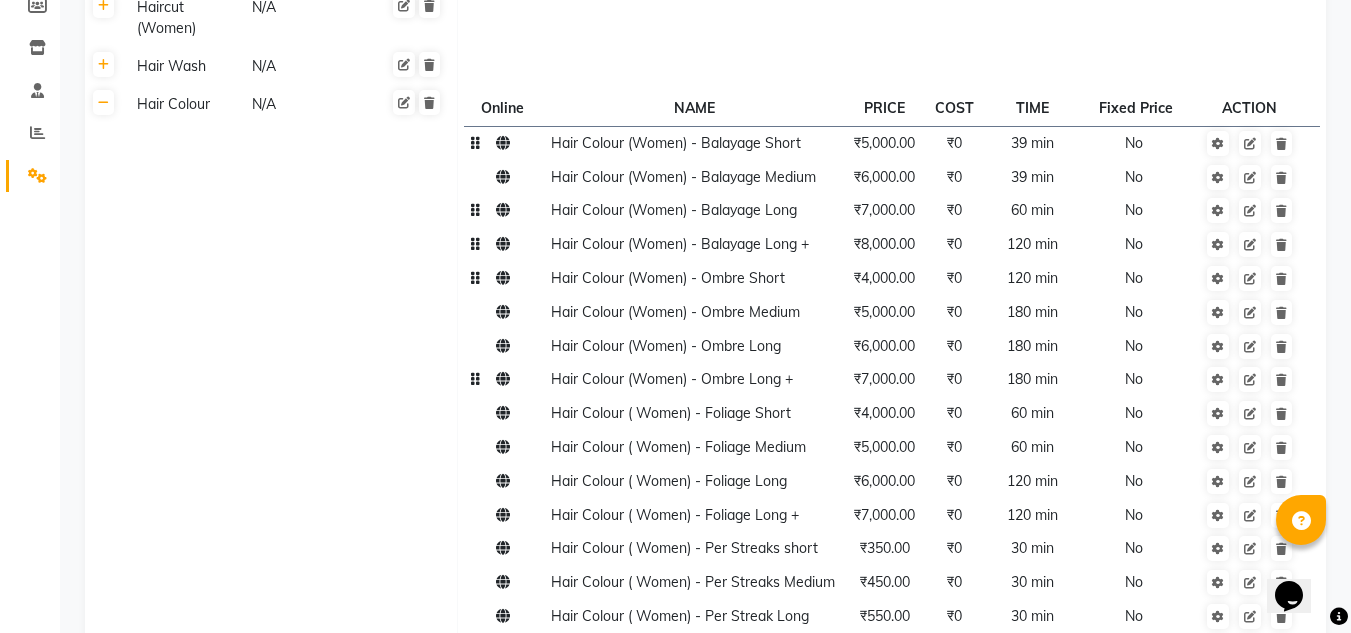scroll, scrollTop: 311, scrollLeft: 0, axis: vertical 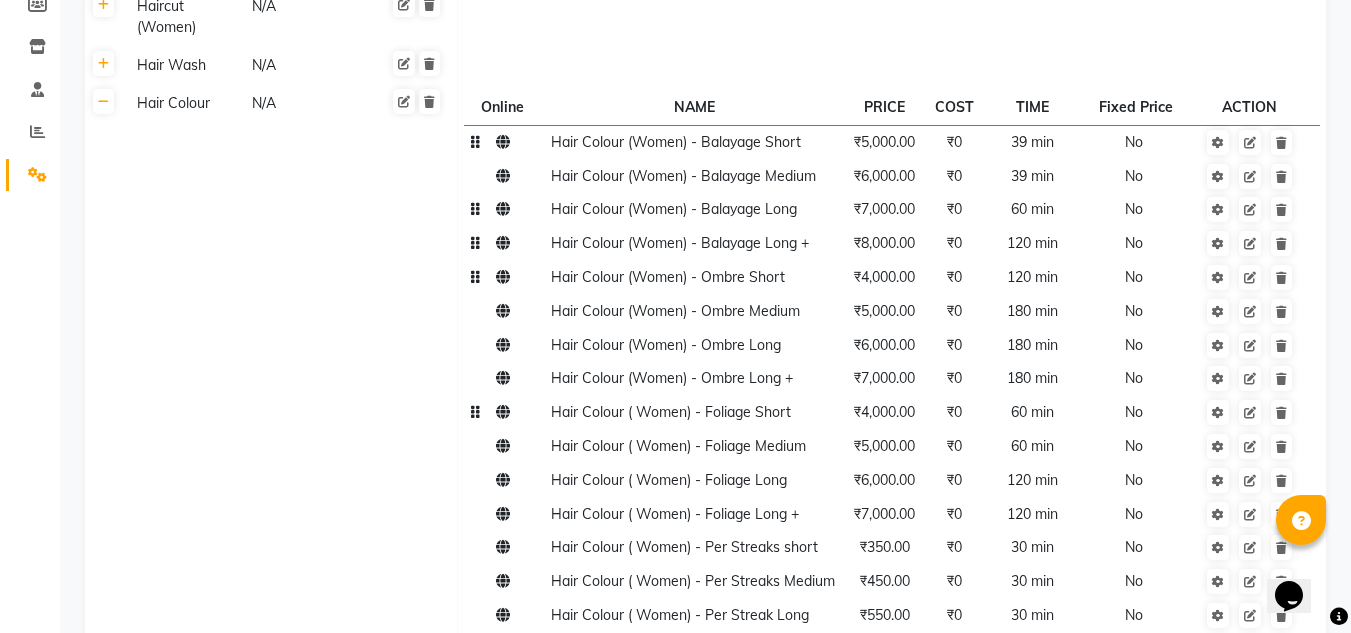 click on "Hair Colour ( Women) - Foliage Short" 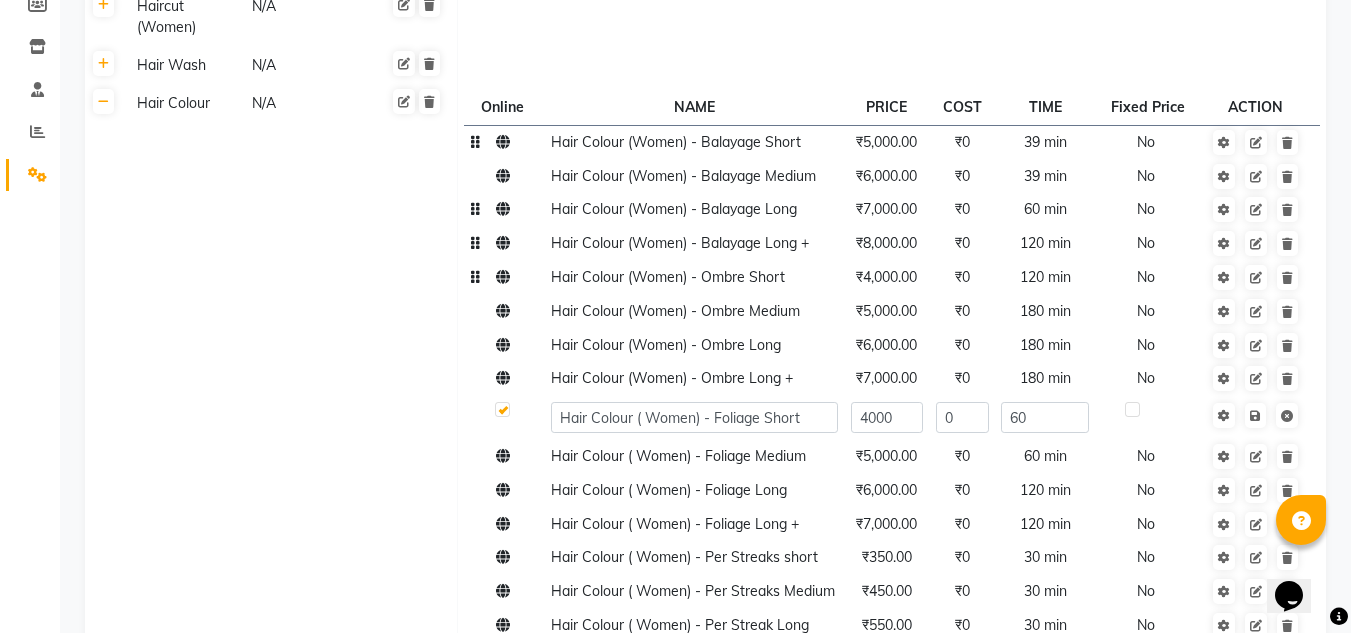 click on "Hair Colour ( Women) - Foliage Short" 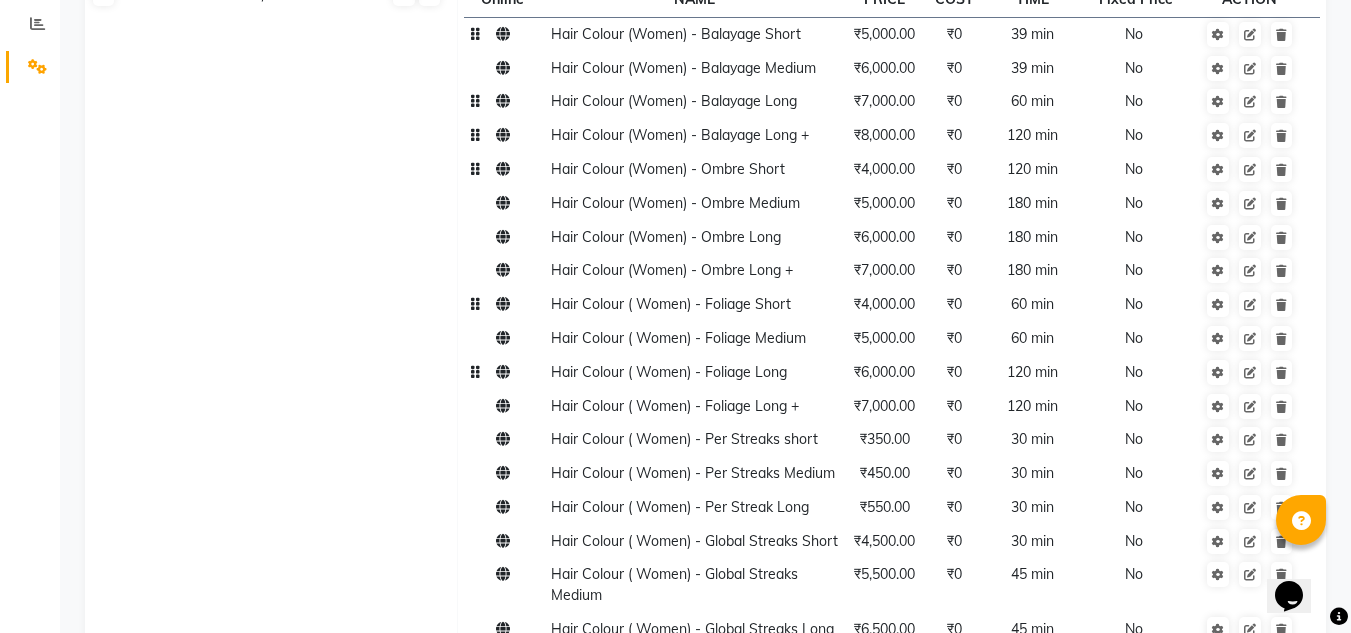 scroll, scrollTop: 421, scrollLeft: 0, axis: vertical 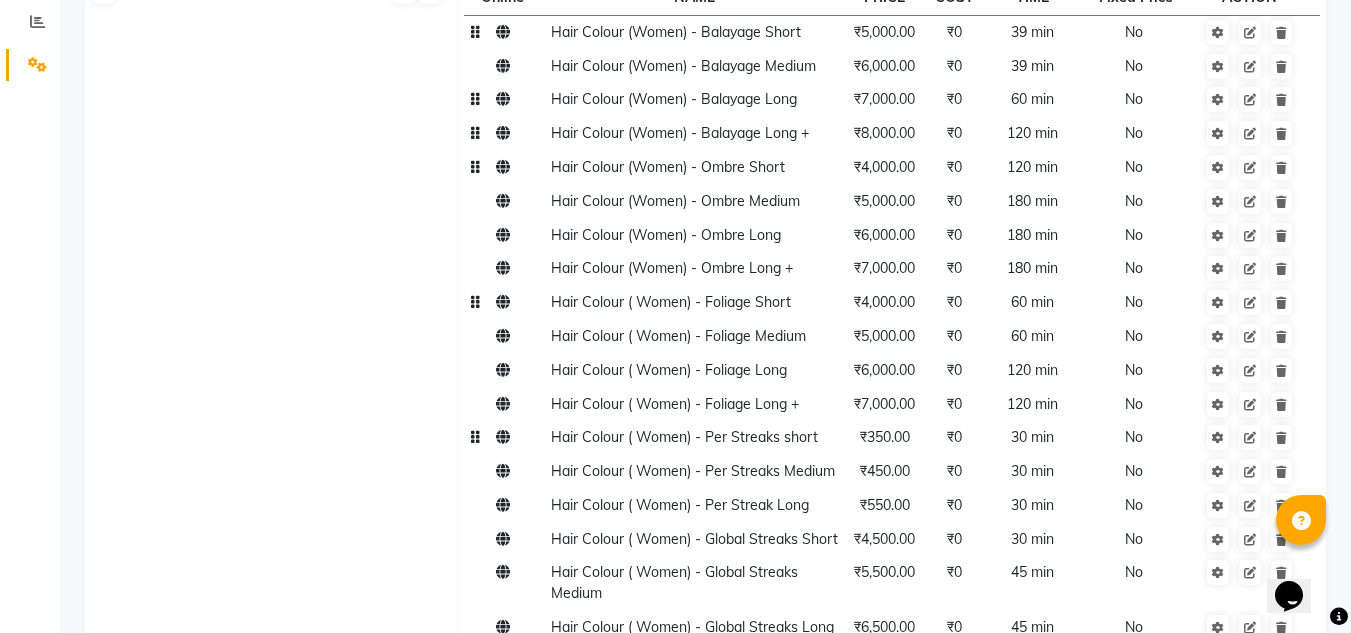 click on "Hair Colour ( Women) - Per Streaks short" 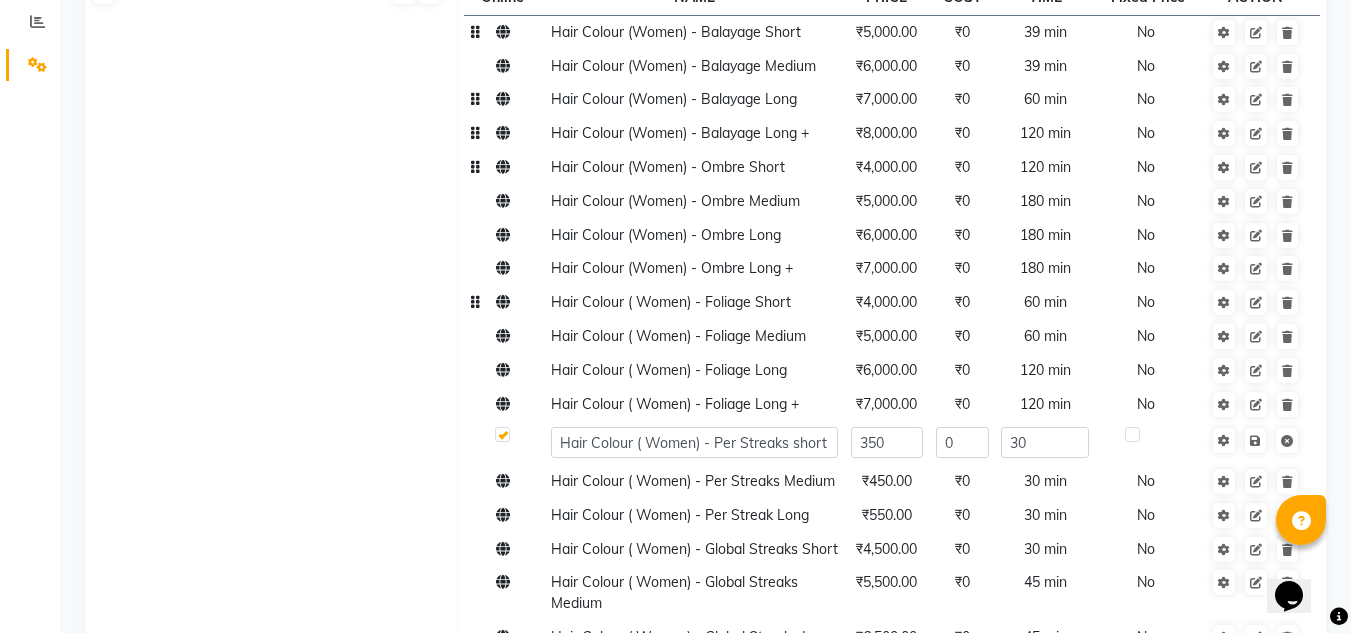 click on "Hair Colour ( Women) - Per Streaks short" 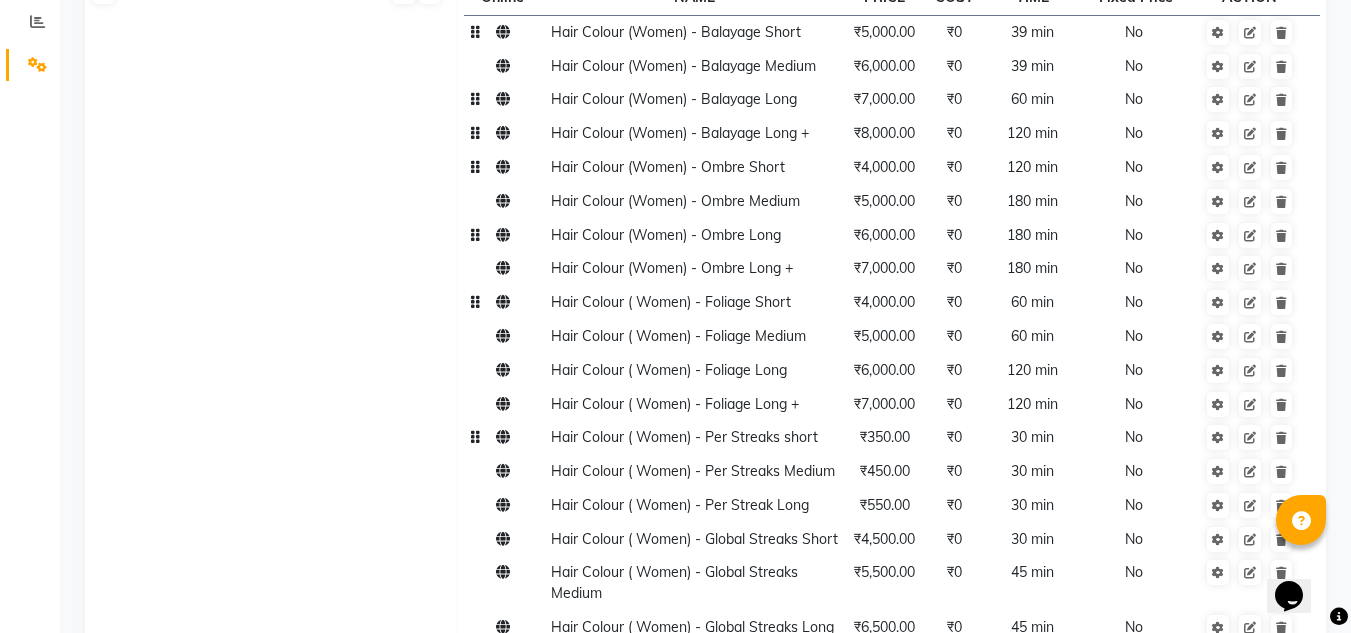 scroll, scrollTop: 0, scrollLeft: 0, axis: both 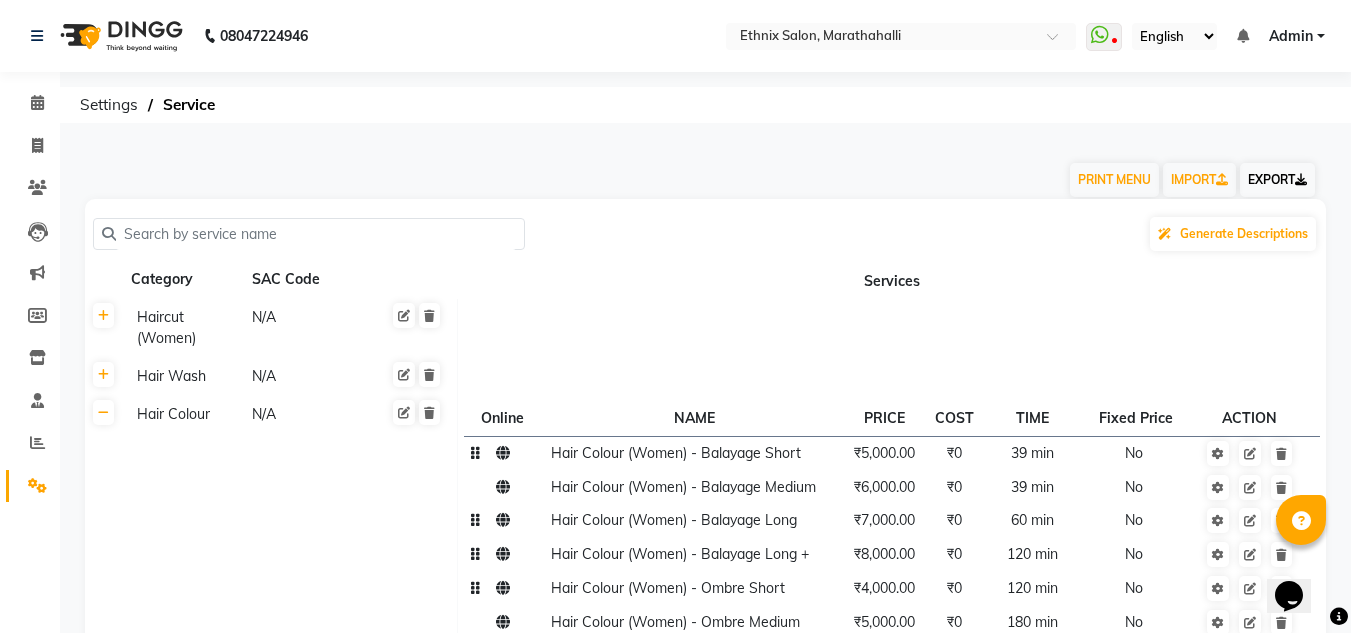 click on "EXPORT" 